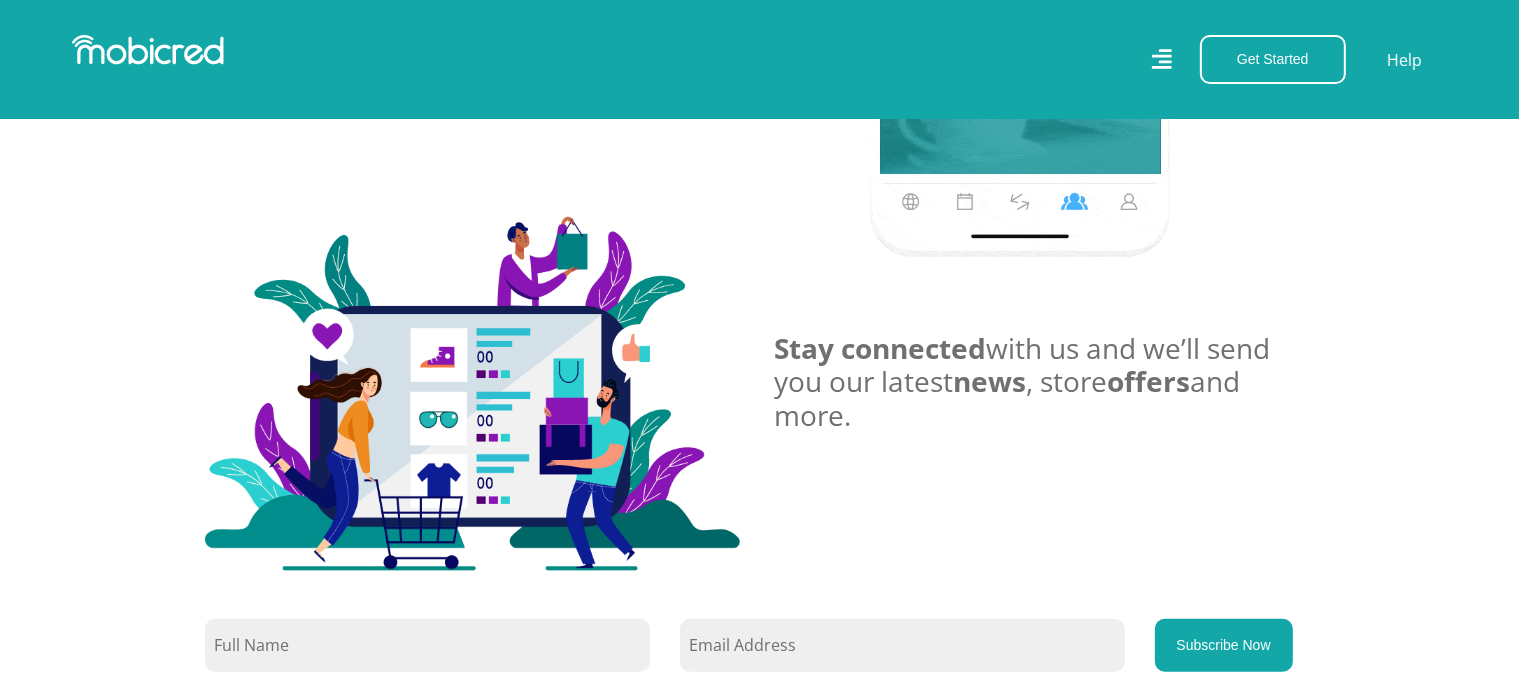 scroll, scrollTop: 1400, scrollLeft: 0, axis: vertical 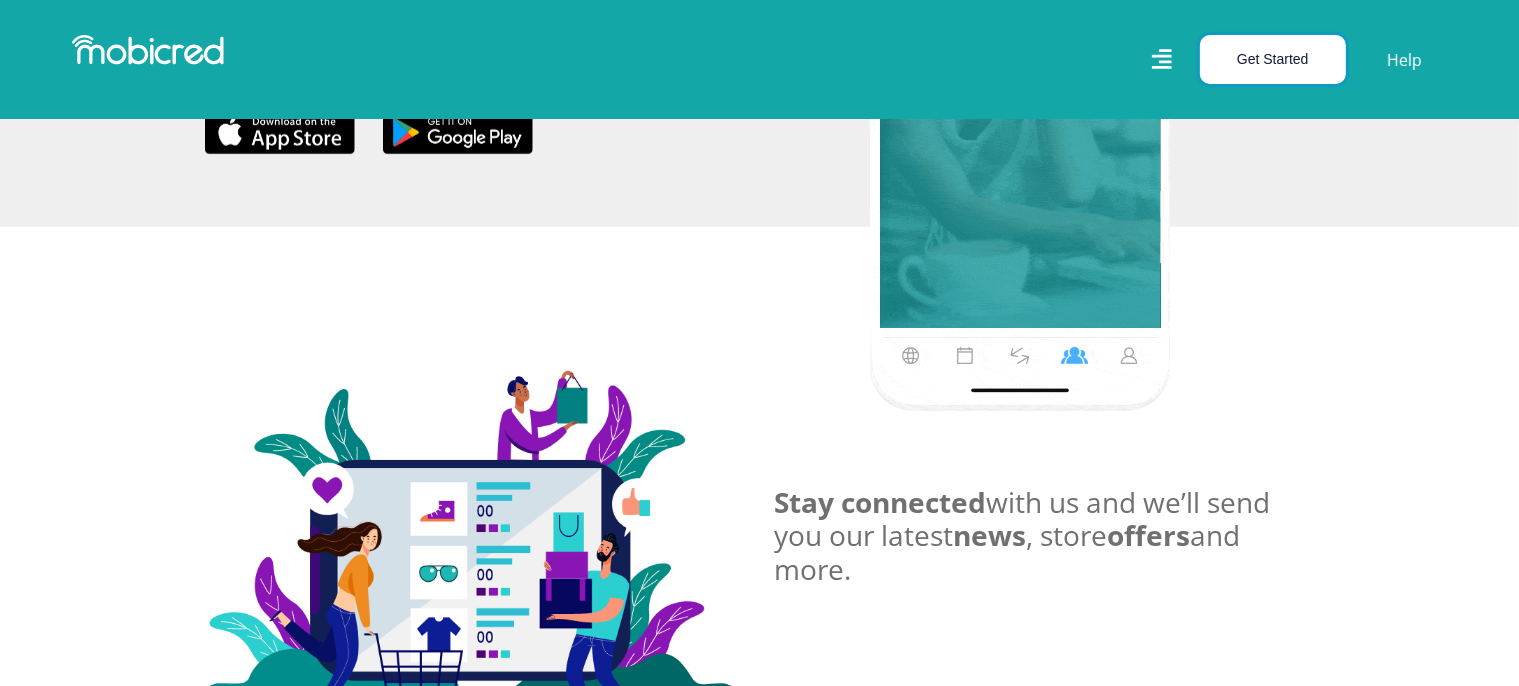 click on "Get Started" at bounding box center [1273, 59] 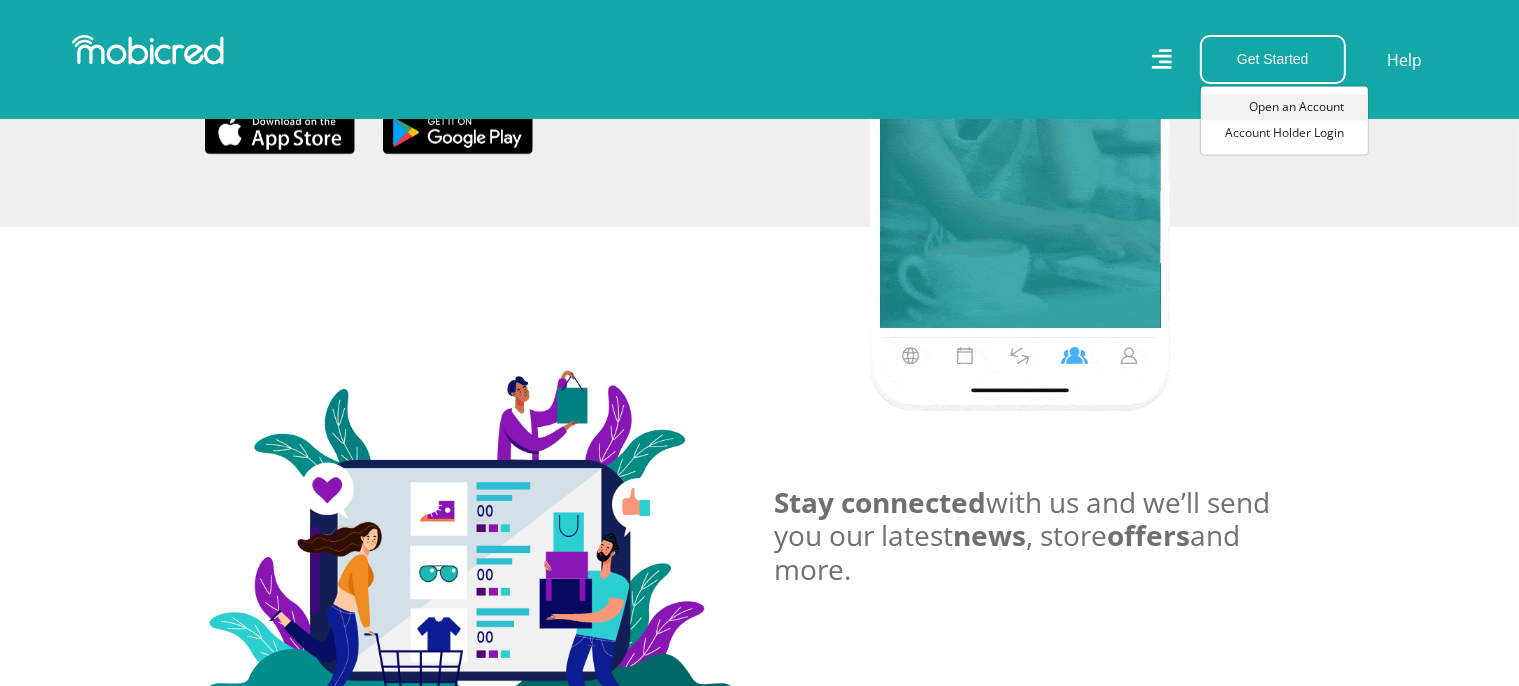 click on "Open an Account" at bounding box center (1284, 107) 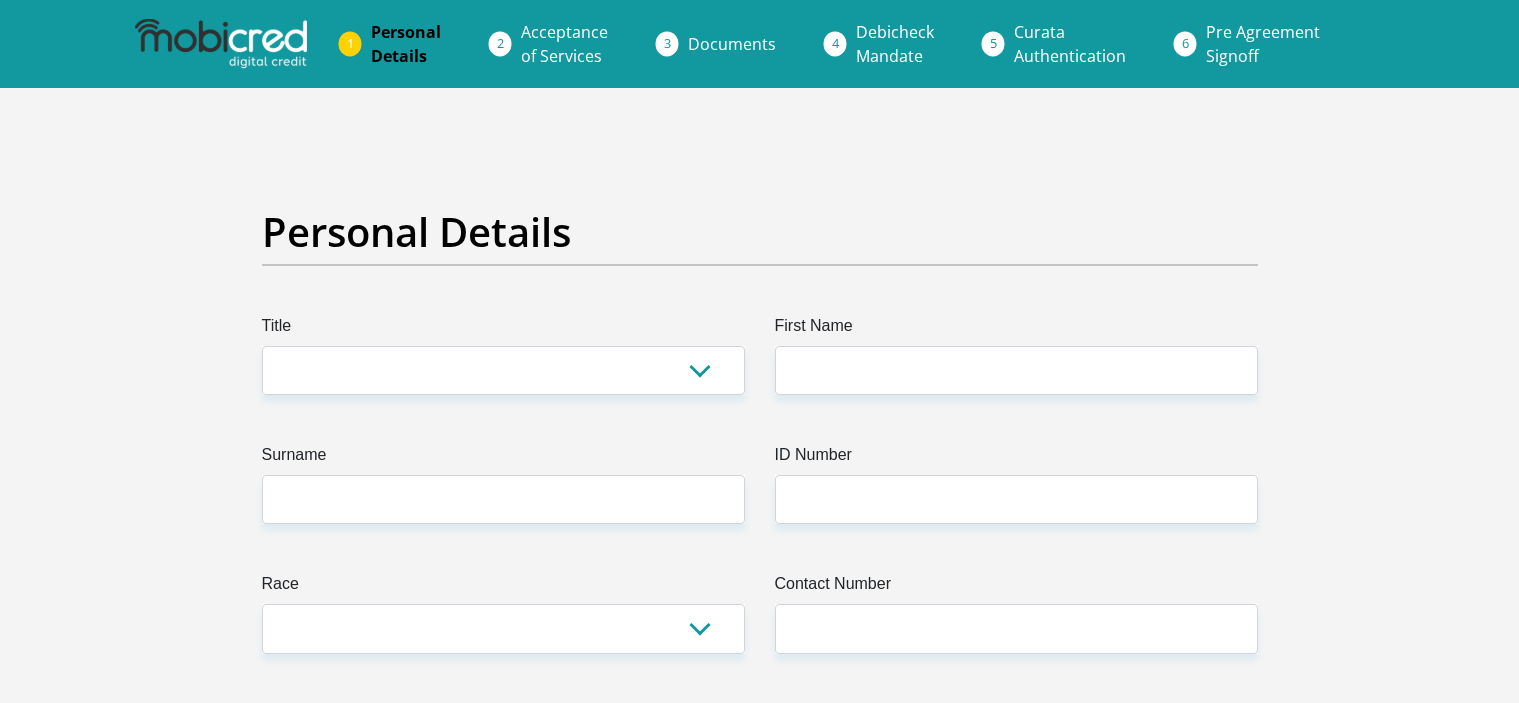 scroll, scrollTop: 0, scrollLeft: 0, axis: both 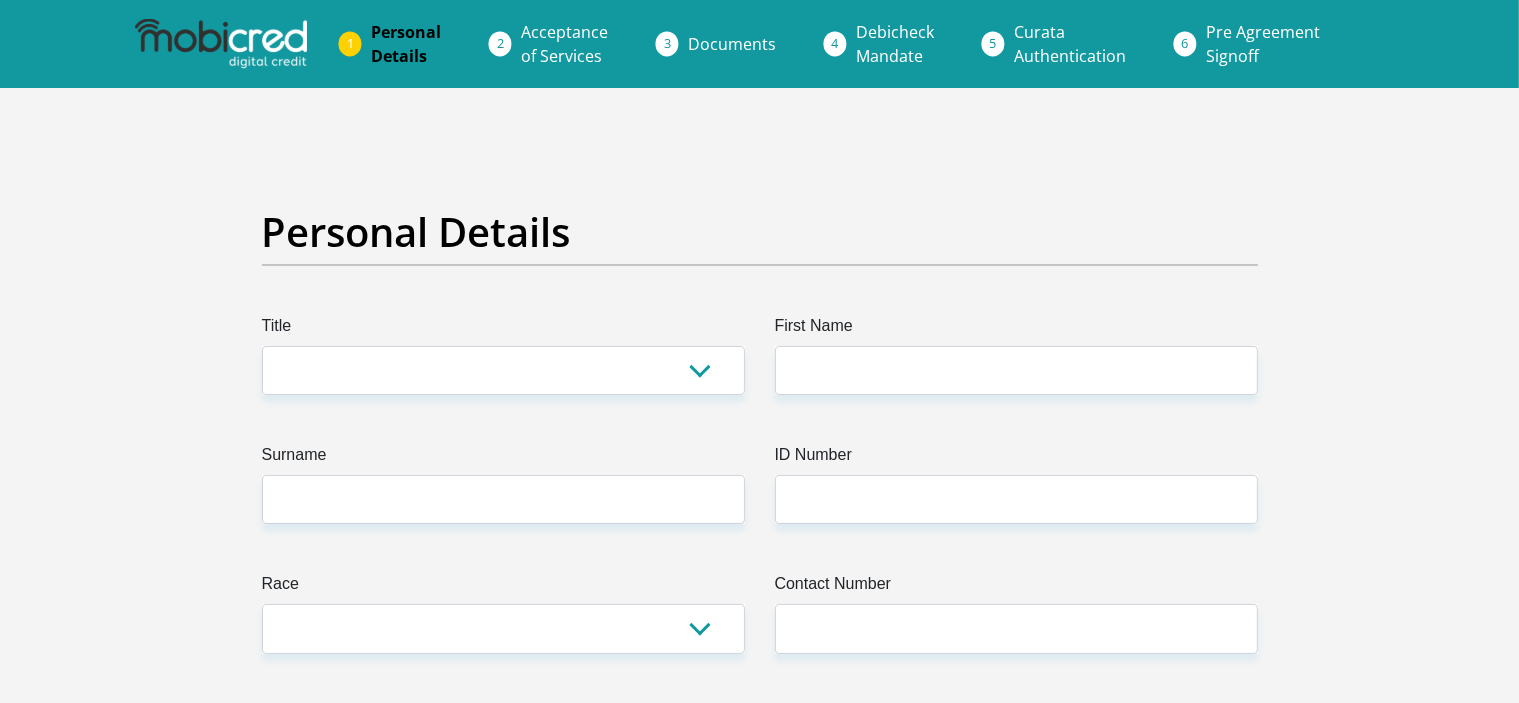click on "Title
Mr
Ms
Mrs
Dr
Other
First Name
Surname
ID Number
Please input valid ID number
Race
Black
Coloured
Indian
White
Other
Contact Number
Please input valid contact number
Nationality
South Africa
Afghanistan
Aland Islands
Albania  Algeria  Andorra" at bounding box center [760, 3567] 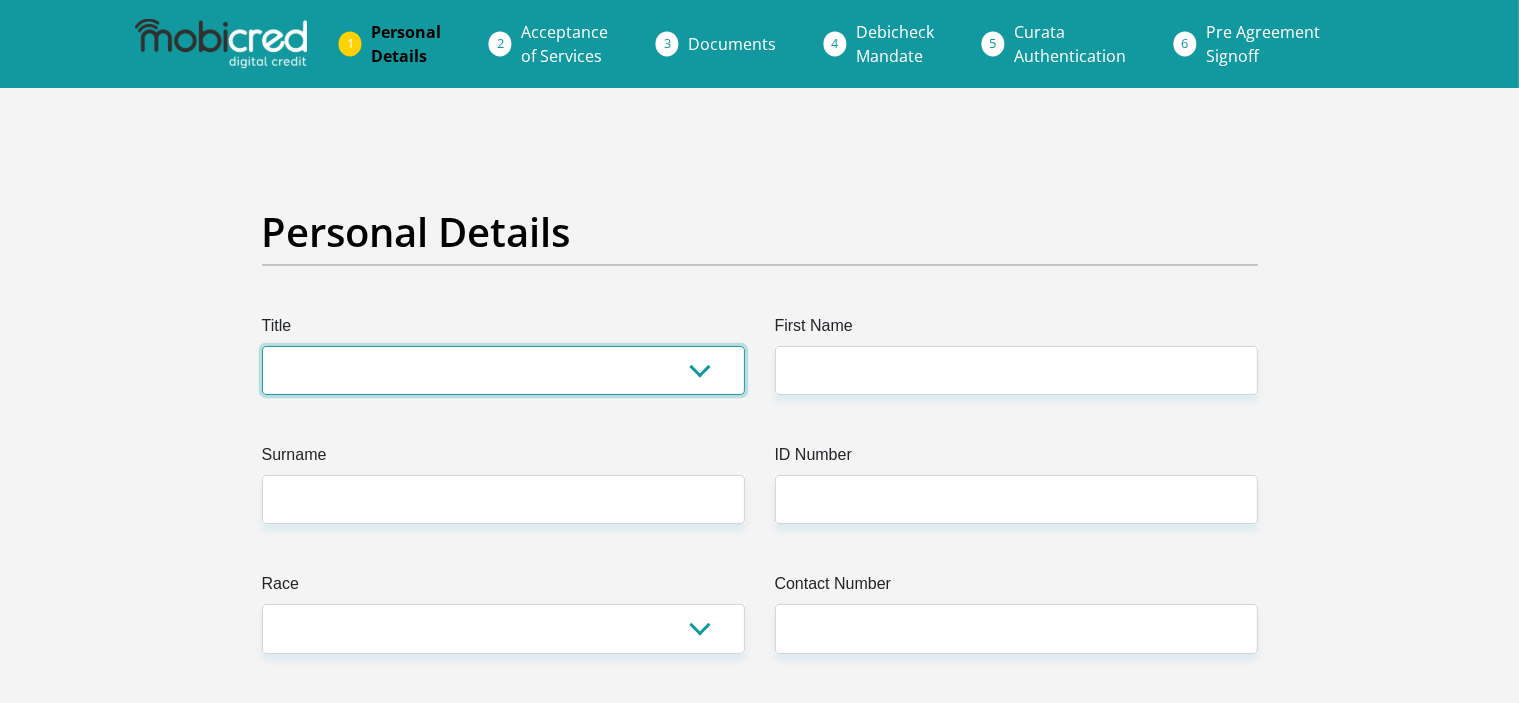 click on "Mr
Ms
Mrs
Dr
Other" at bounding box center (503, 370) 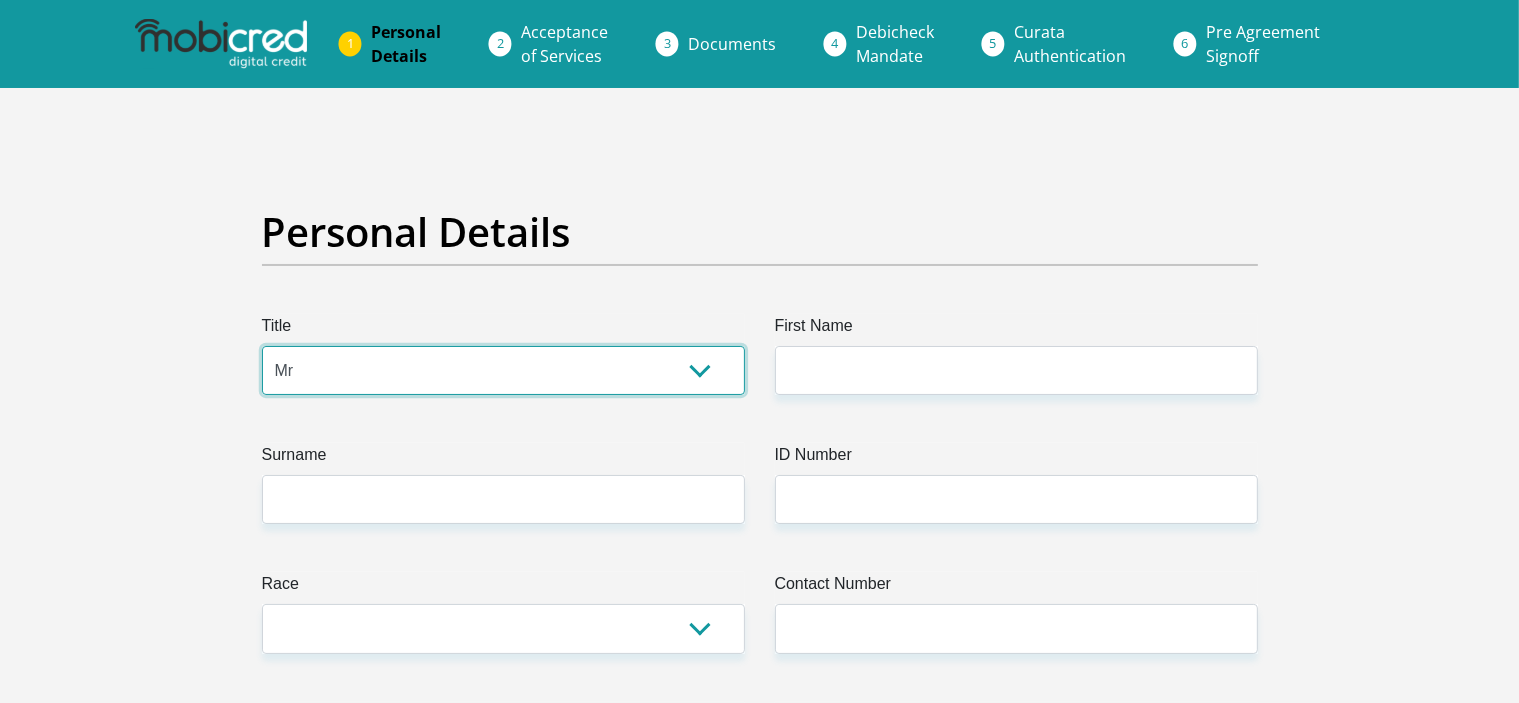 click on "Mr
Ms
Mrs
Dr
Other" at bounding box center [503, 370] 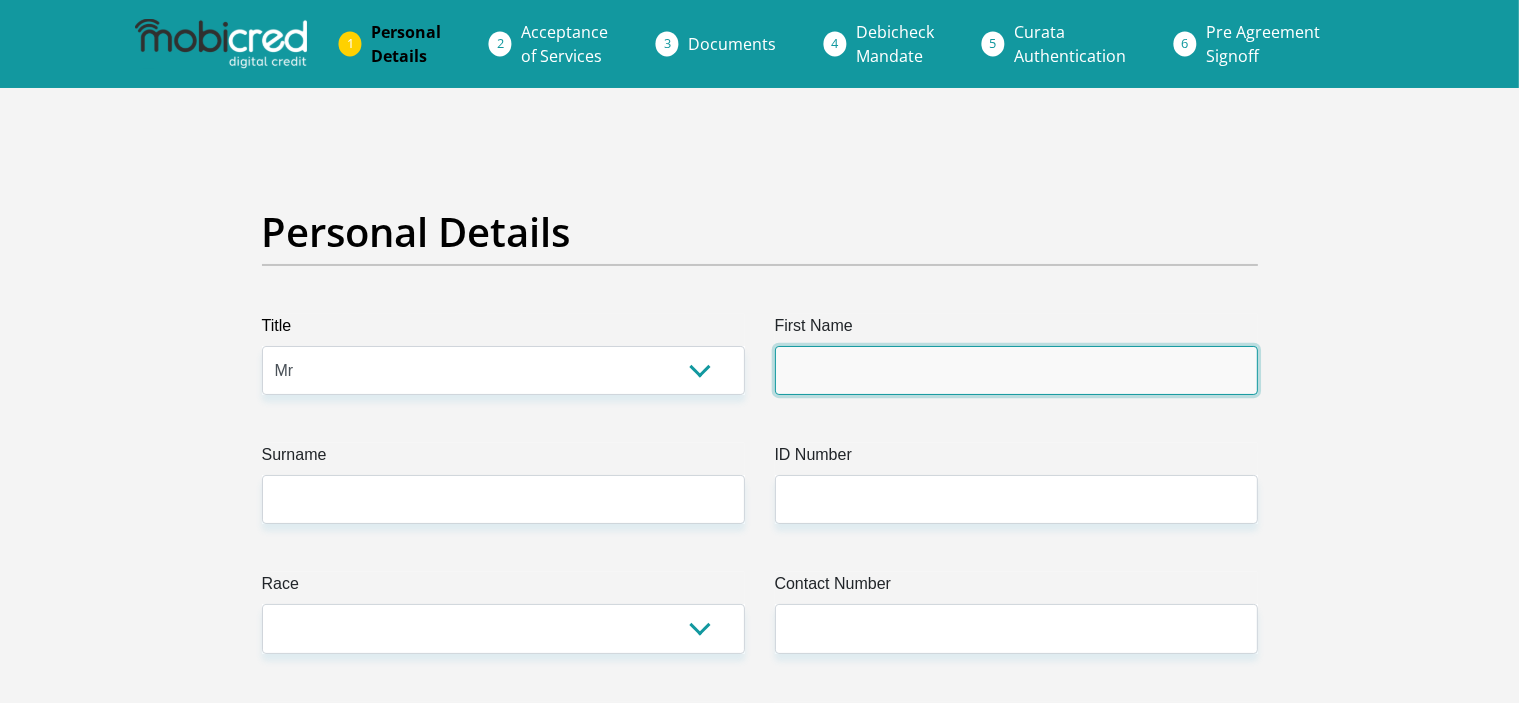 click on "First Name" at bounding box center (1016, 370) 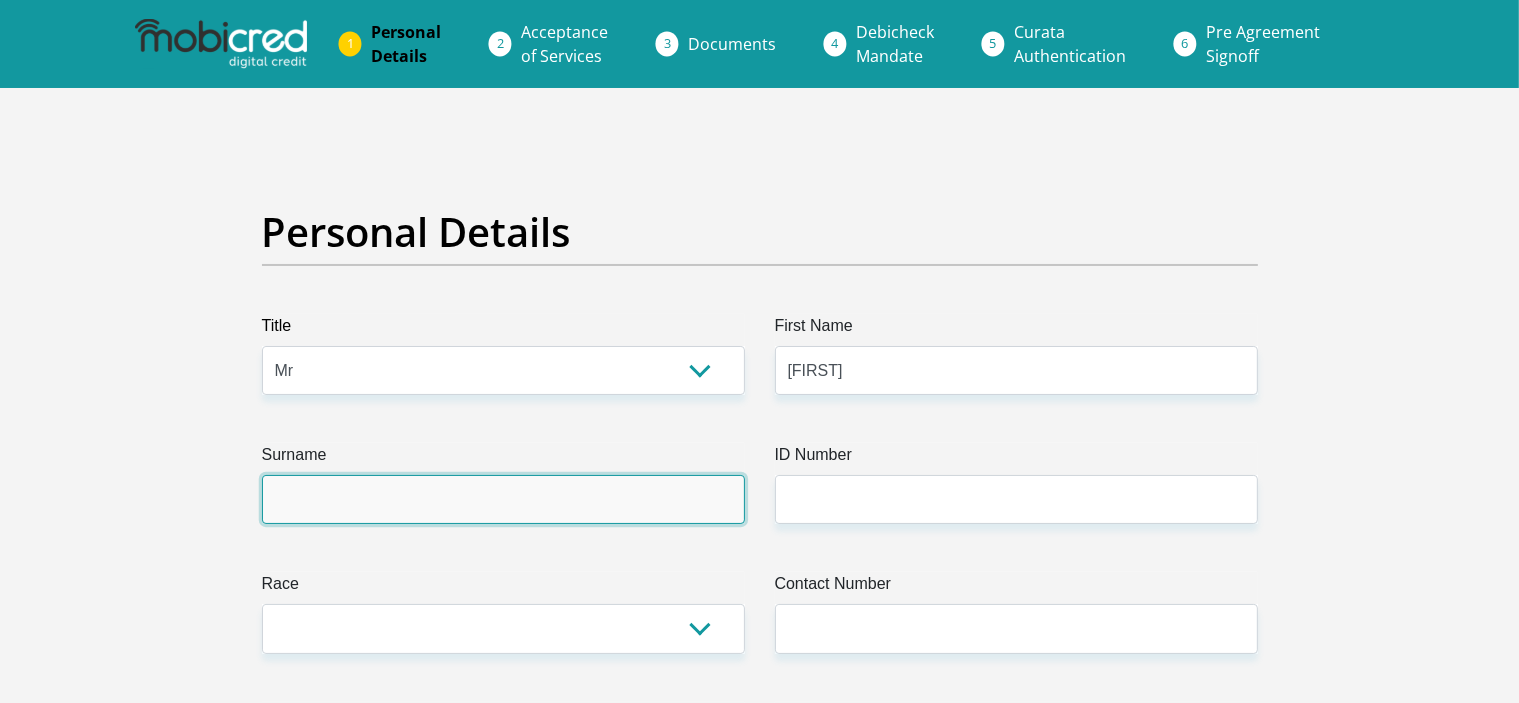 type on "Boza" 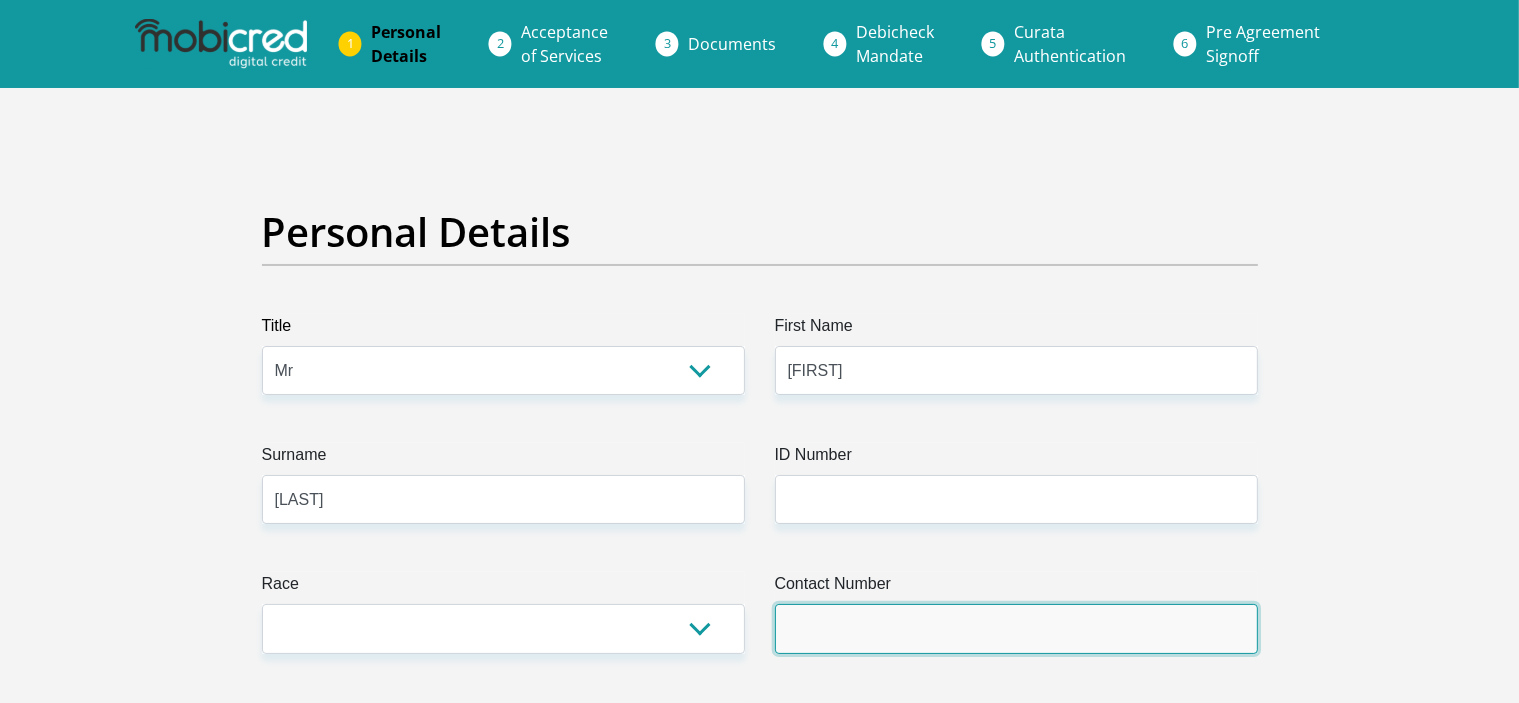 type on "0682206573" 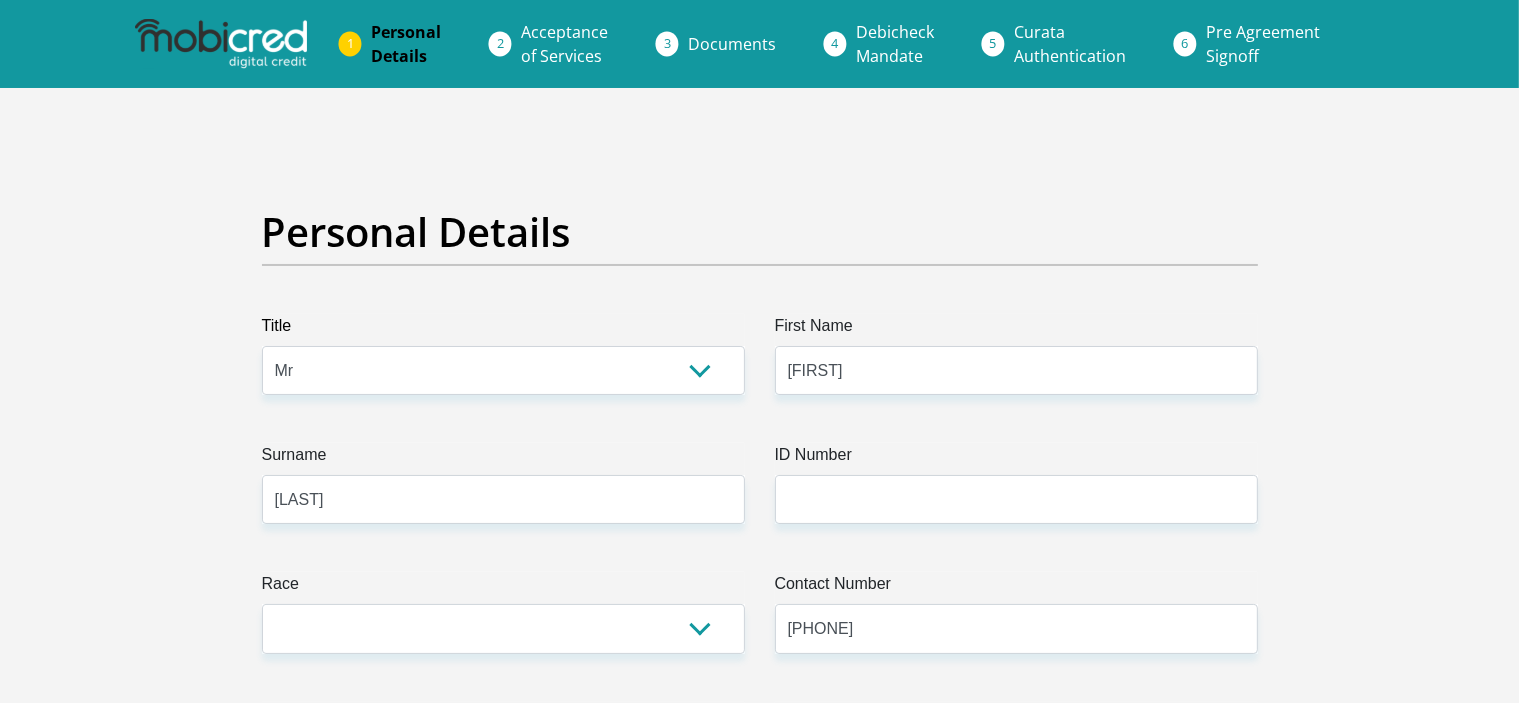 select on "ZAF" 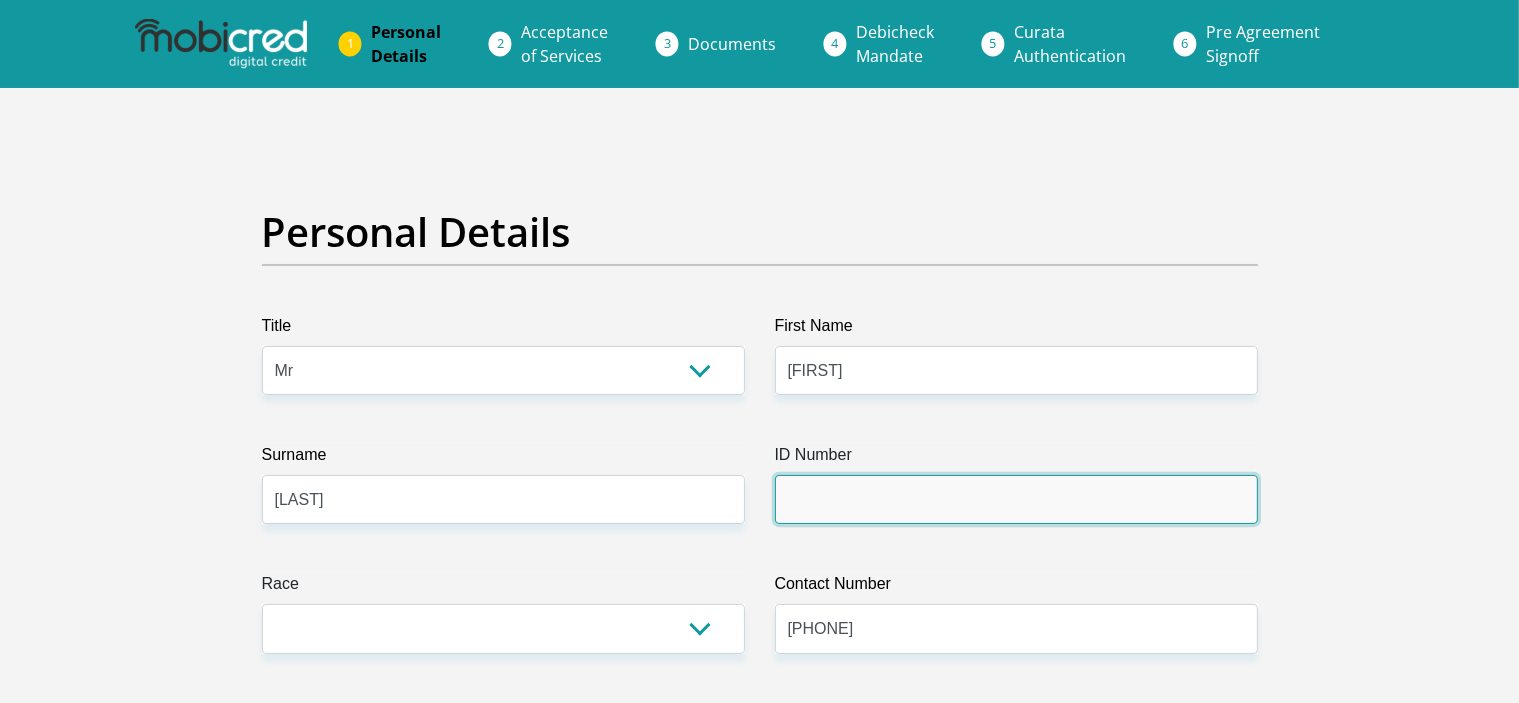 click on "ID Number" at bounding box center (1016, 499) 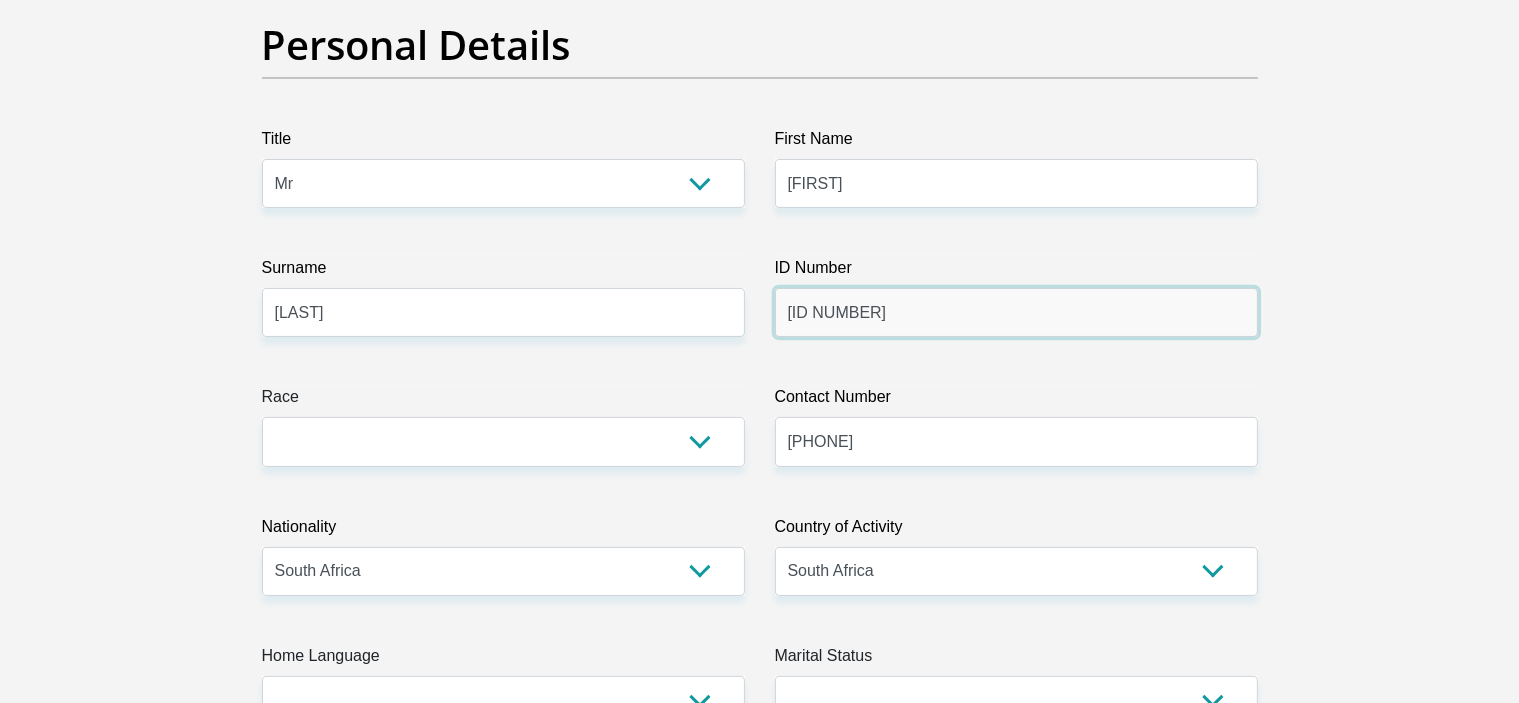 scroll, scrollTop: 200, scrollLeft: 0, axis: vertical 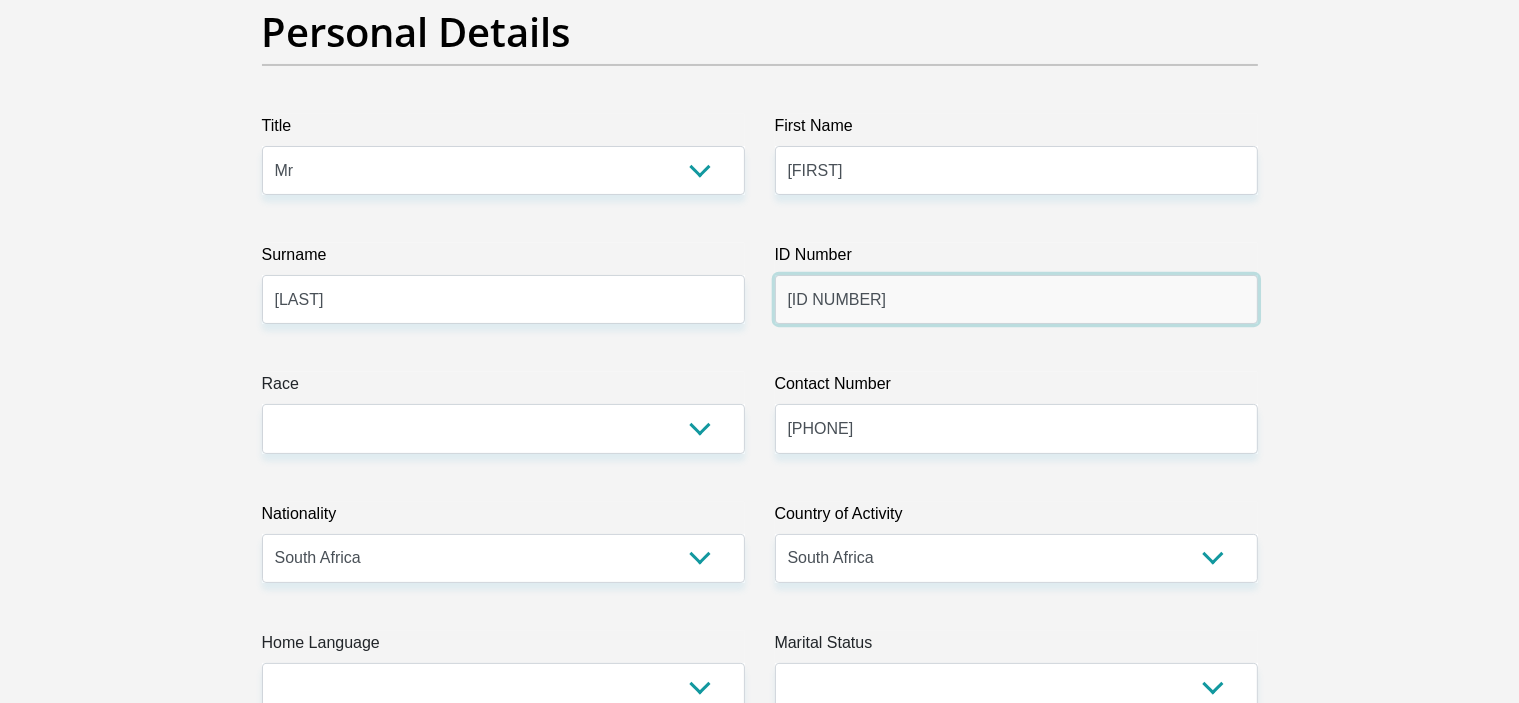type on "9710036081086" 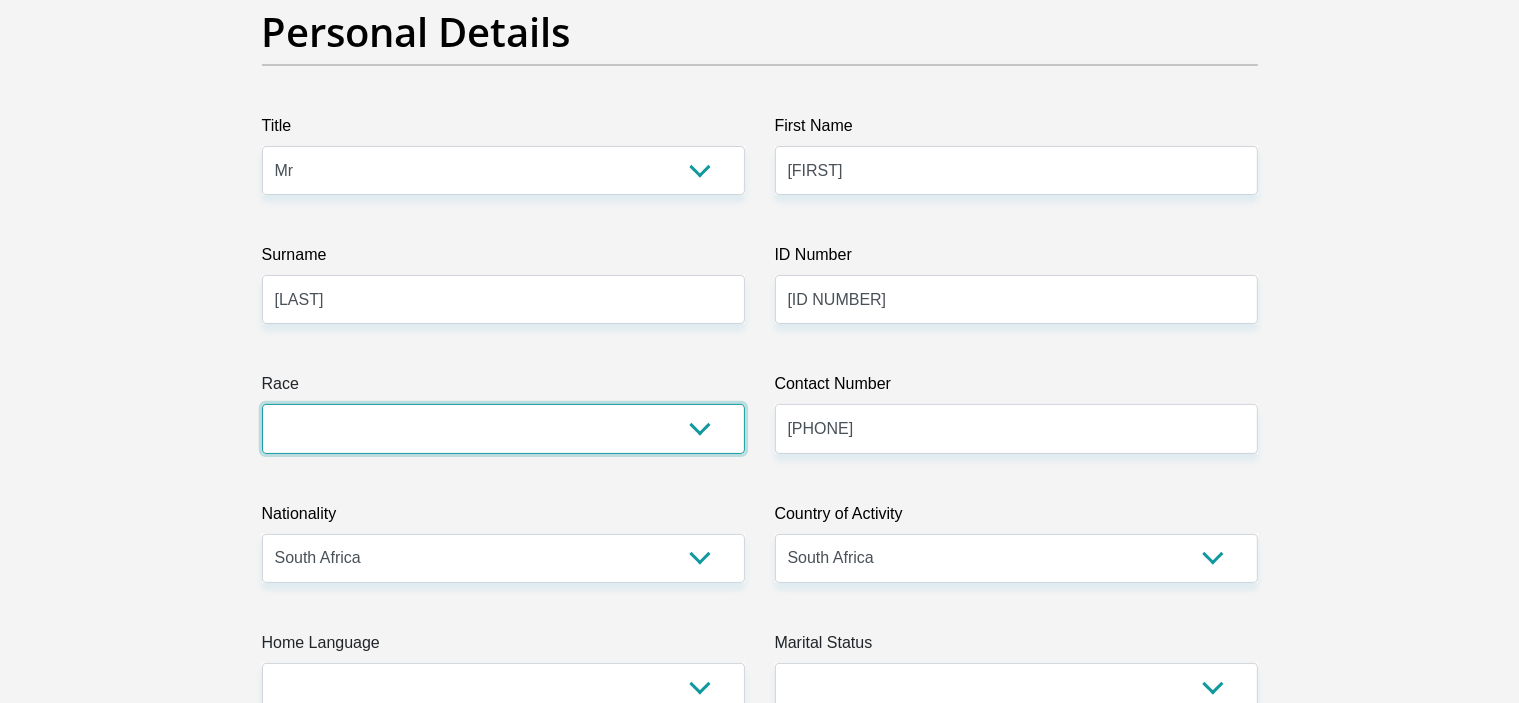 click on "Black
Coloured
Indian
White
Other" at bounding box center (503, 428) 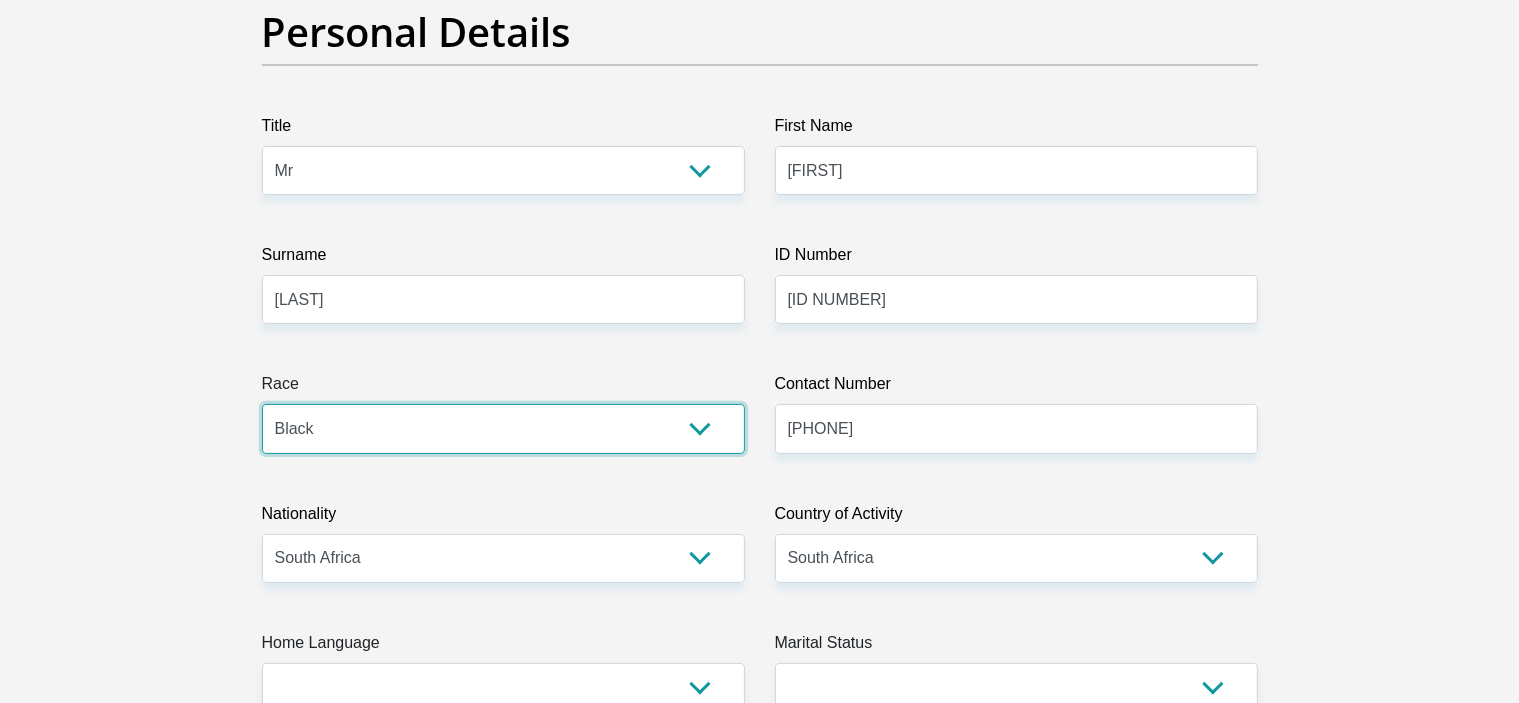 click on "Black
Coloured
Indian
White
Other" at bounding box center (503, 428) 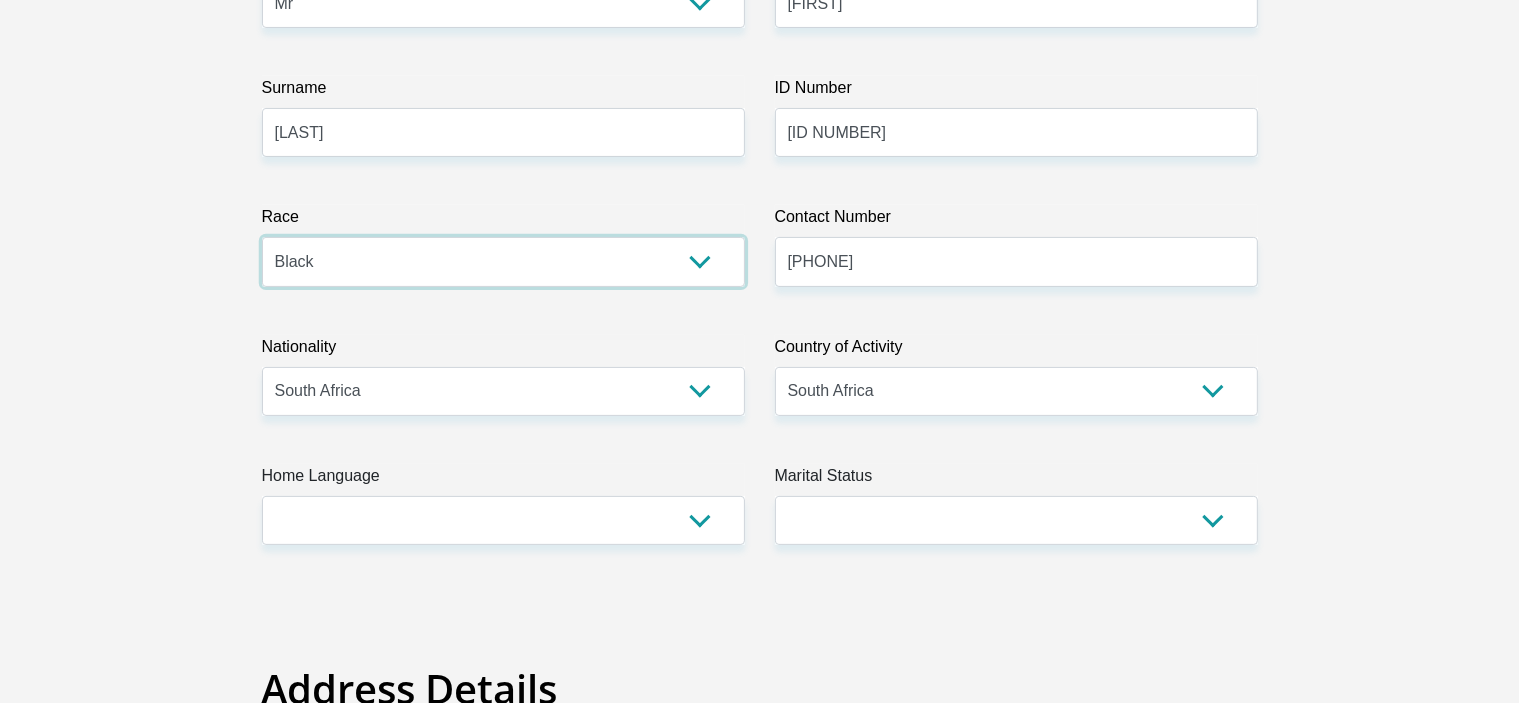 scroll, scrollTop: 400, scrollLeft: 0, axis: vertical 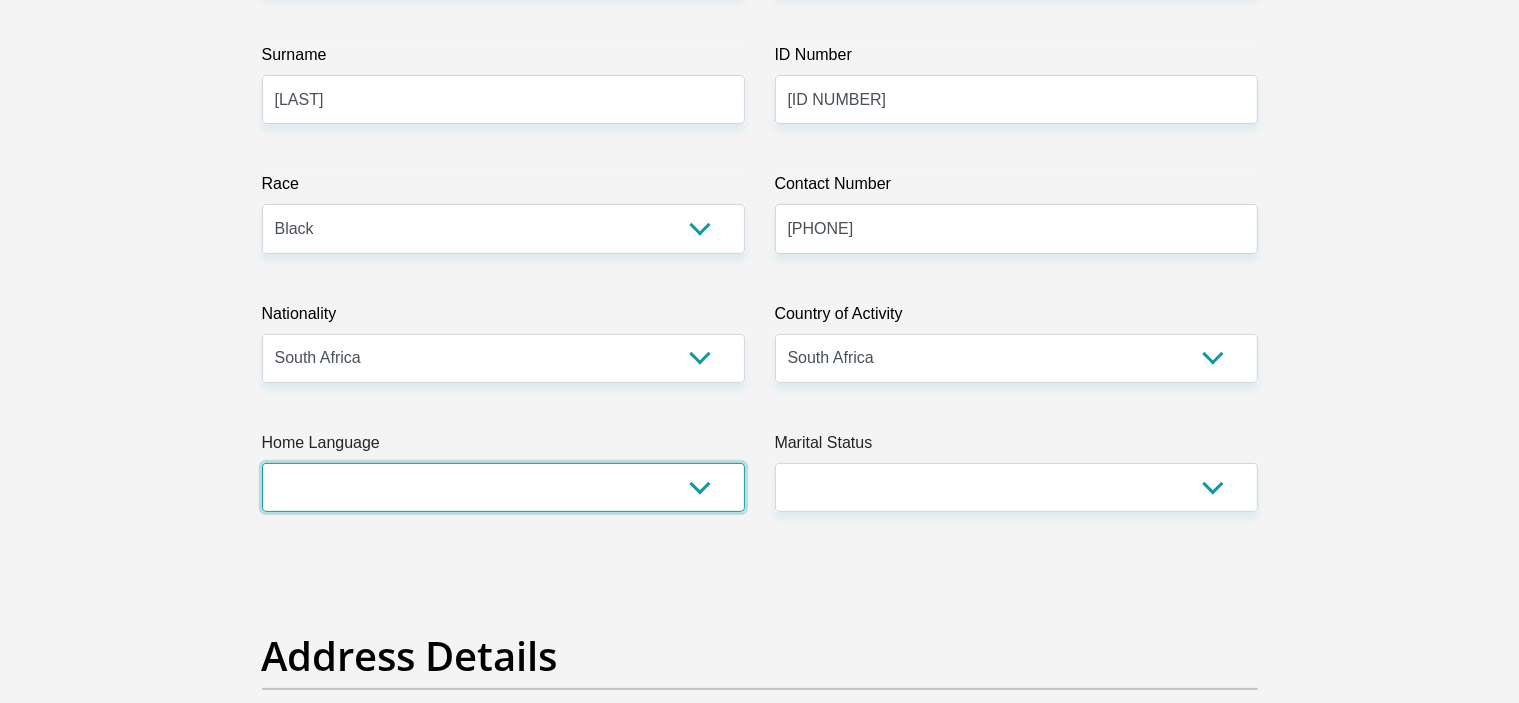 click on "Afrikaans
English
Sepedi
South Ndebele
Southern Sotho
Swati
Tsonga
Tswana
Venda
Xhosa
Zulu
Other" at bounding box center (503, 487) 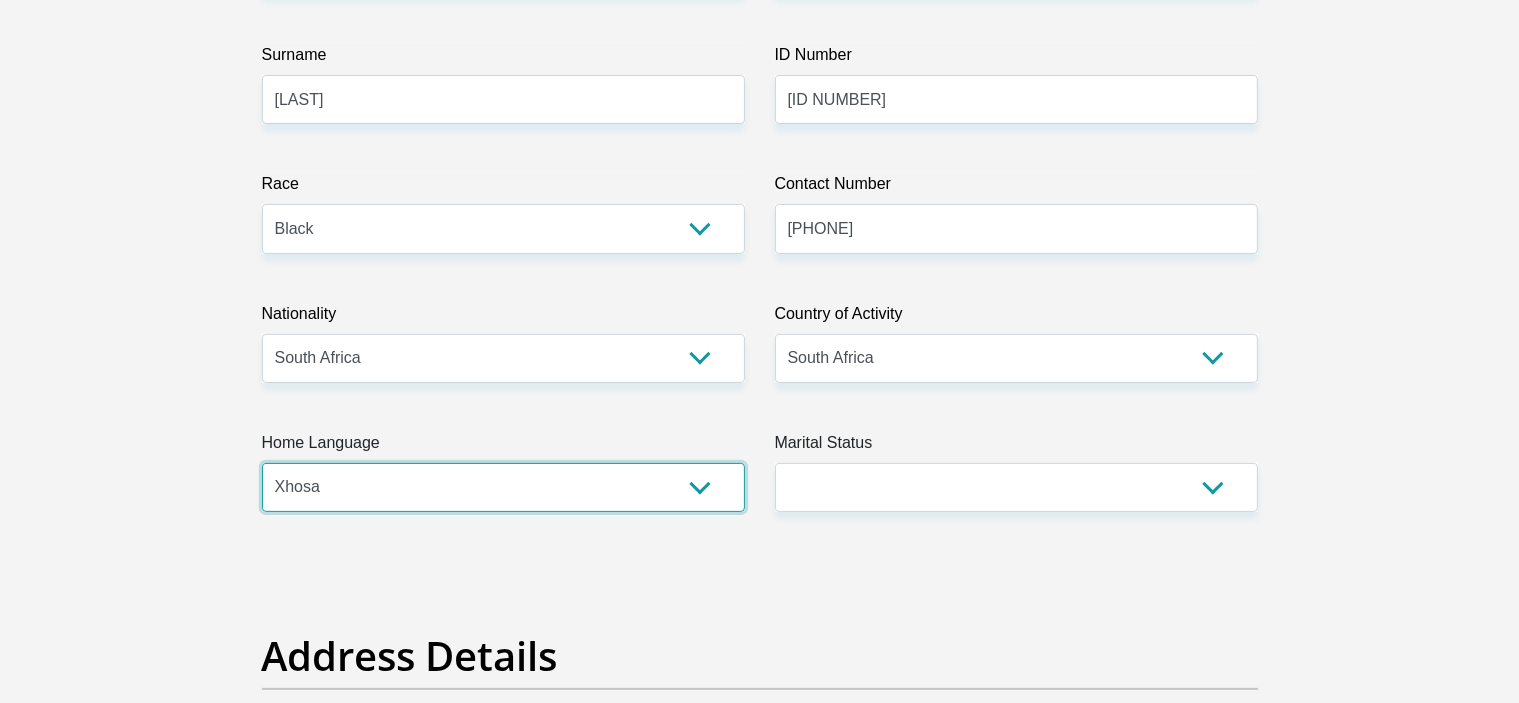 click on "Afrikaans
English
Sepedi
South Ndebele
Southern Sotho
Swati
Tsonga
Tswana
Venda
Xhosa
Zulu
Other" at bounding box center (503, 487) 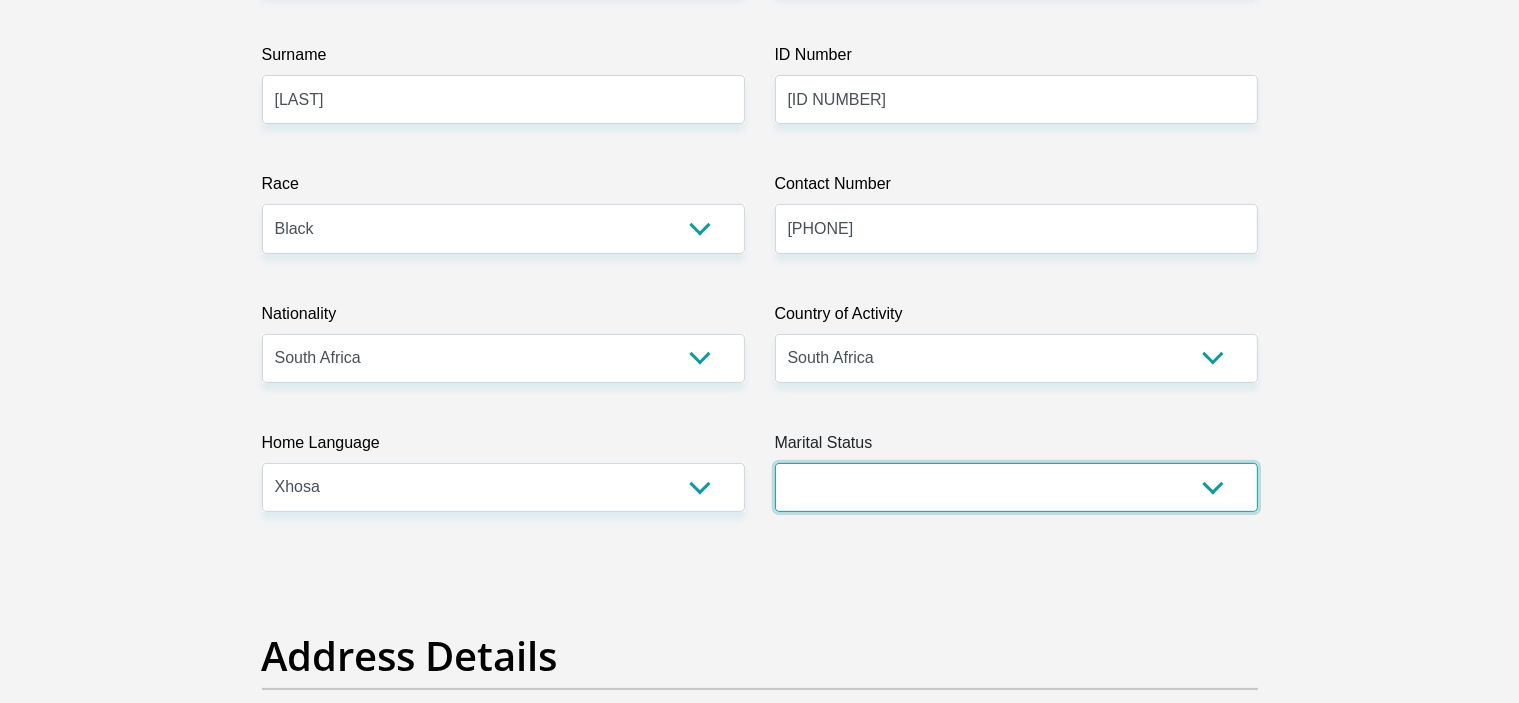 click on "Married ANC
Single
Divorced
Widowed
Married COP or Customary Law" at bounding box center (1016, 487) 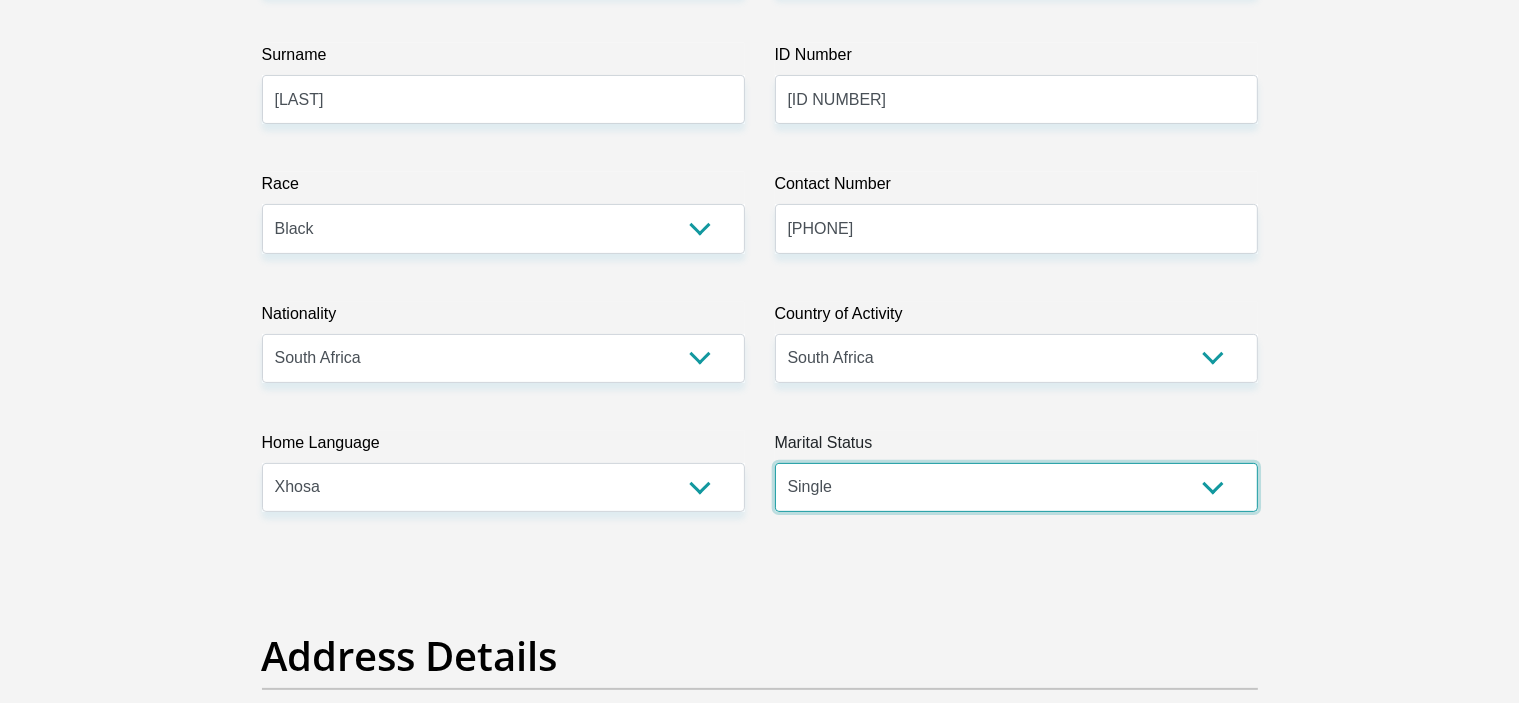 click on "Married ANC
Single
Divorced
Widowed
Married COP or Customary Law" at bounding box center (1016, 487) 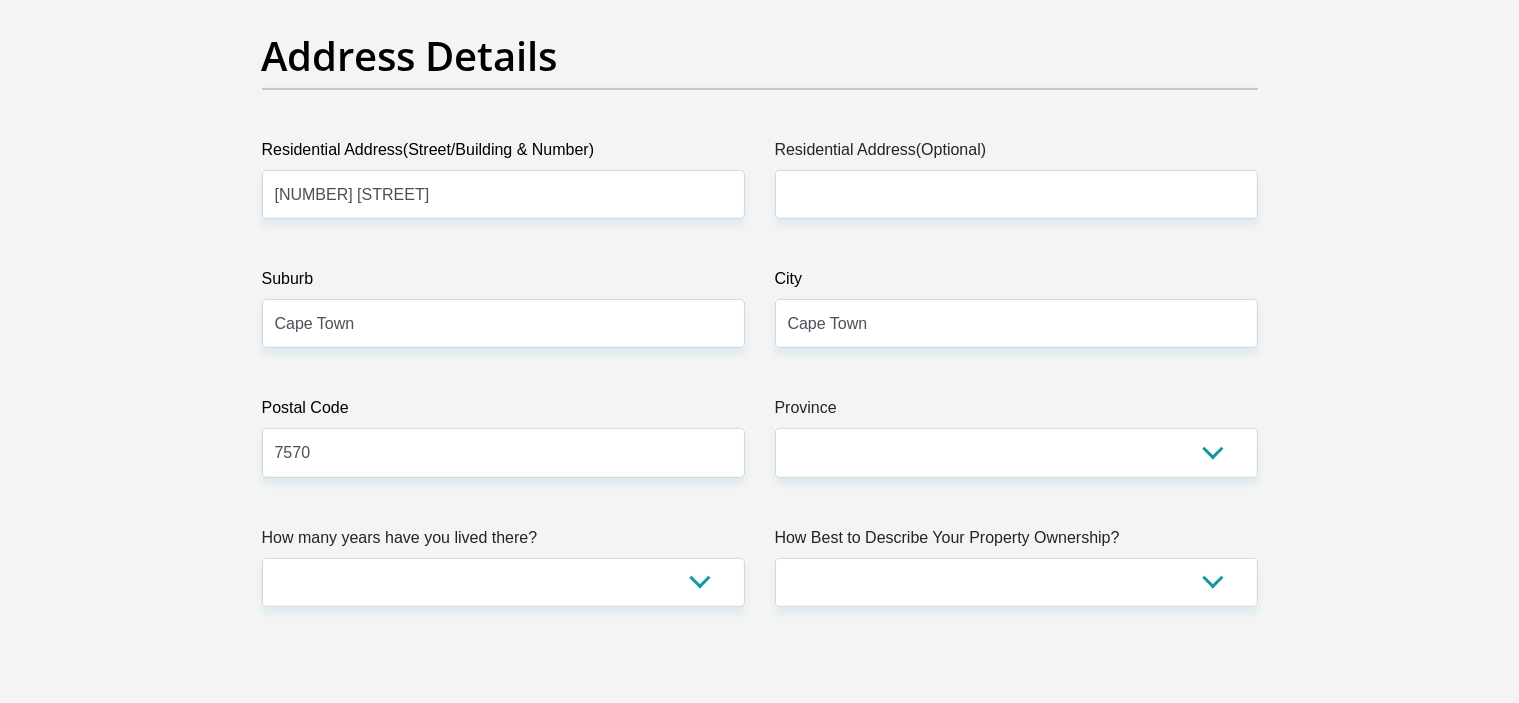 scroll, scrollTop: 1200, scrollLeft: 0, axis: vertical 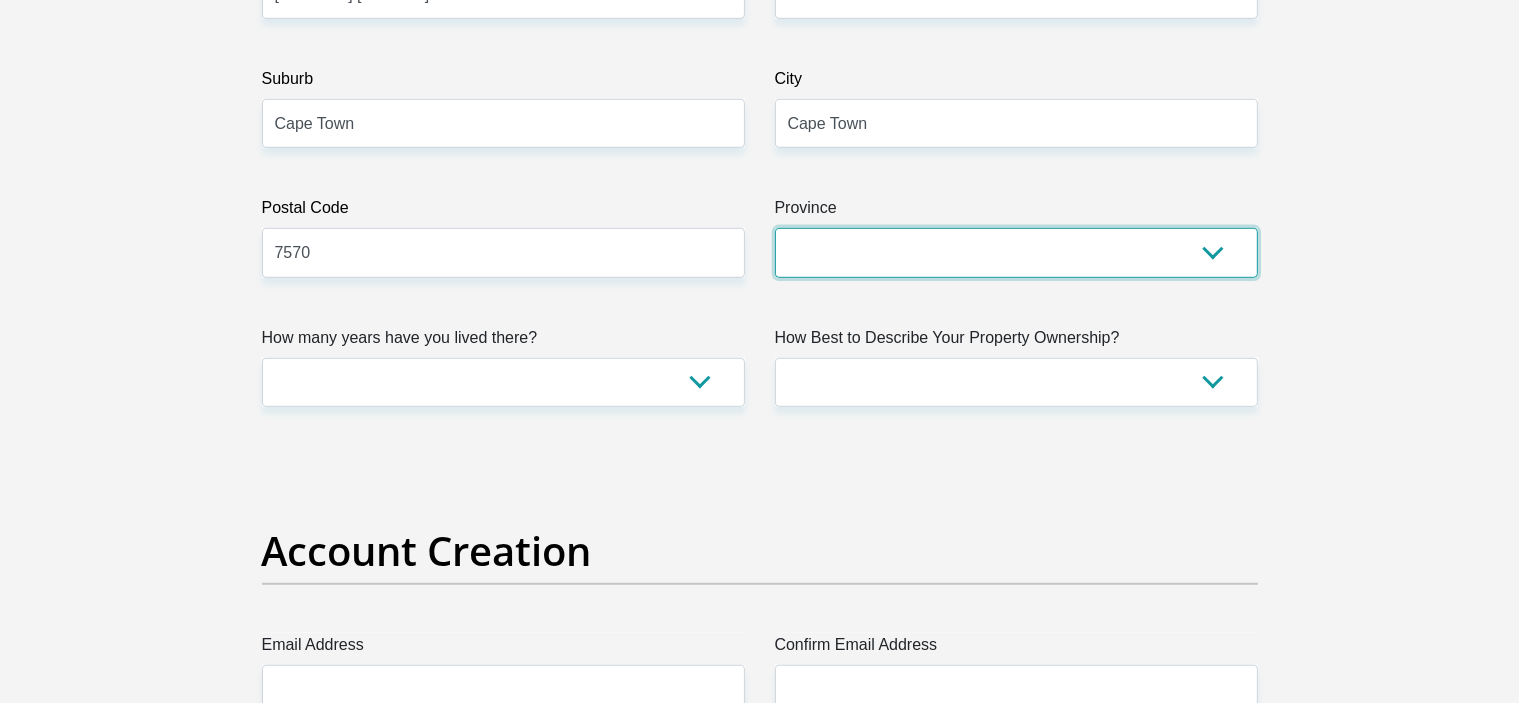 click on "Eastern Cape
Free State
Gauteng
KwaZulu-Natal
Limpopo
Mpumalanga
Northern Cape
North West
Western Cape" at bounding box center [1016, 252] 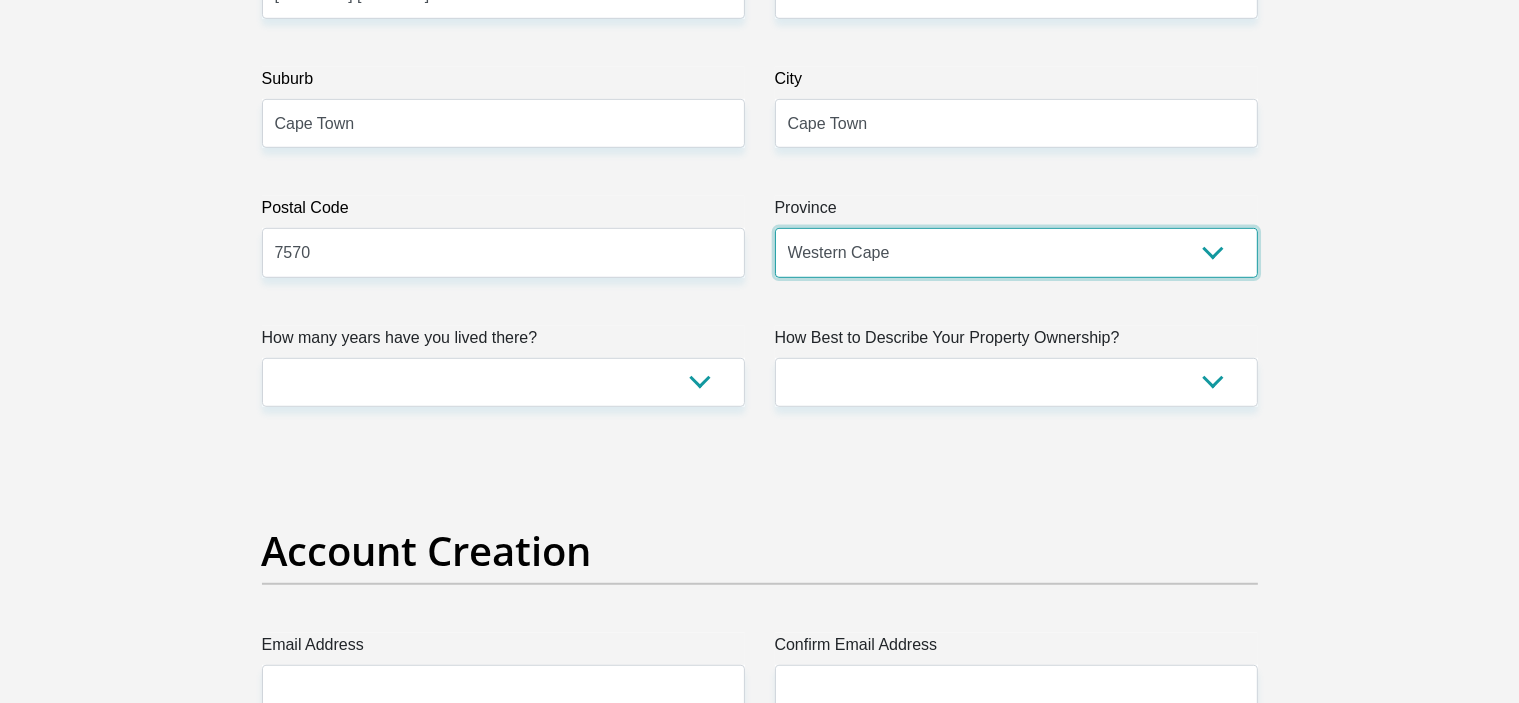 click on "Eastern Cape
Free State
Gauteng
KwaZulu-Natal
Limpopo
Mpumalanga
Northern Cape
North West
Western Cape" at bounding box center (1016, 252) 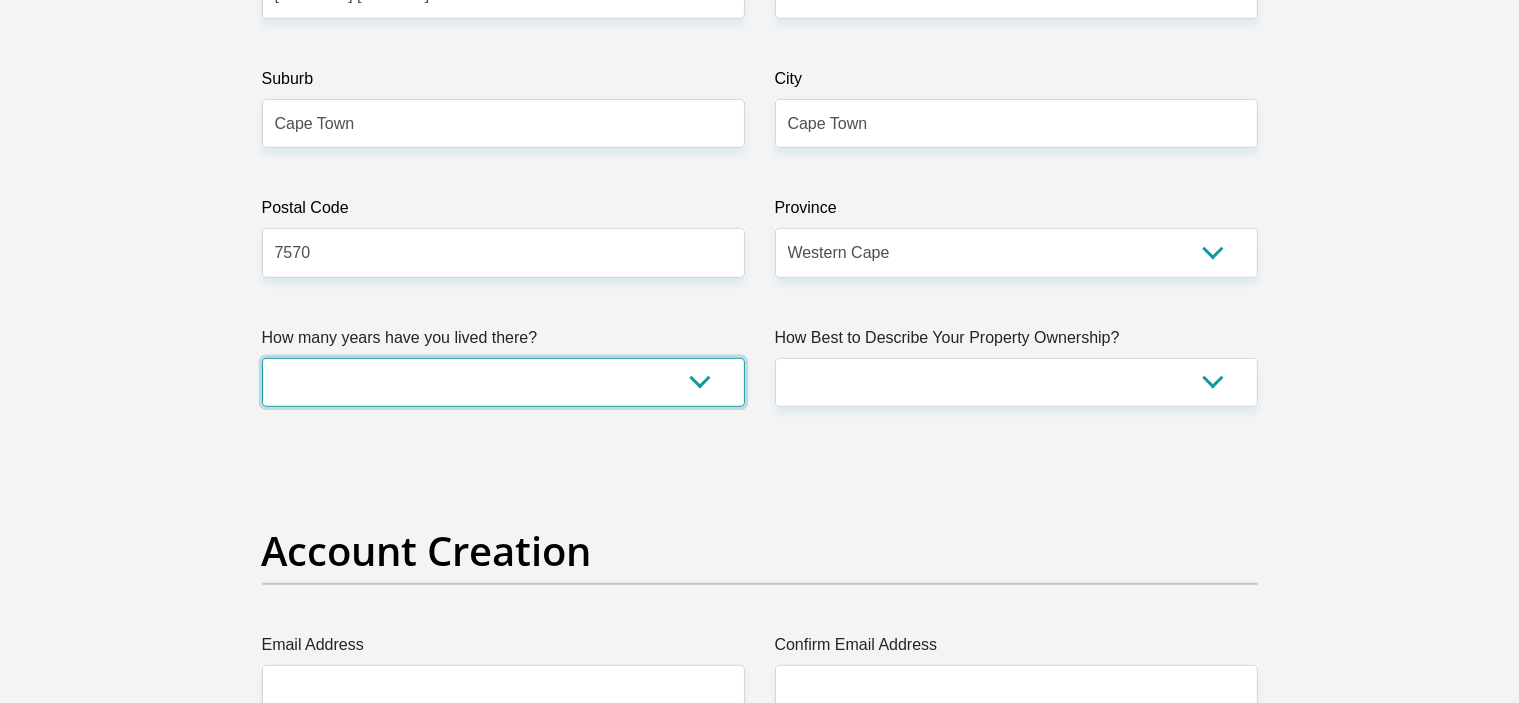 click on "less than 1 year
1-3 years
3-5 years
5+ years" at bounding box center (503, 382) 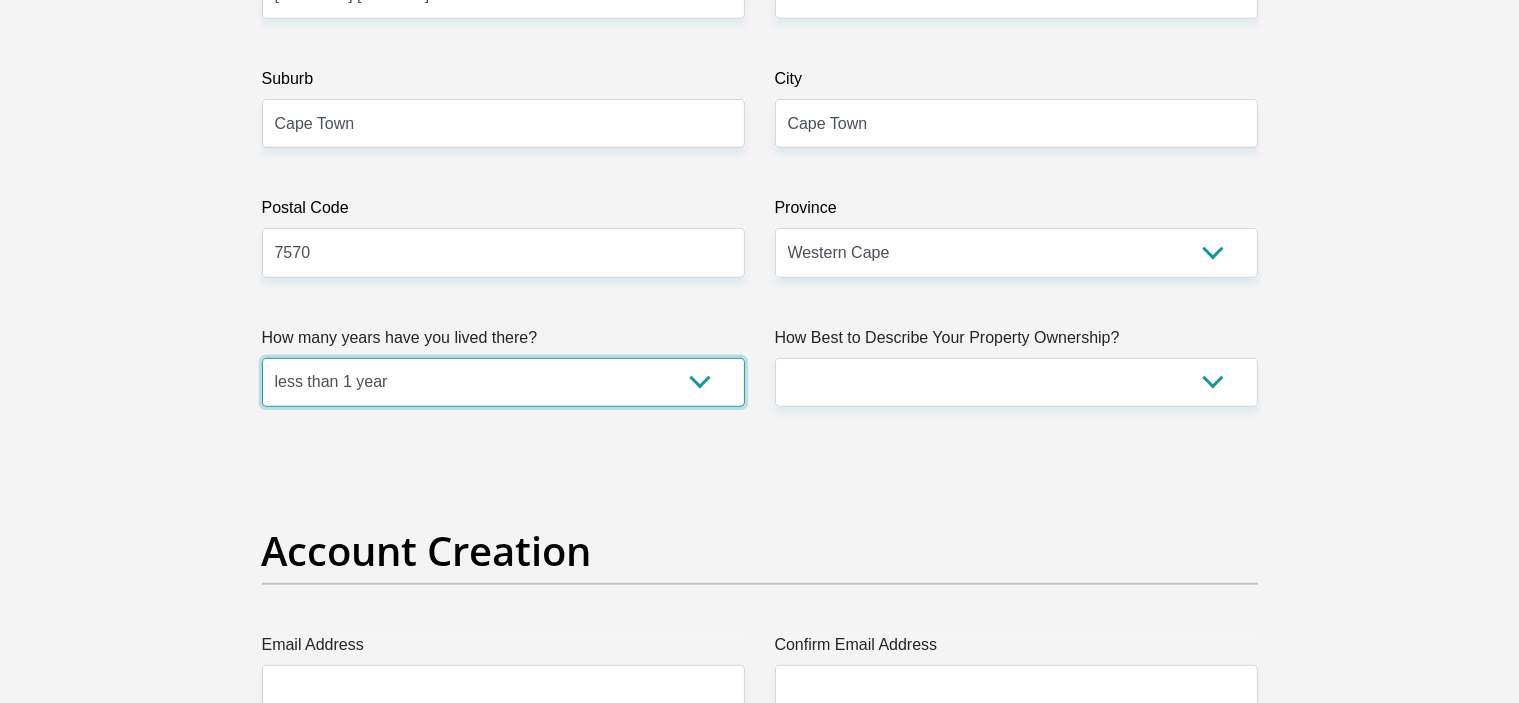 click on "less than 1 year
1-3 years
3-5 years
5+ years" at bounding box center [503, 382] 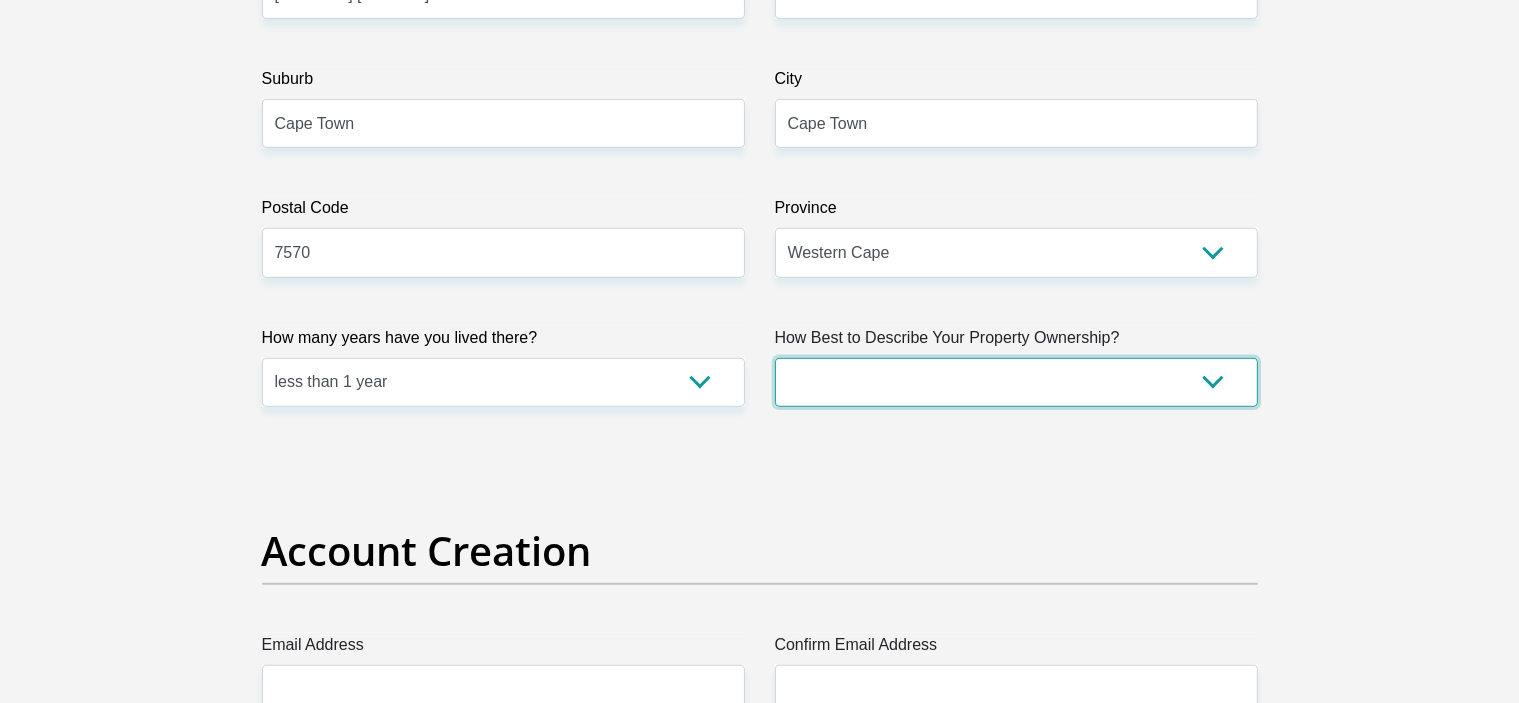 click on "Owned
Rented
Family Owned
Company Dwelling" at bounding box center [1016, 382] 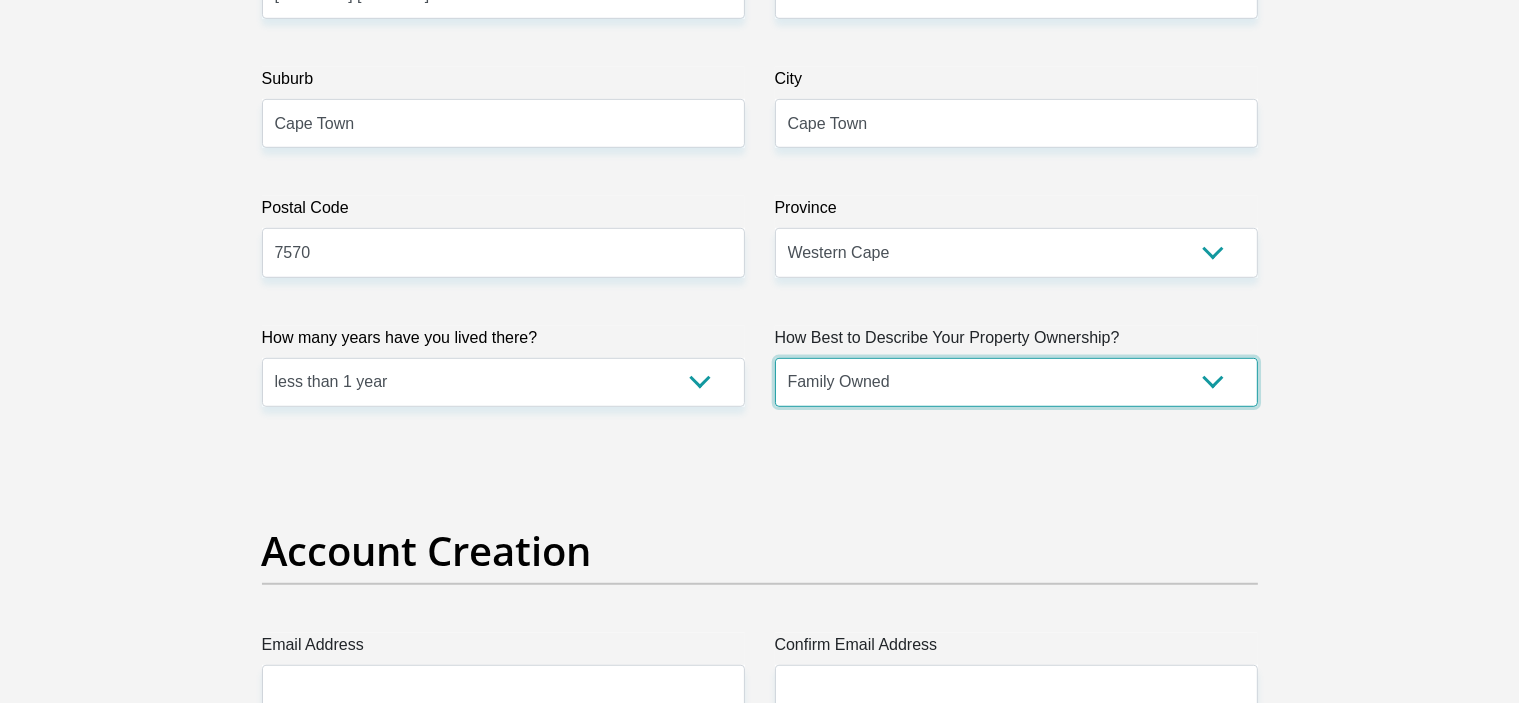 click on "Owned
Rented
Family Owned
Company Dwelling" at bounding box center (1016, 382) 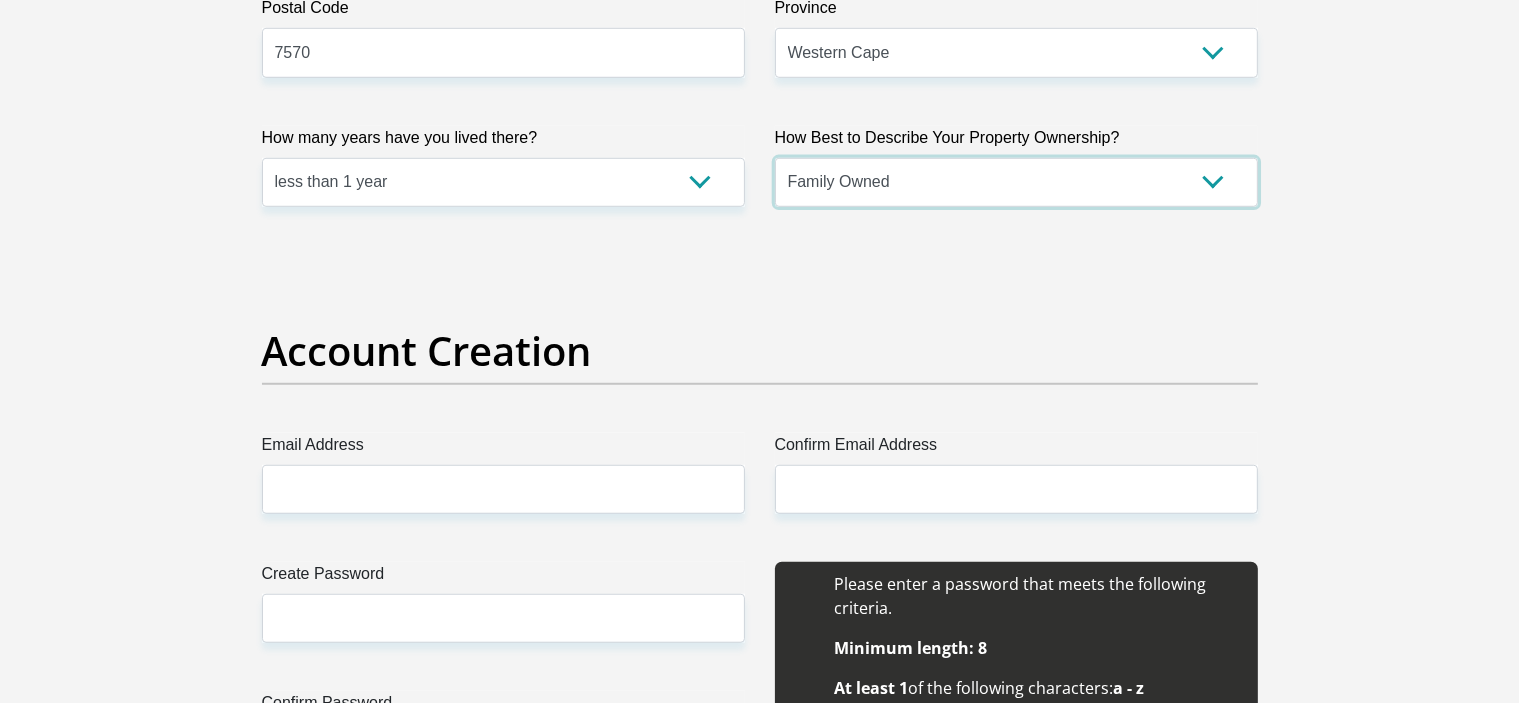 scroll, scrollTop: 1600, scrollLeft: 0, axis: vertical 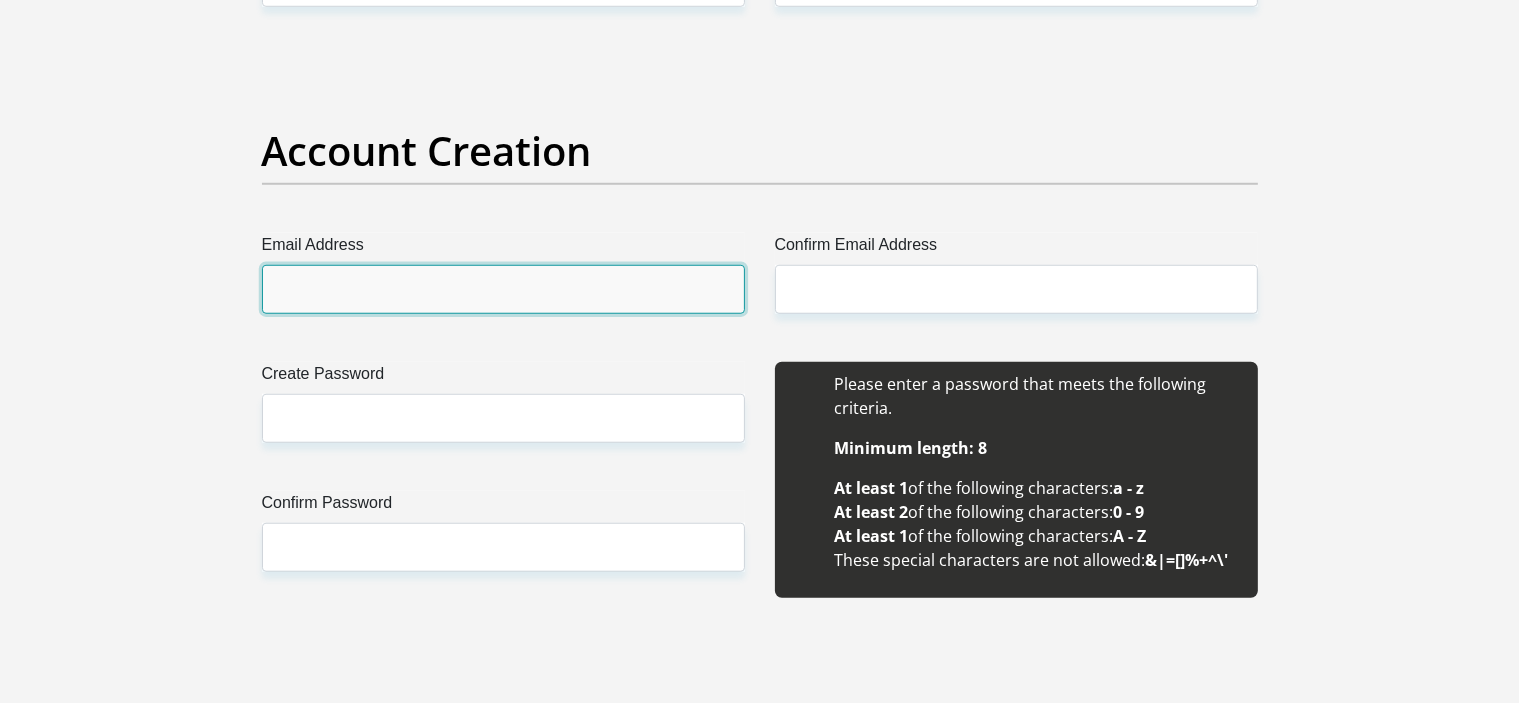 click on "Email Address" at bounding box center (503, 289) 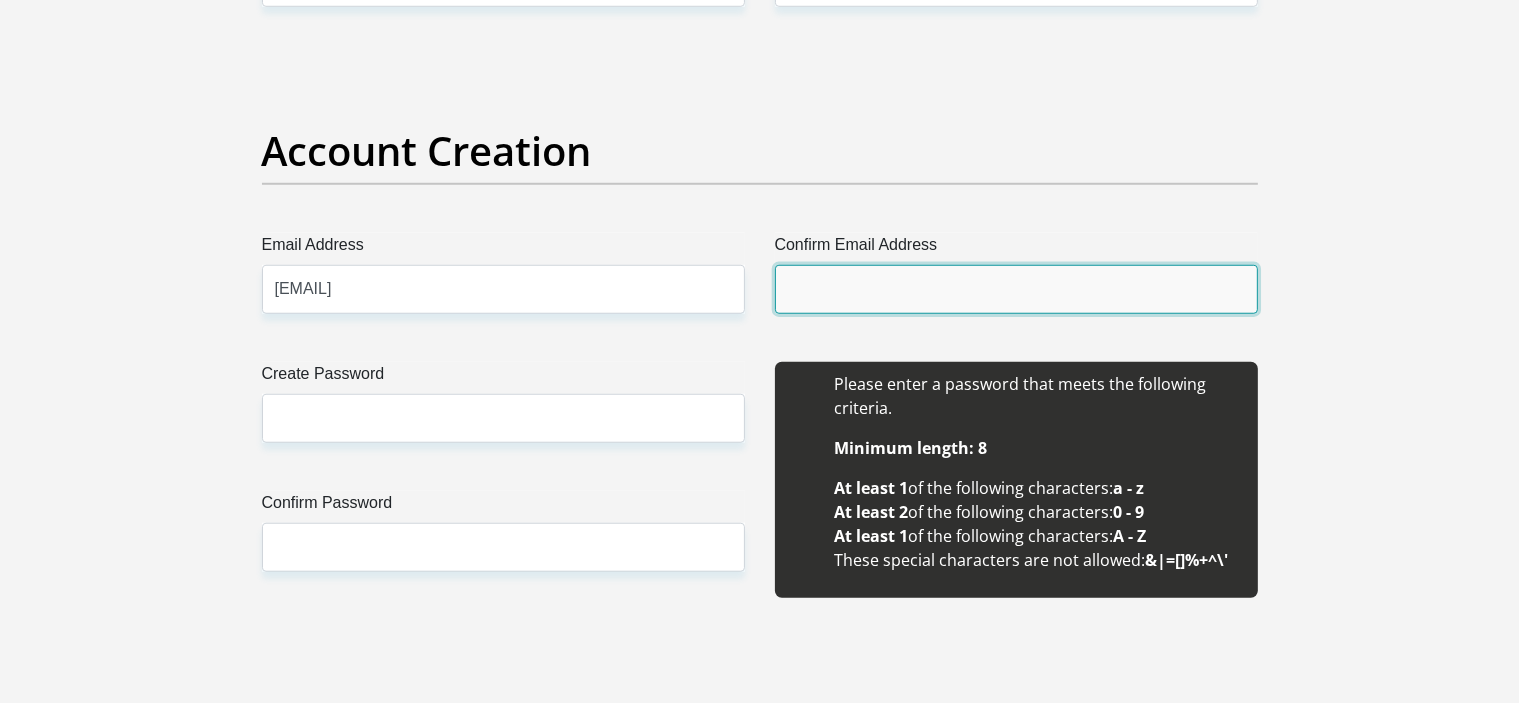 type on "bozaxolani@gmail.com" 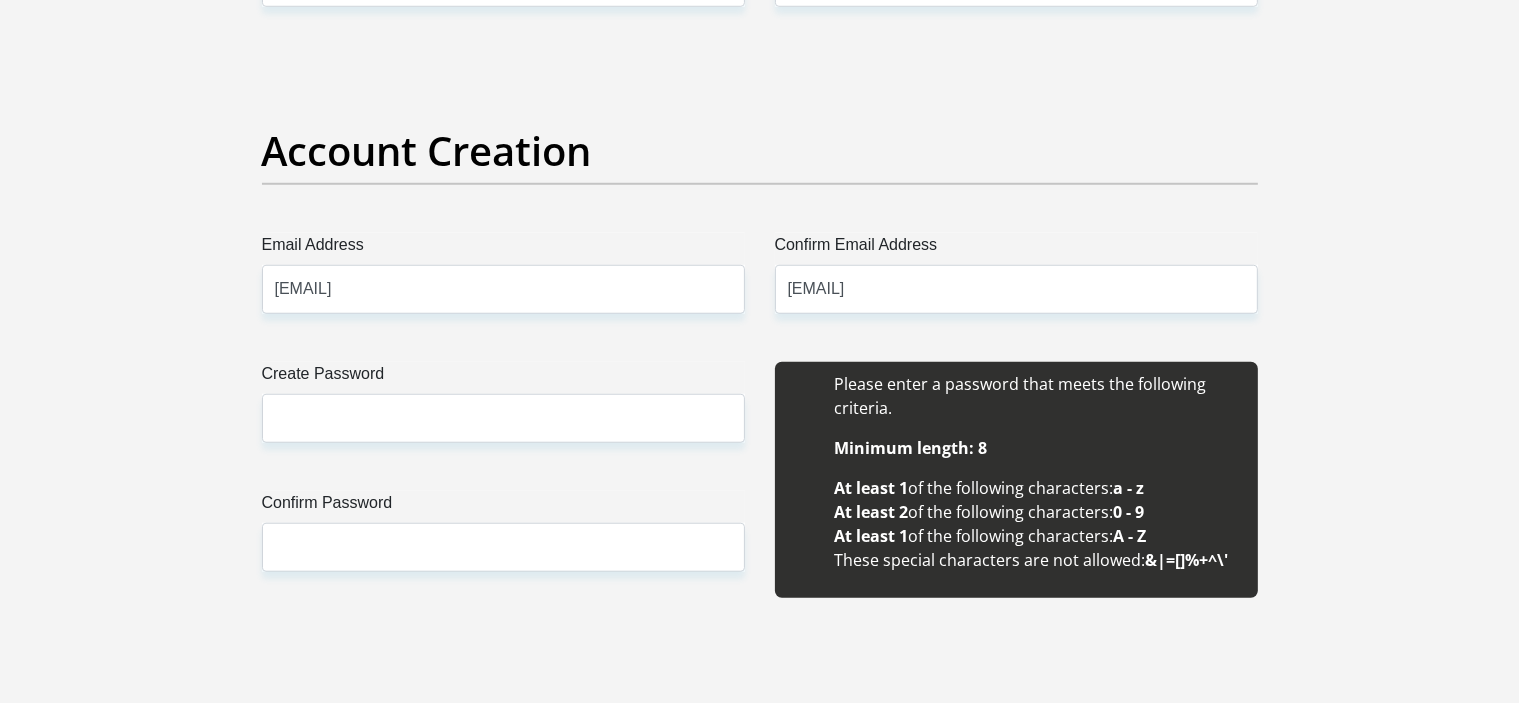 type 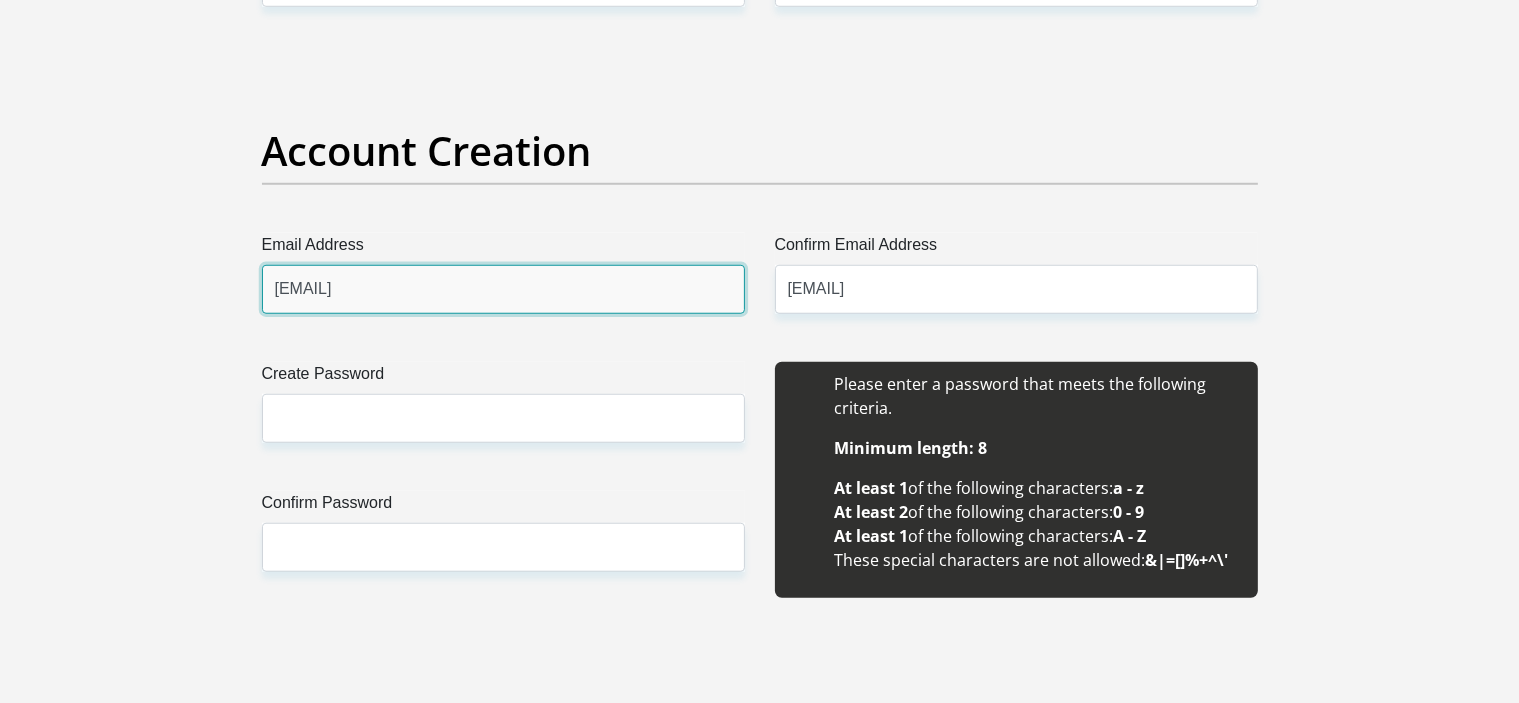 type 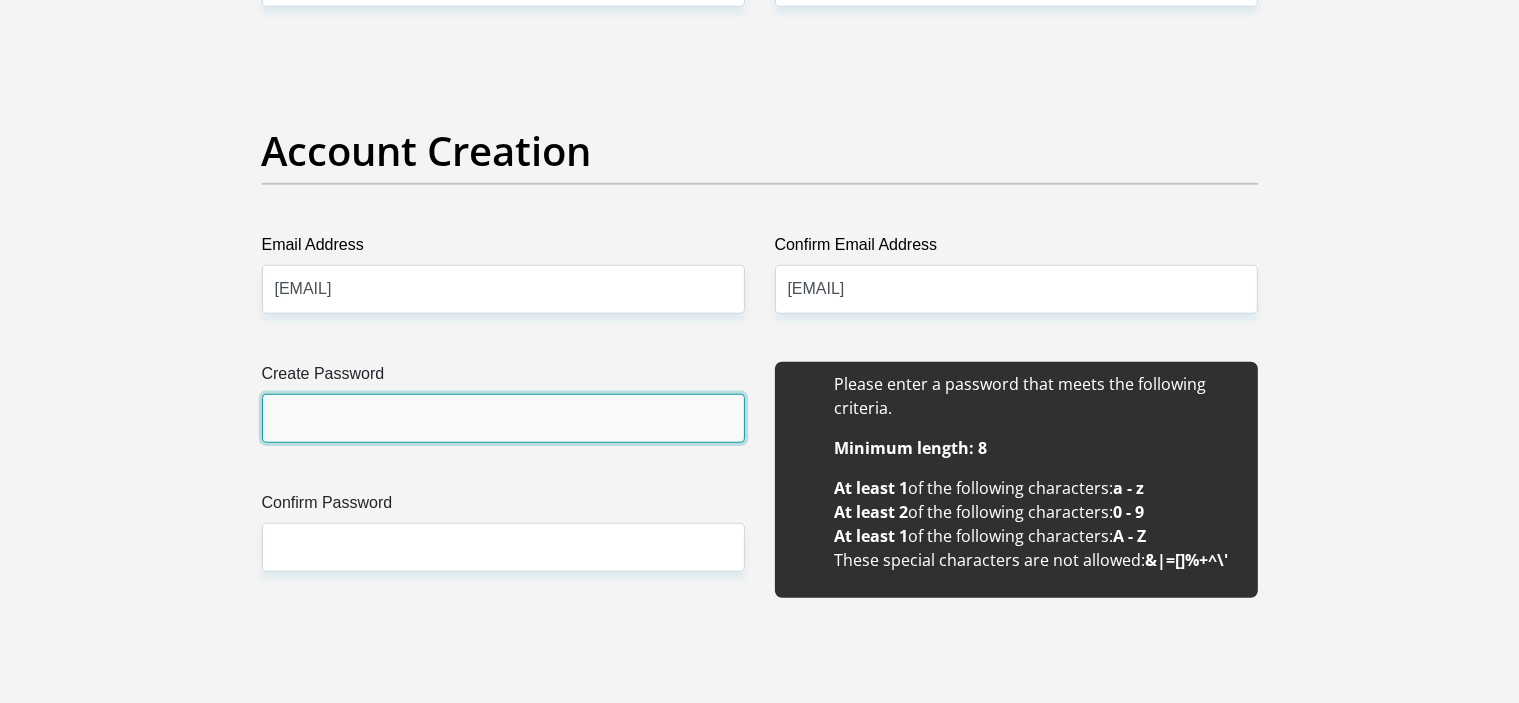 click on "Create Password" at bounding box center (503, 418) 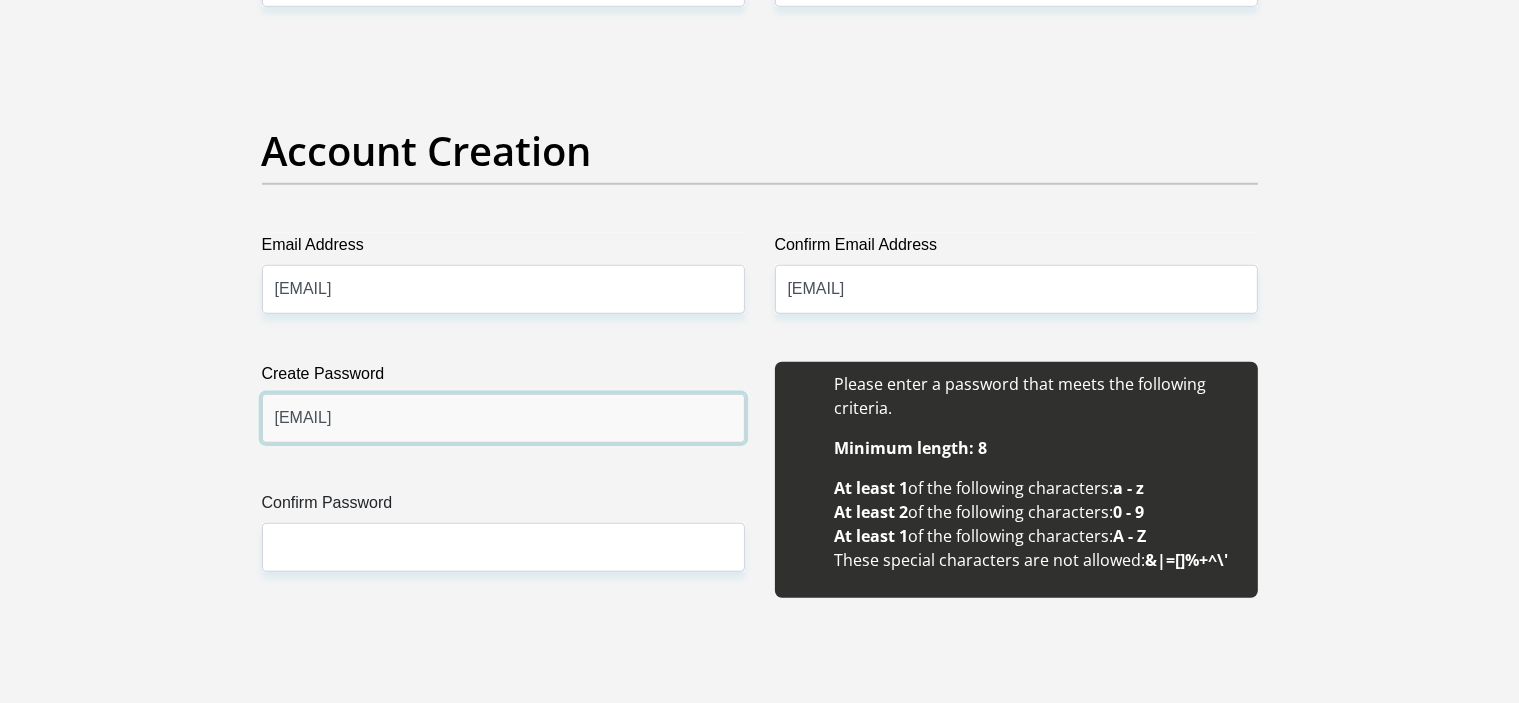type on "Ni9hola4@" 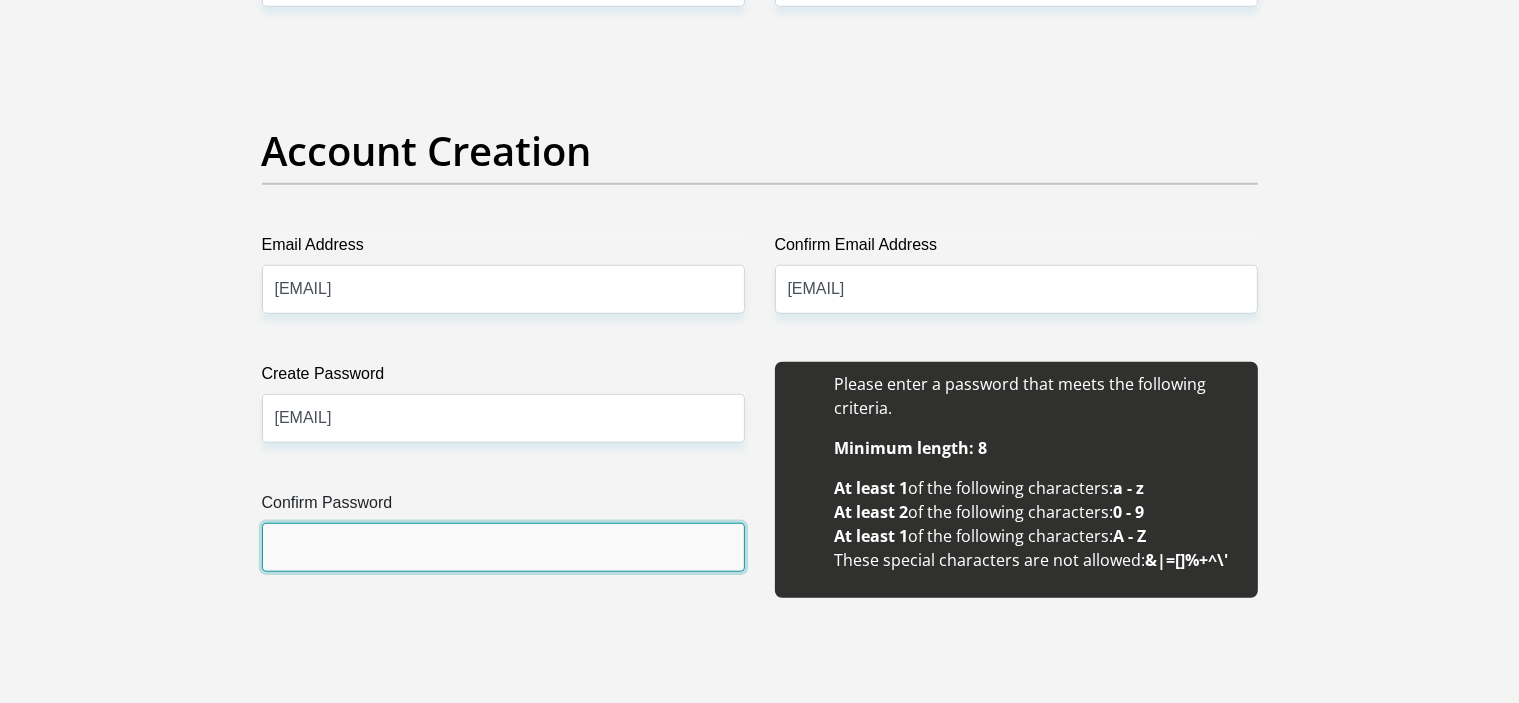 click on "Confirm Password" at bounding box center (503, 547) 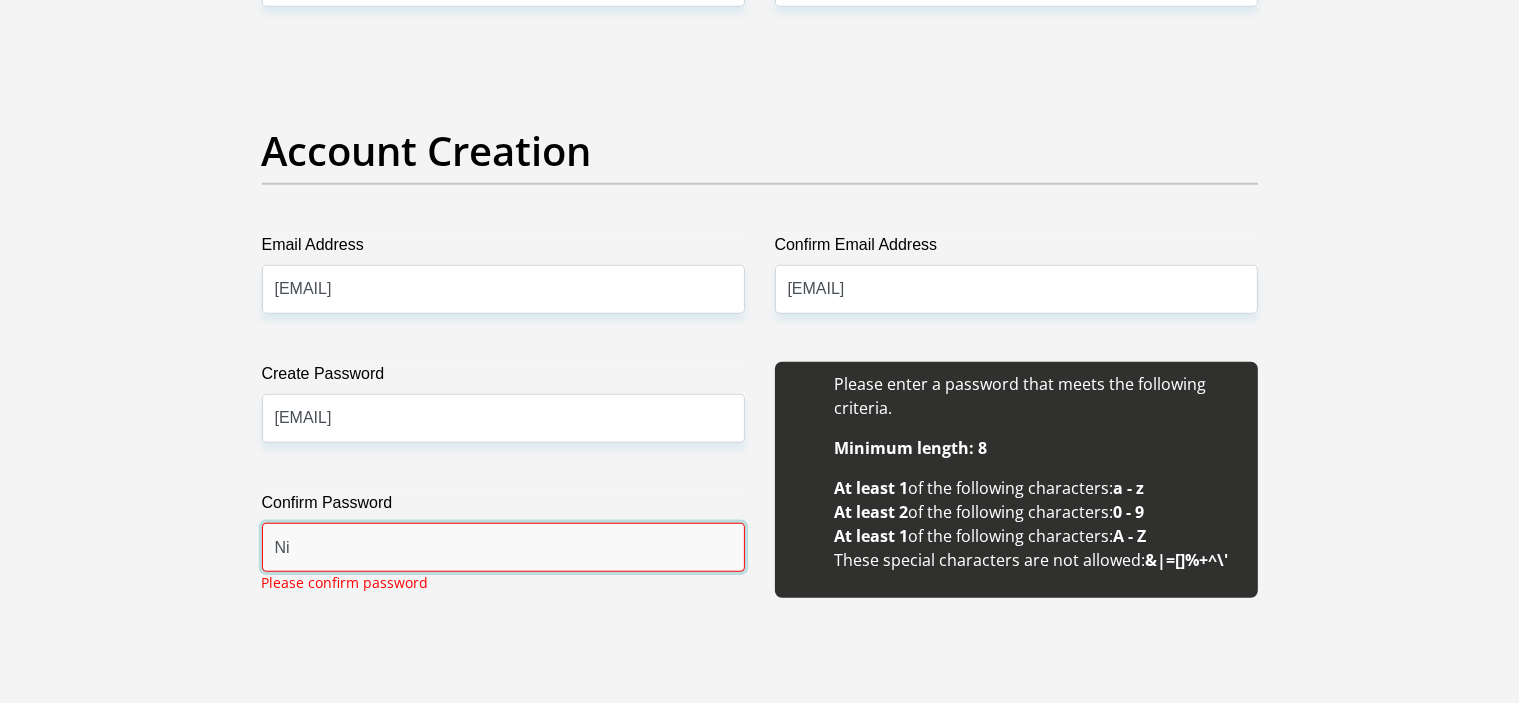 type on "N" 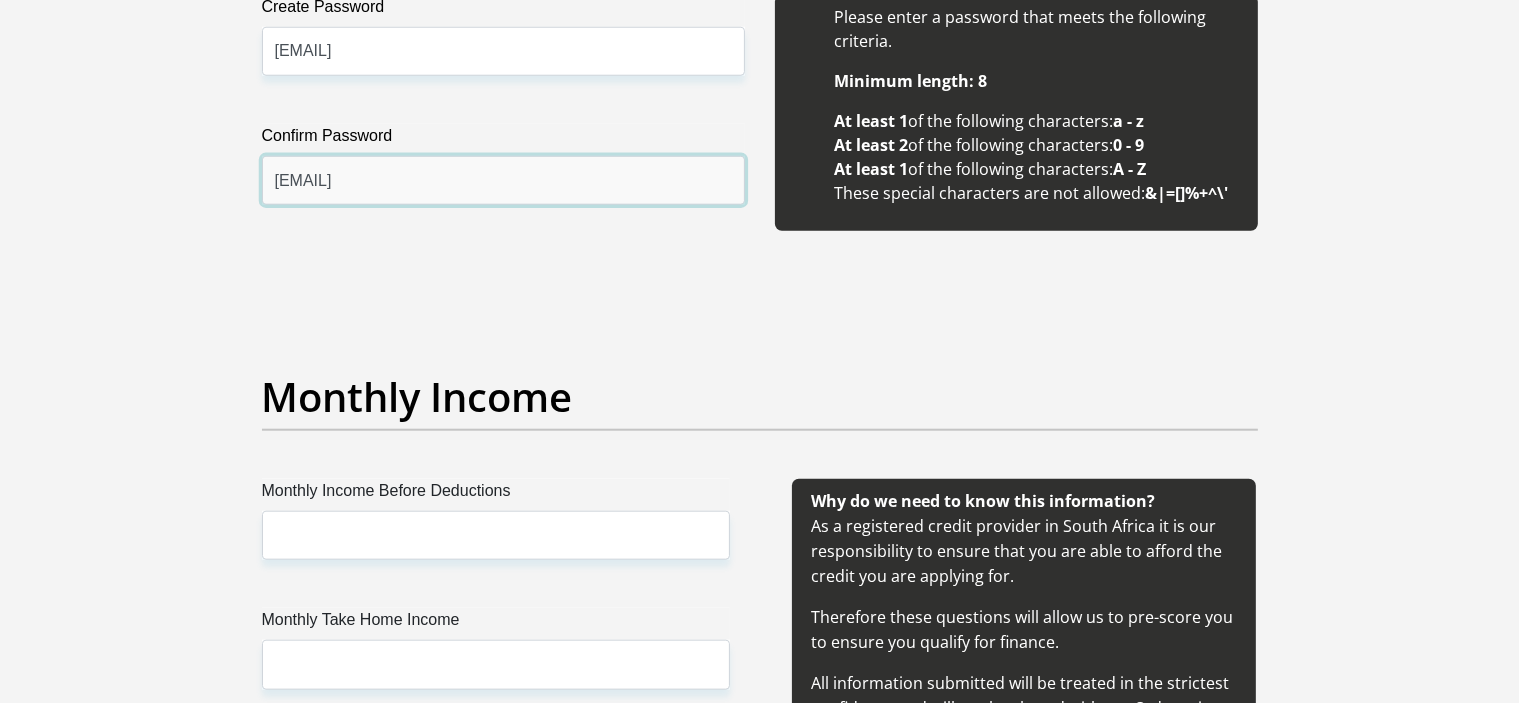 scroll, scrollTop: 2000, scrollLeft: 0, axis: vertical 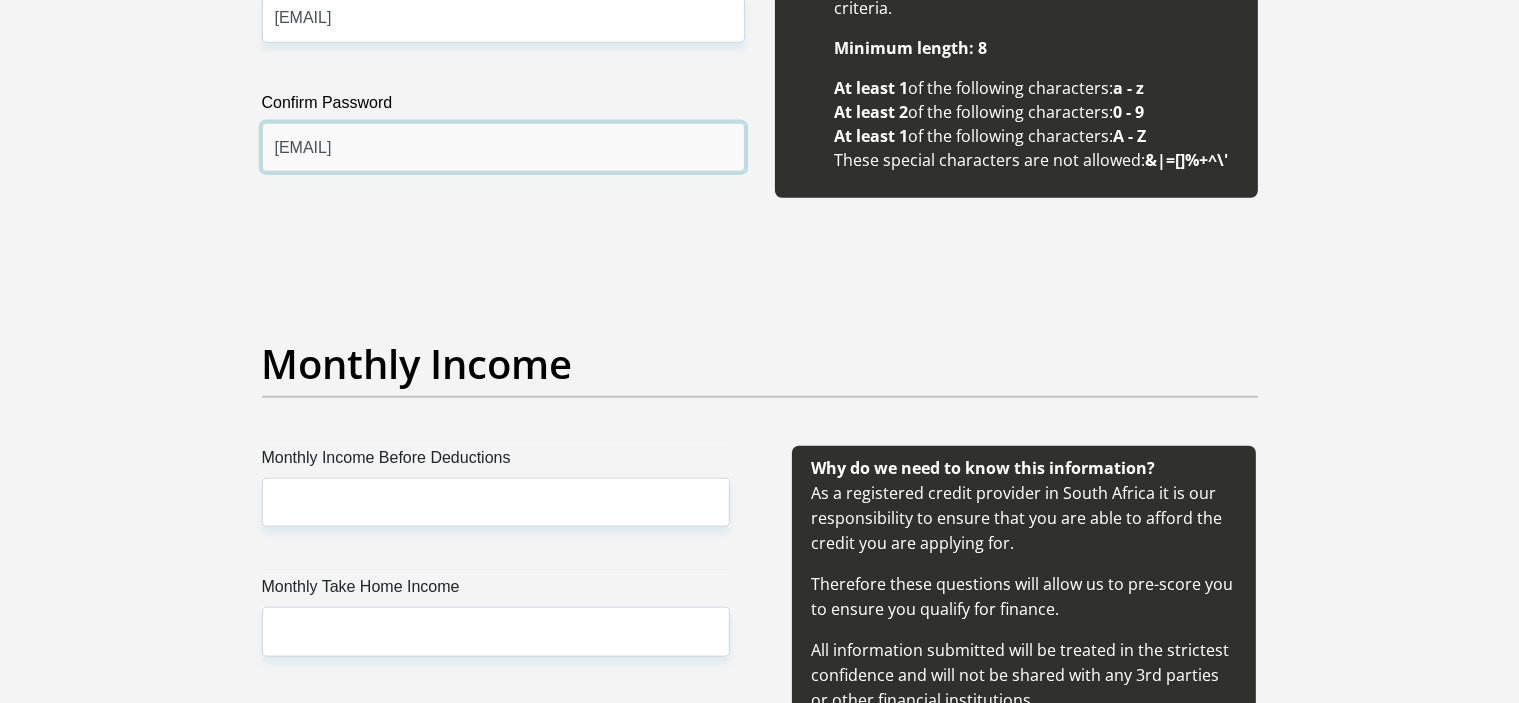 type on "Ni9hola4@" 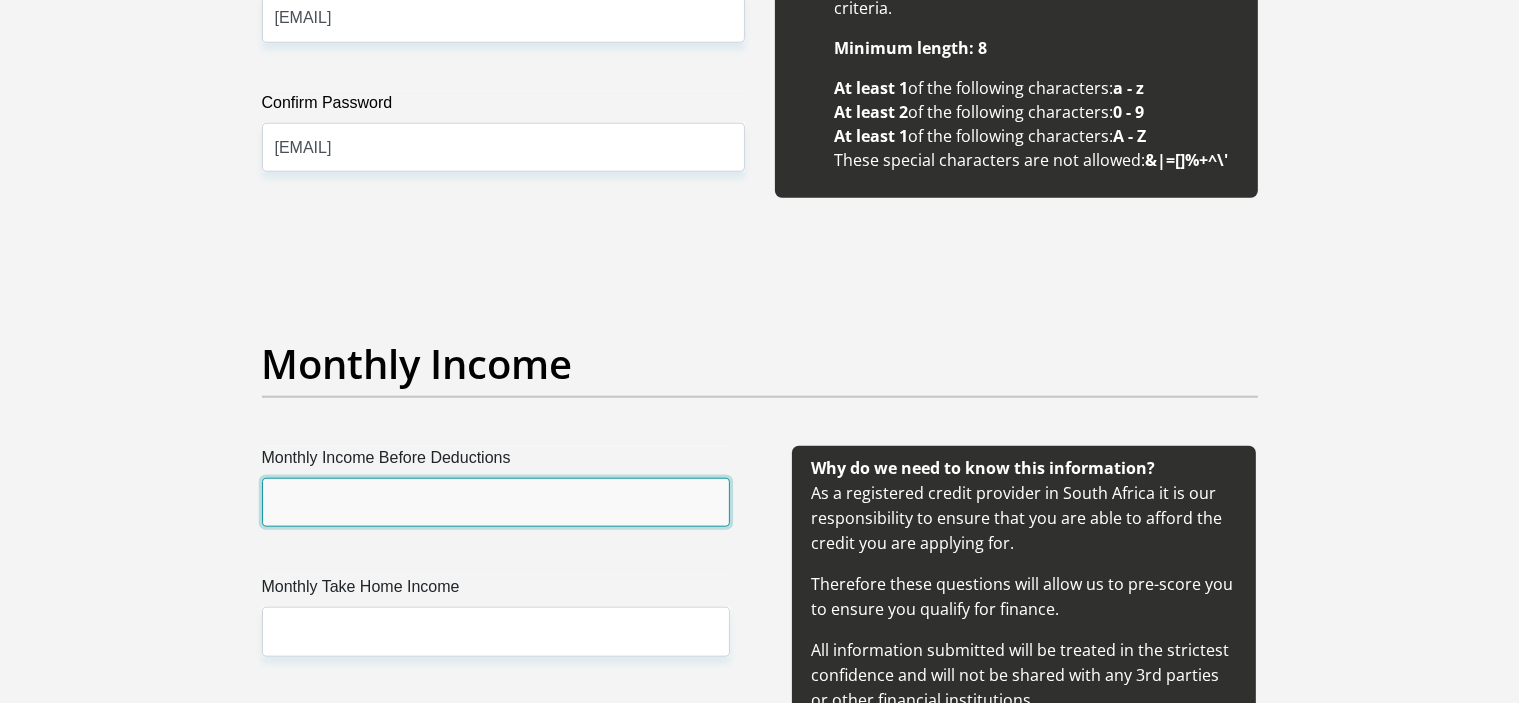 click on "Monthly Income Before Deductions" at bounding box center (496, 502) 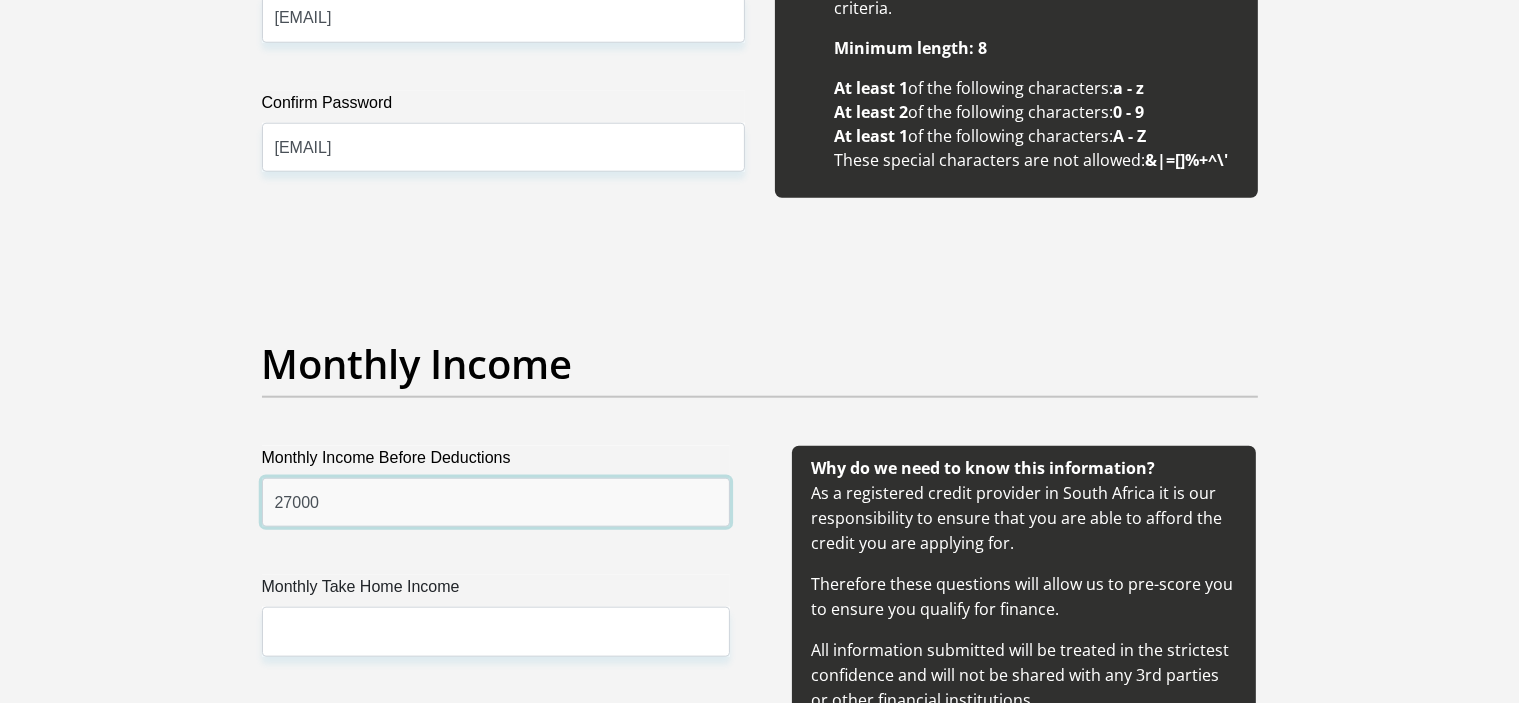 scroll, scrollTop: 2200, scrollLeft: 0, axis: vertical 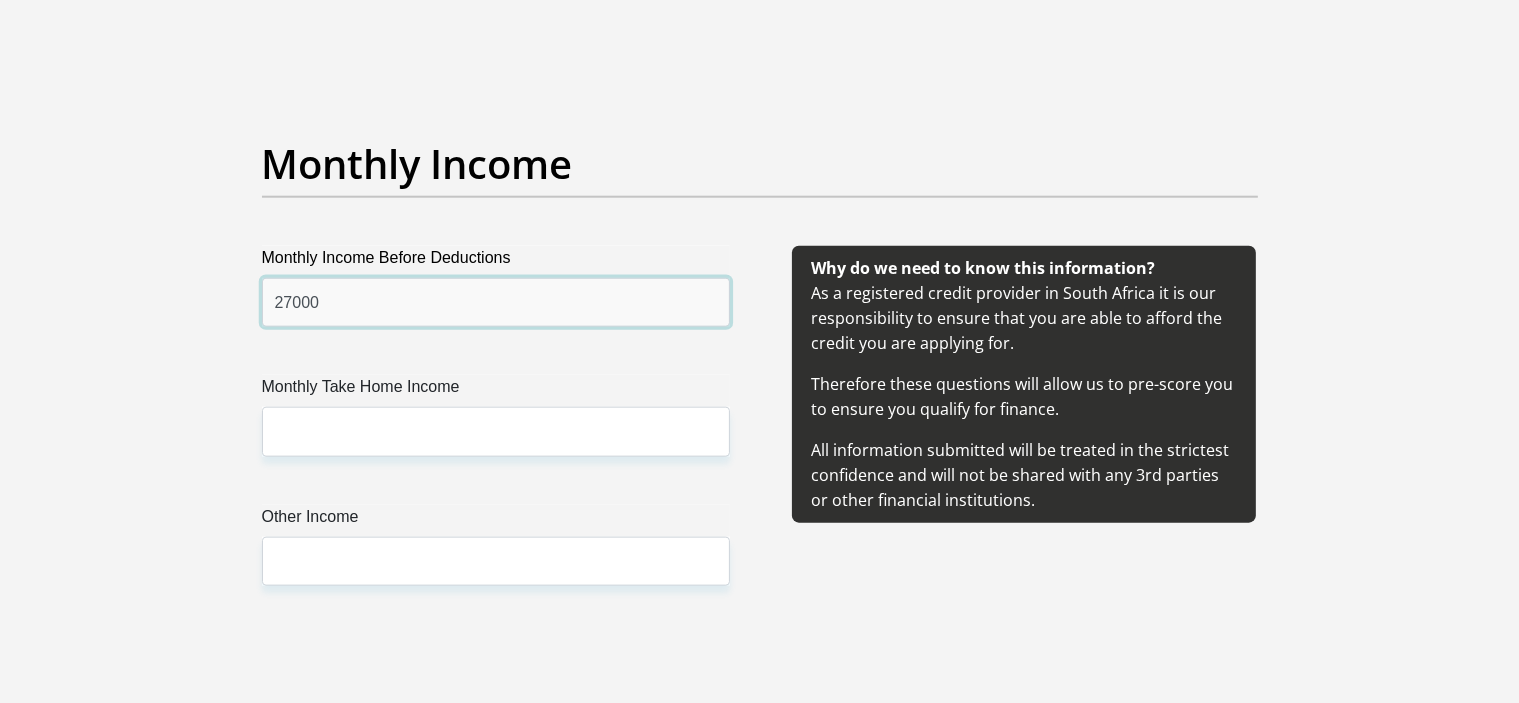 type on "27000" 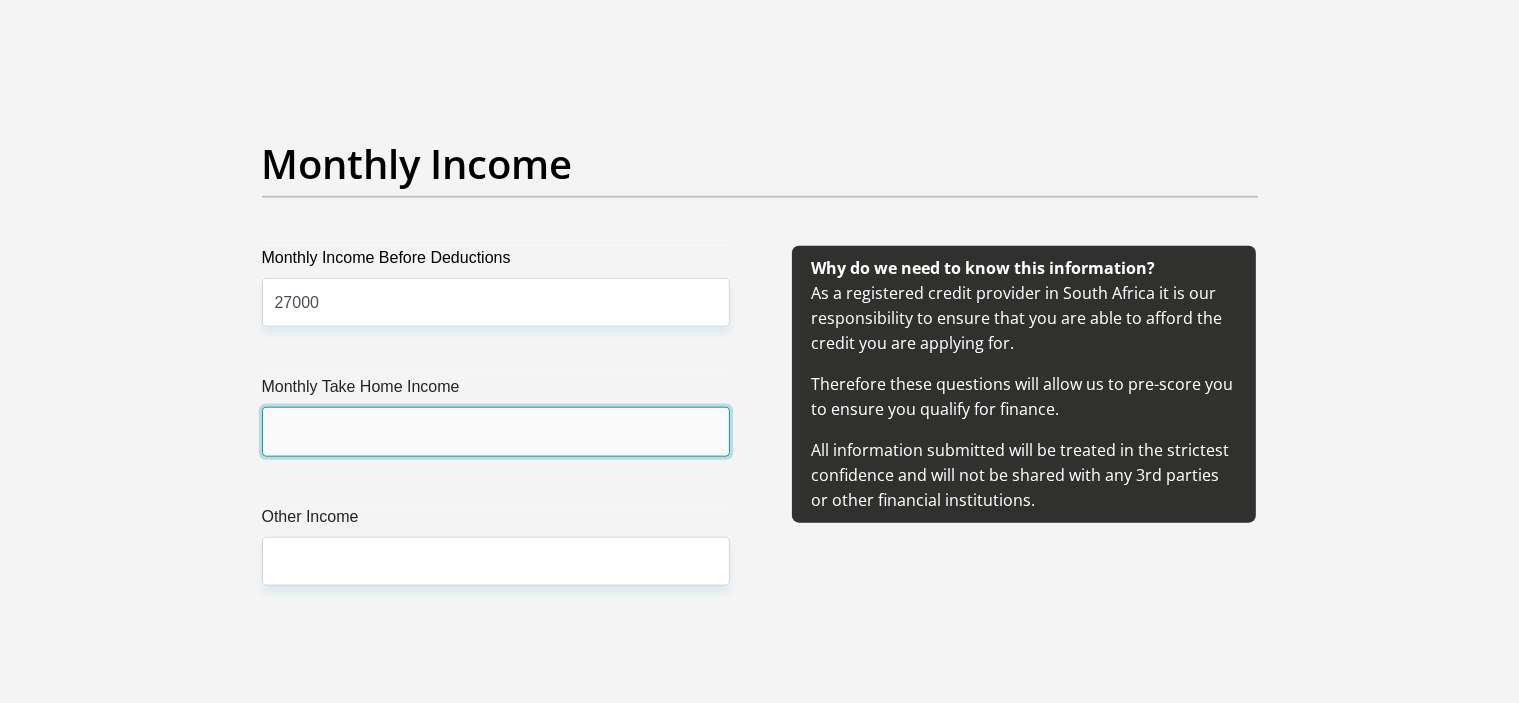click on "Monthly Take Home Income" at bounding box center [496, 431] 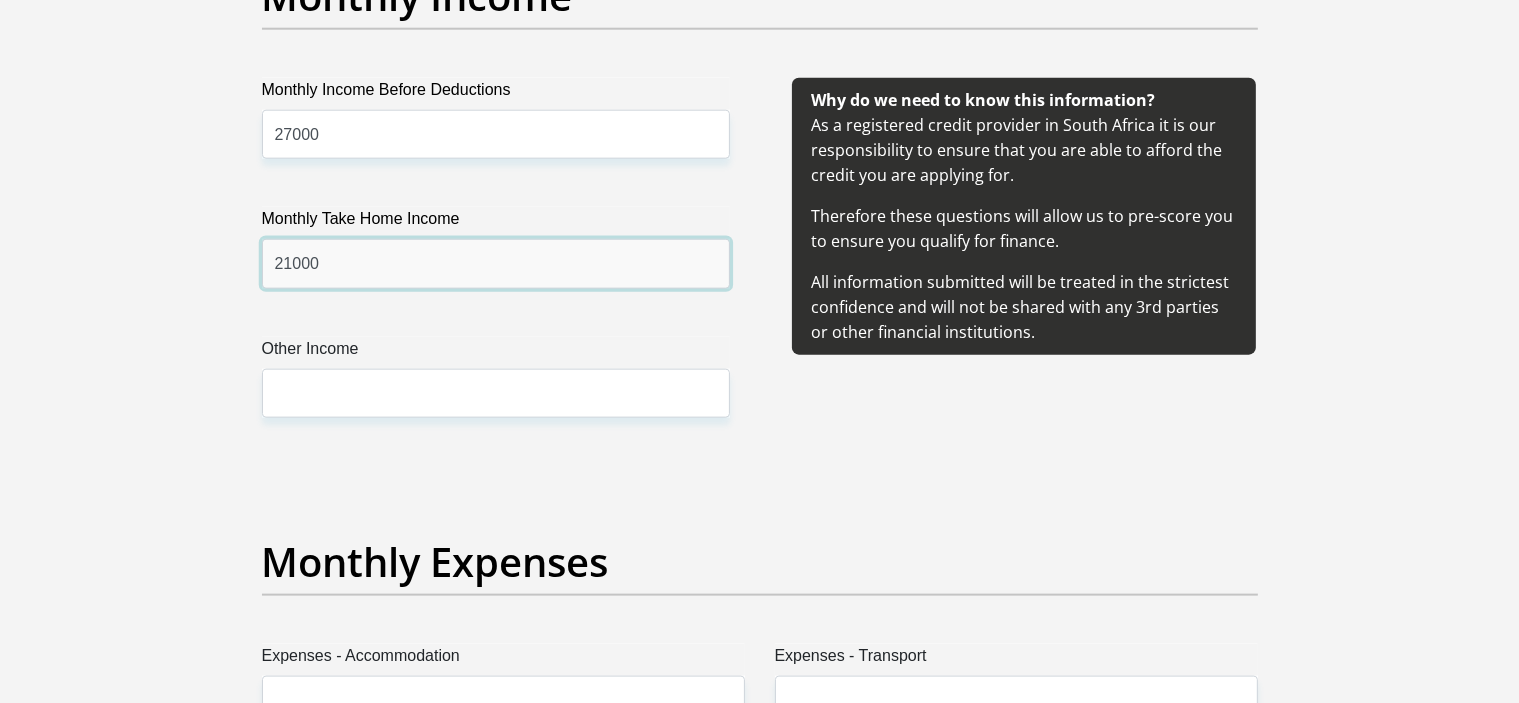 scroll, scrollTop: 2400, scrollLeft: 0, axis: vertical 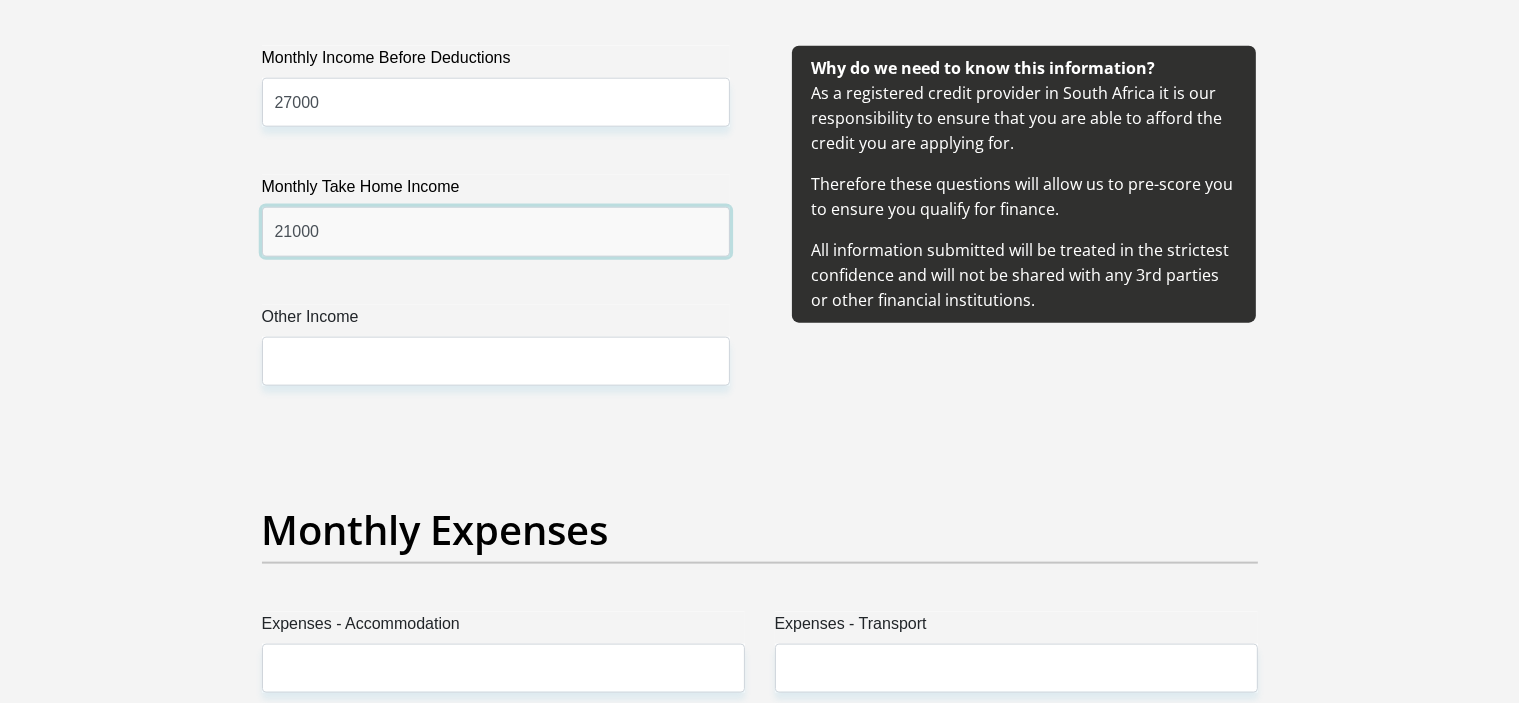 type on "21000" 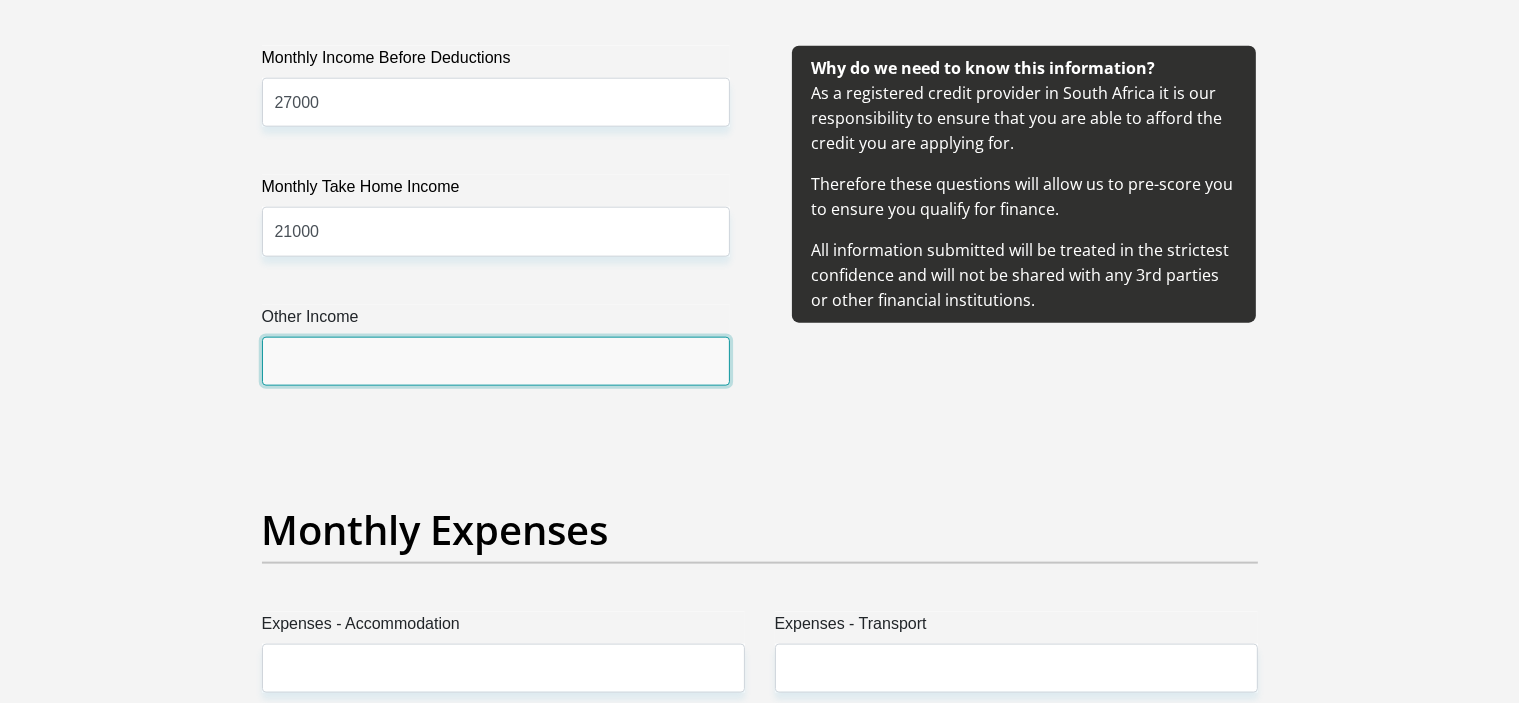 click on "Other Income" at bounding box center [496, 361] 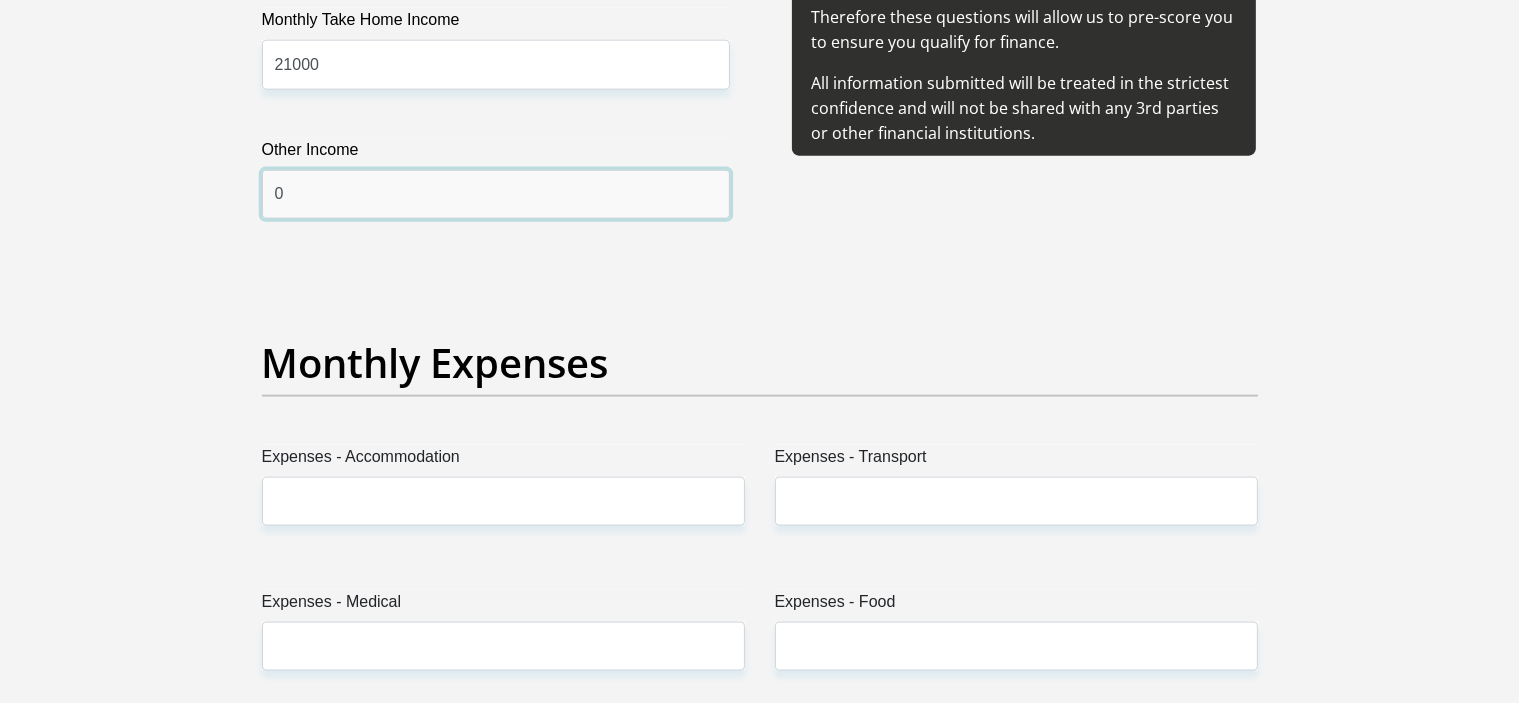scroll, scrollTop: 2800, scrollLeft: 0, axis: vertical 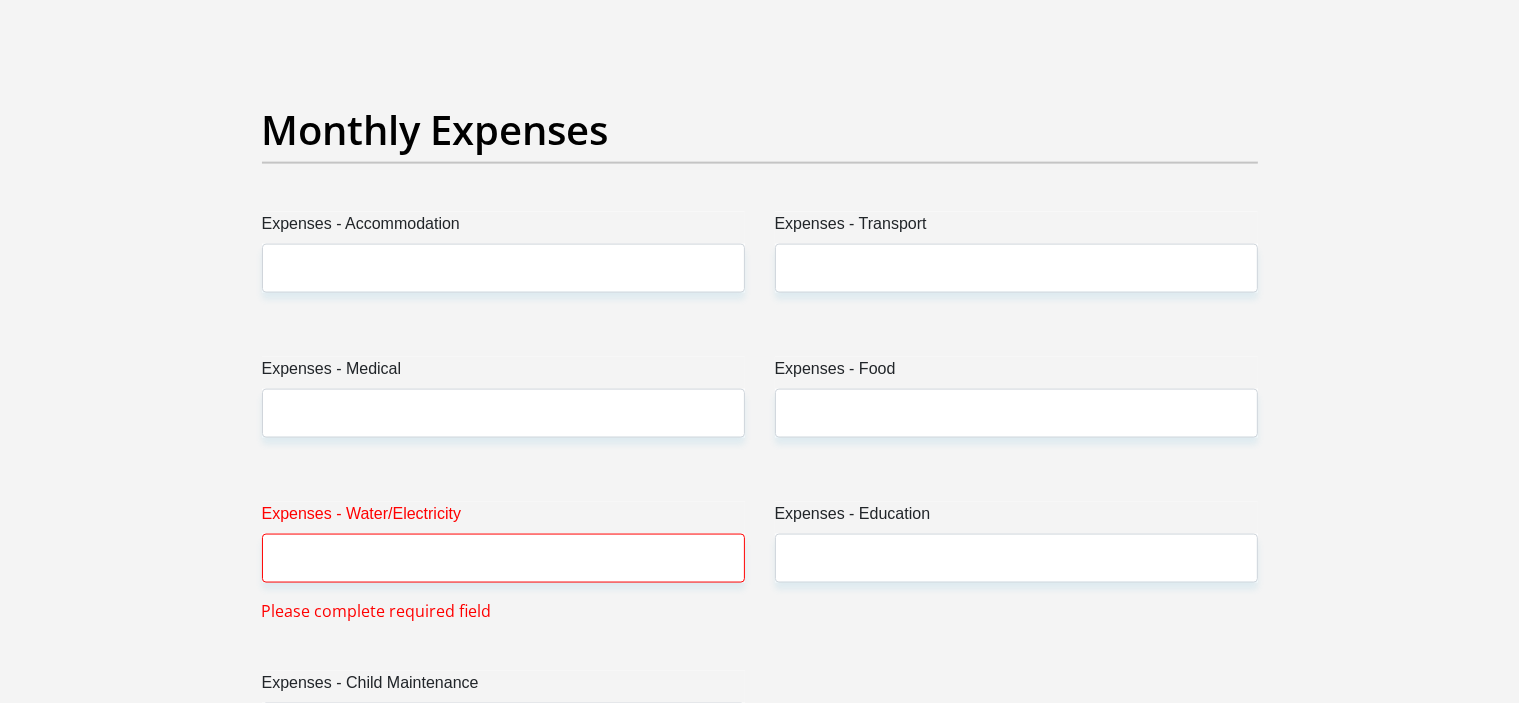 type on "0" 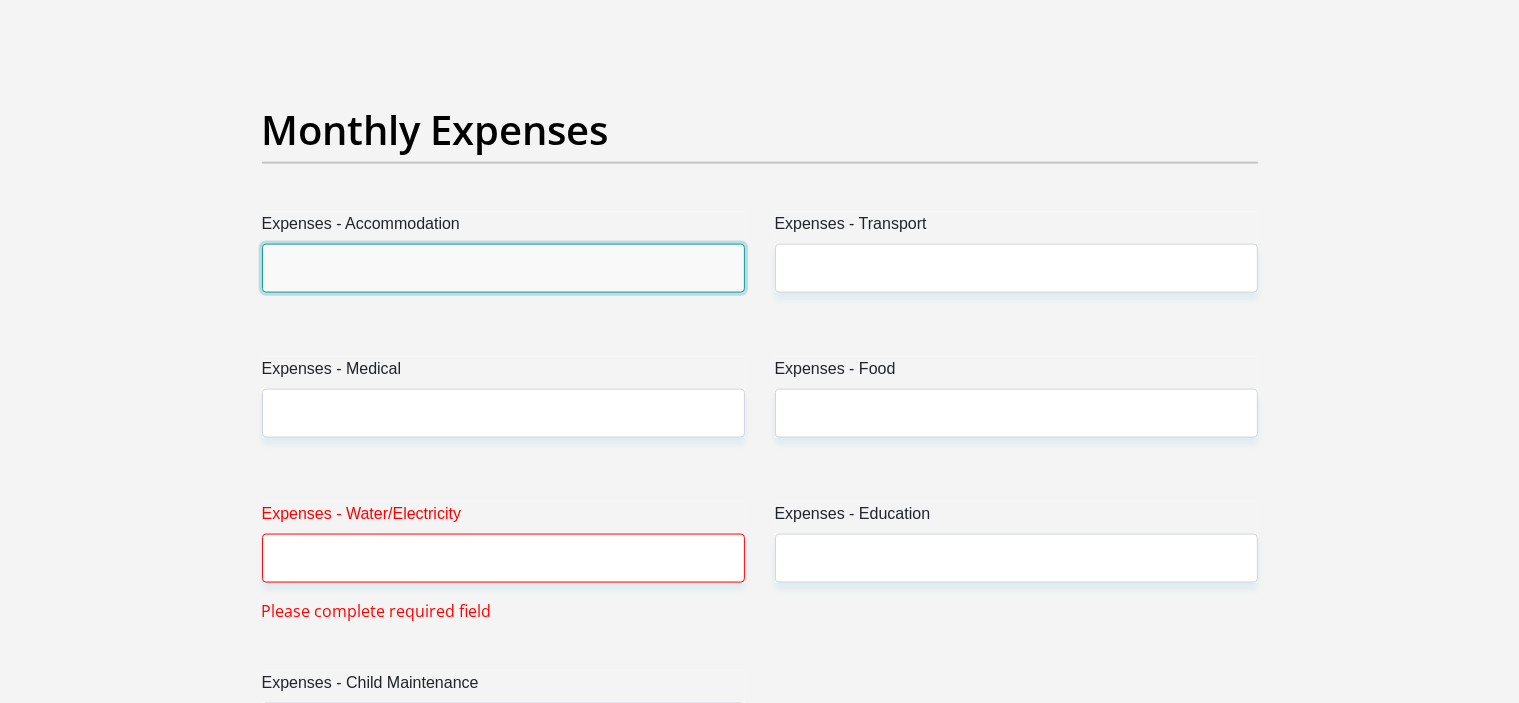 click on "Expenses - Accommodation" at bounding box center [503, 268] 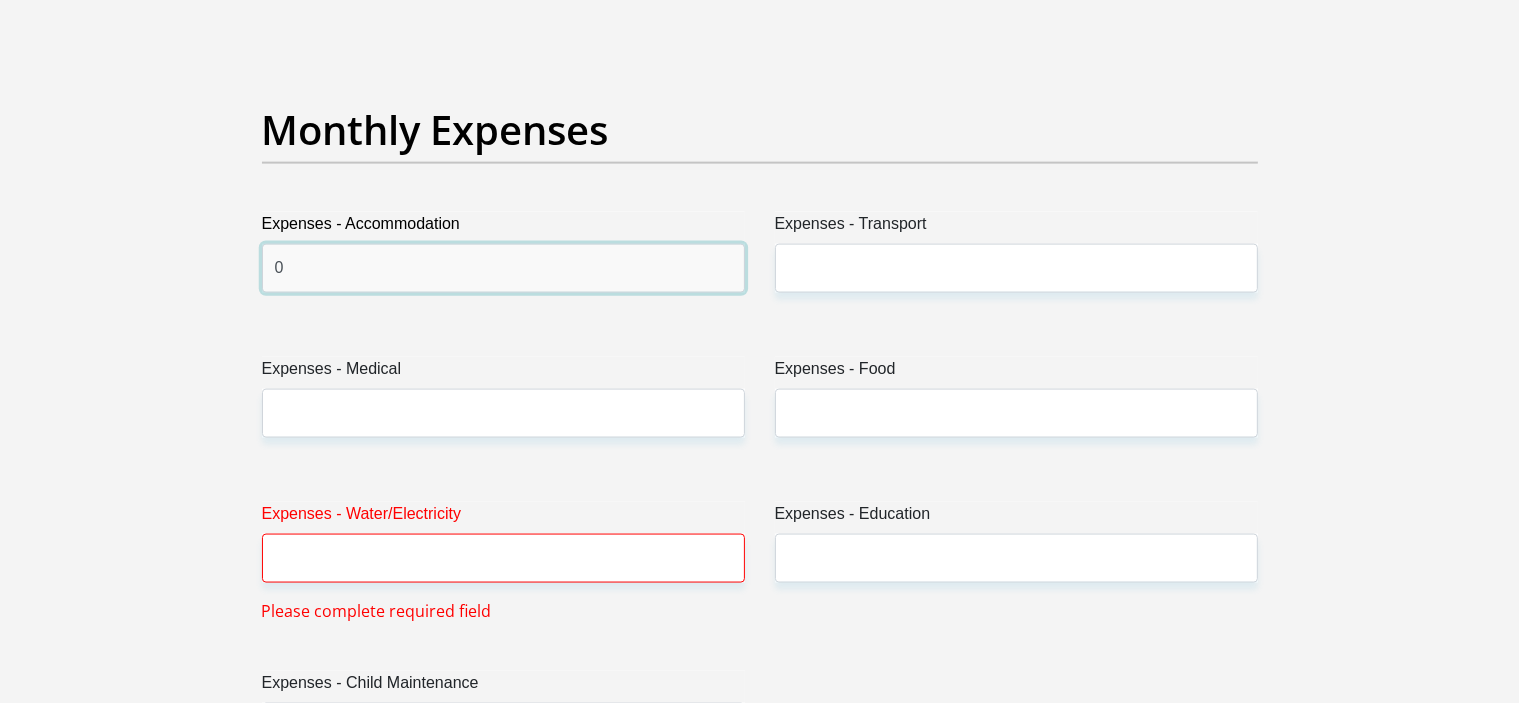 type on "0" 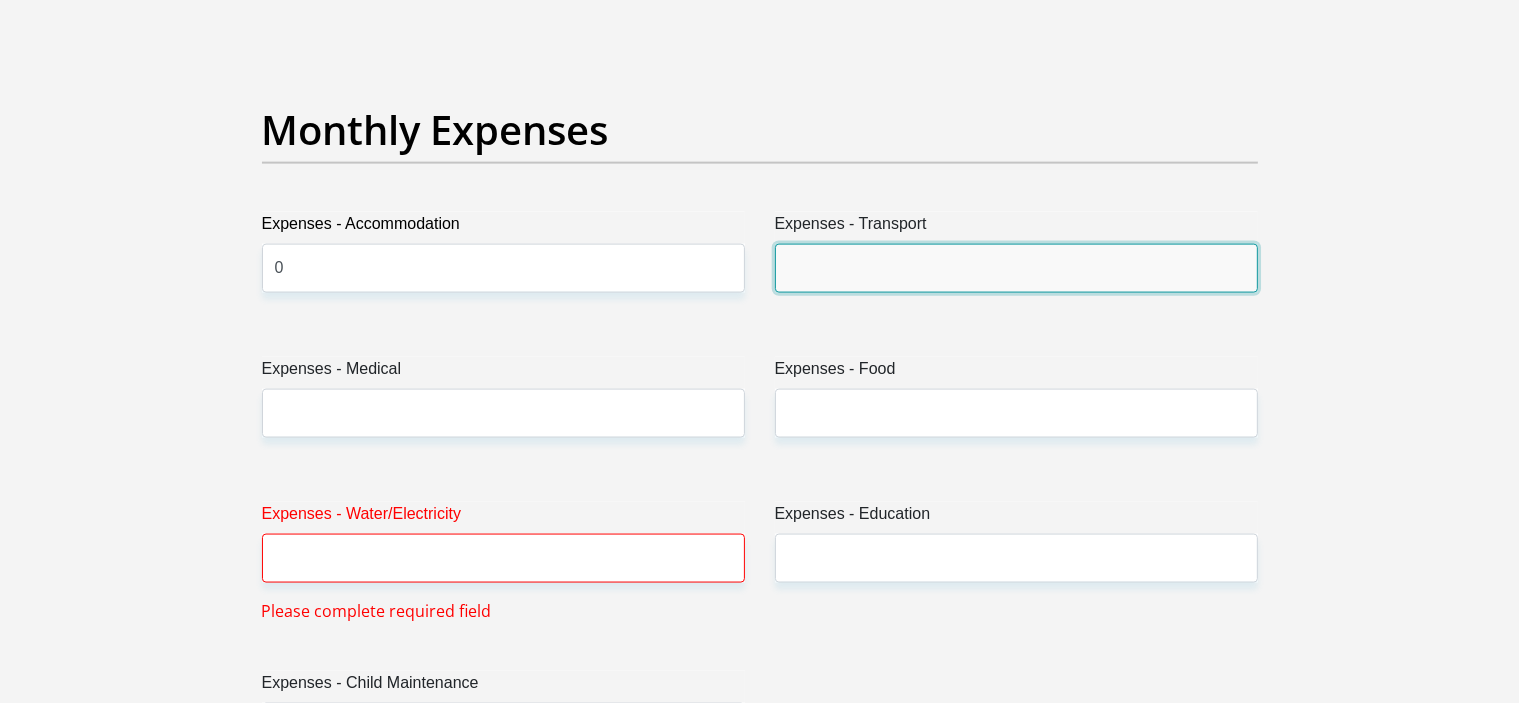 click on "Expenses - Transport" at bounding box center (1016, 268) 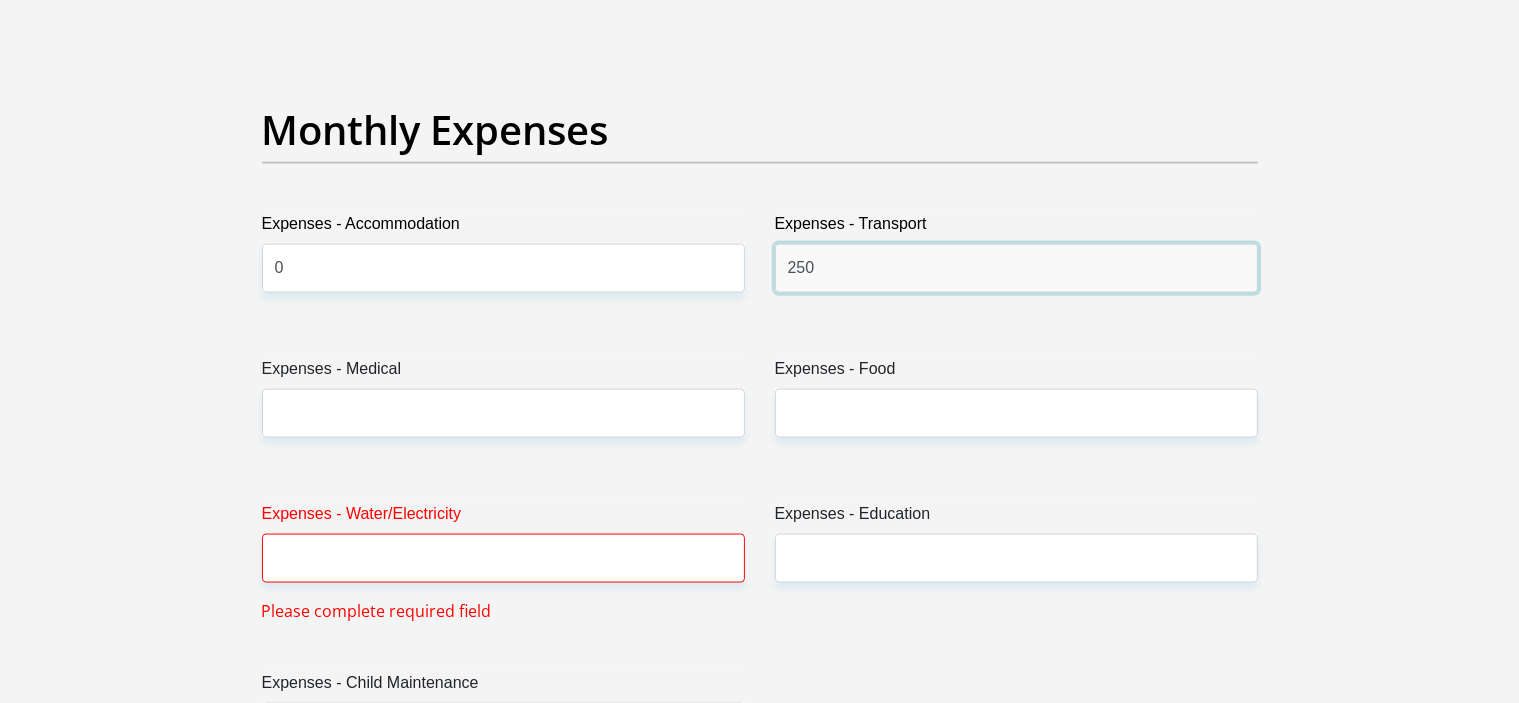 type on "250" 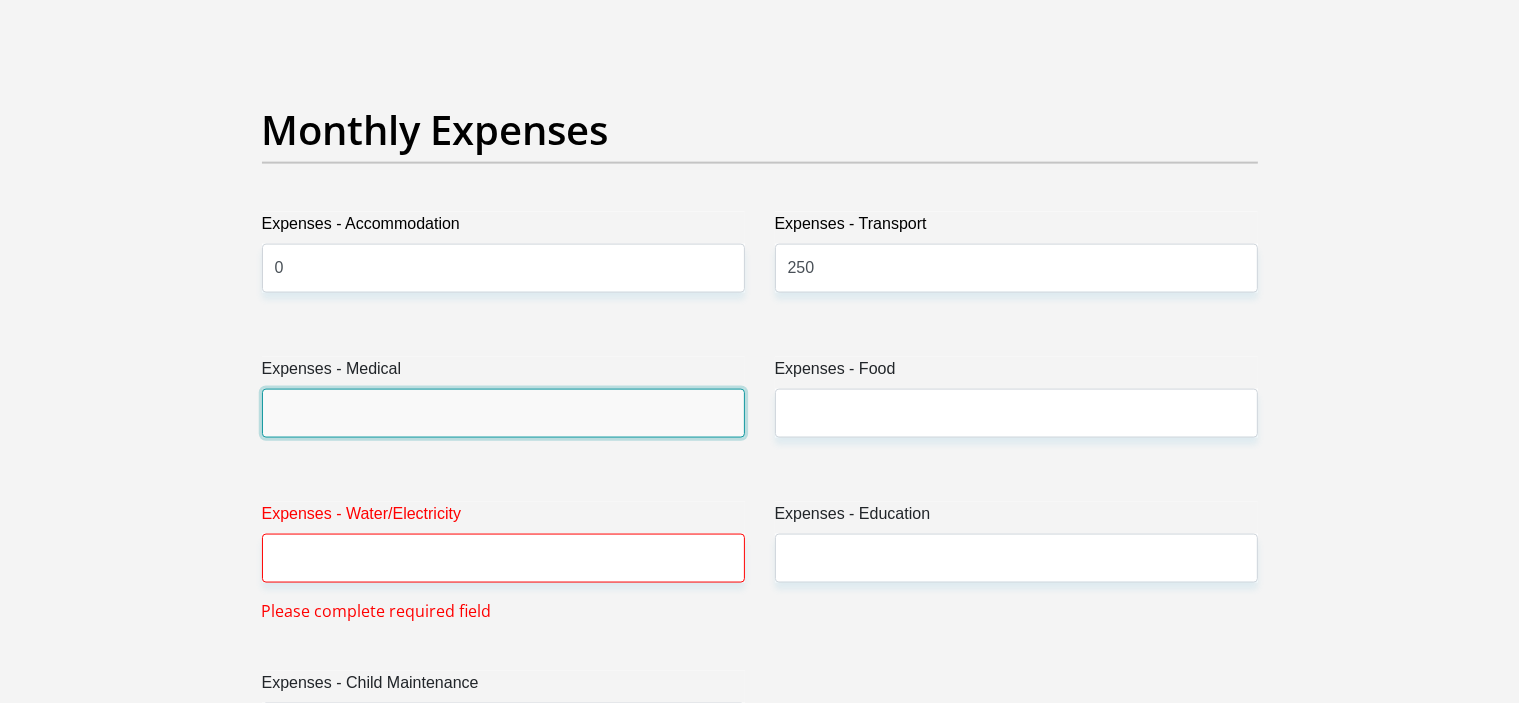 click on "Expenses - Medical" at bounding box center [503, 413] 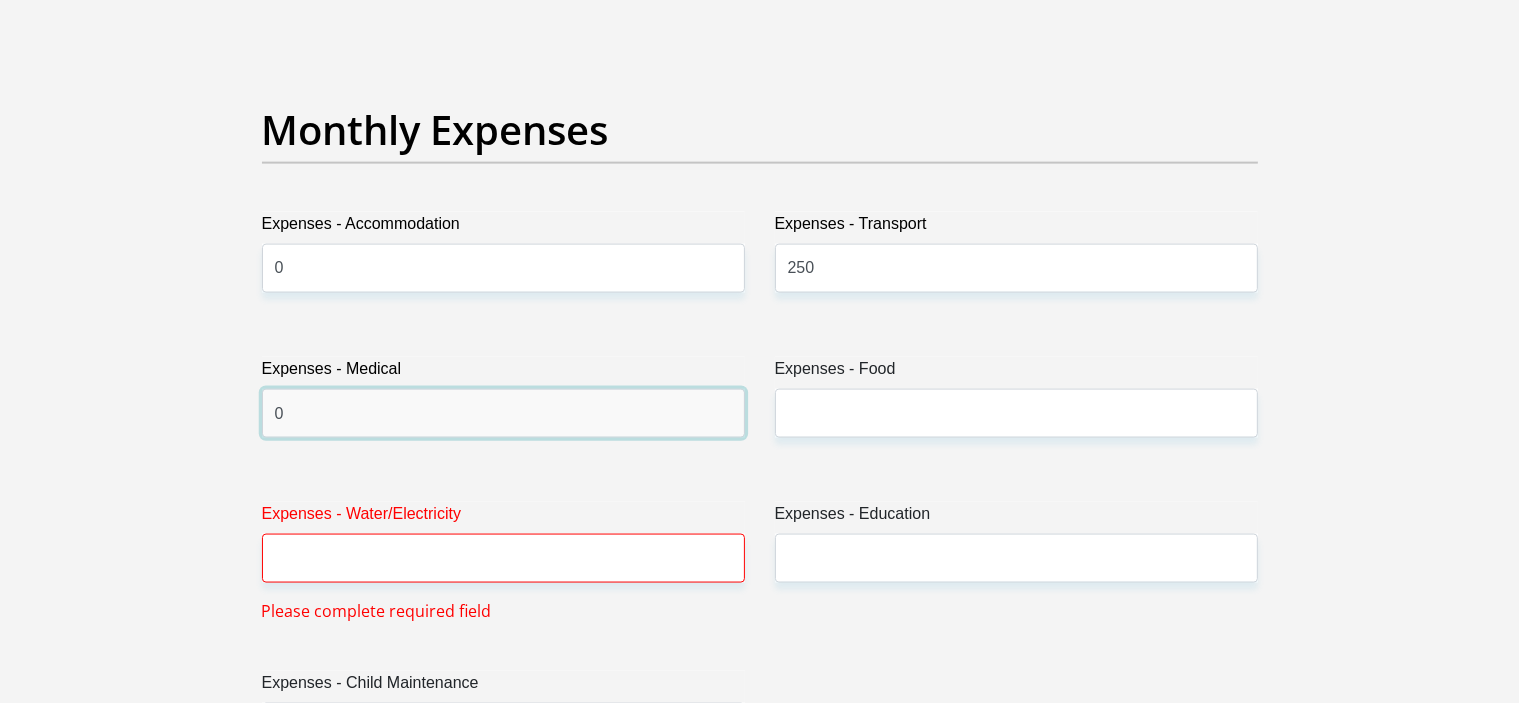 type on "0" 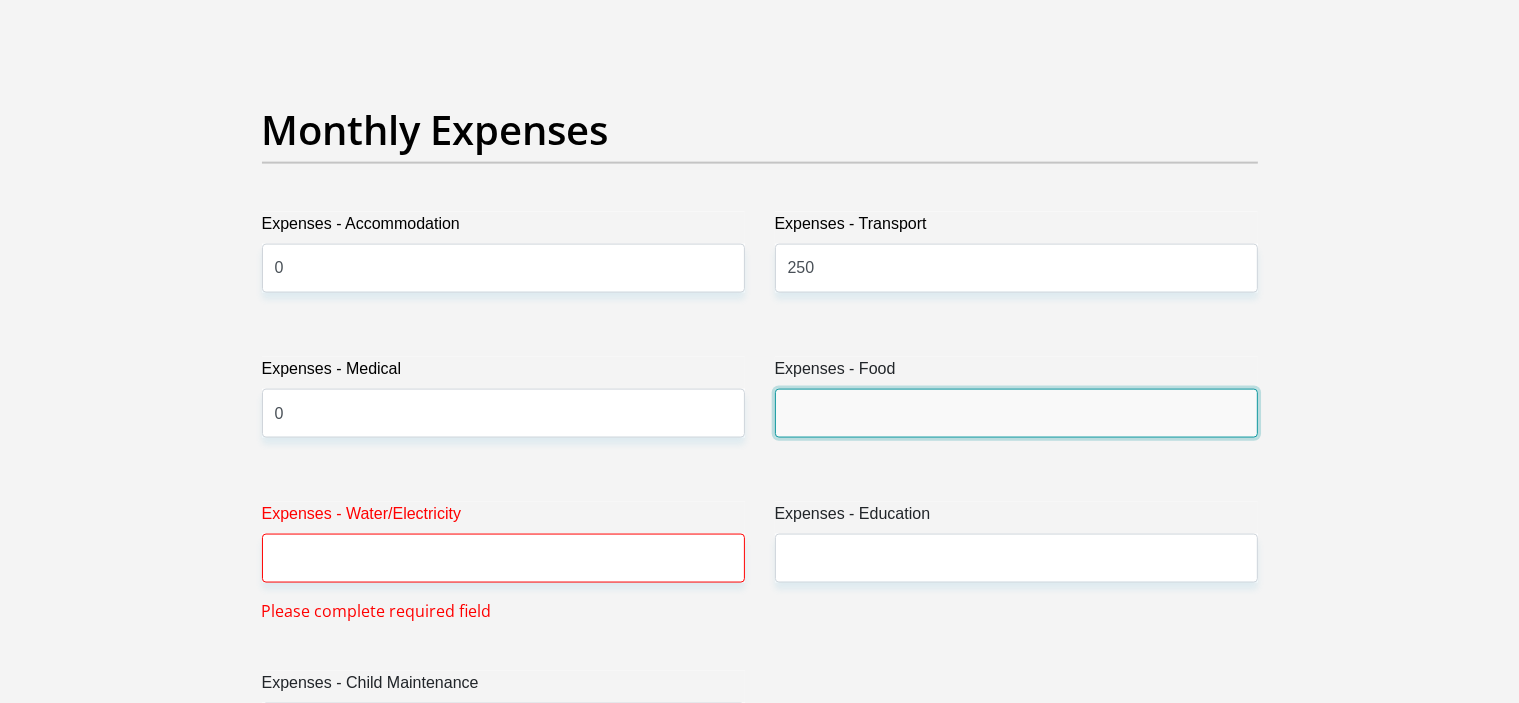 click on "Expenses - Food" at bounding box center (1016, 413) 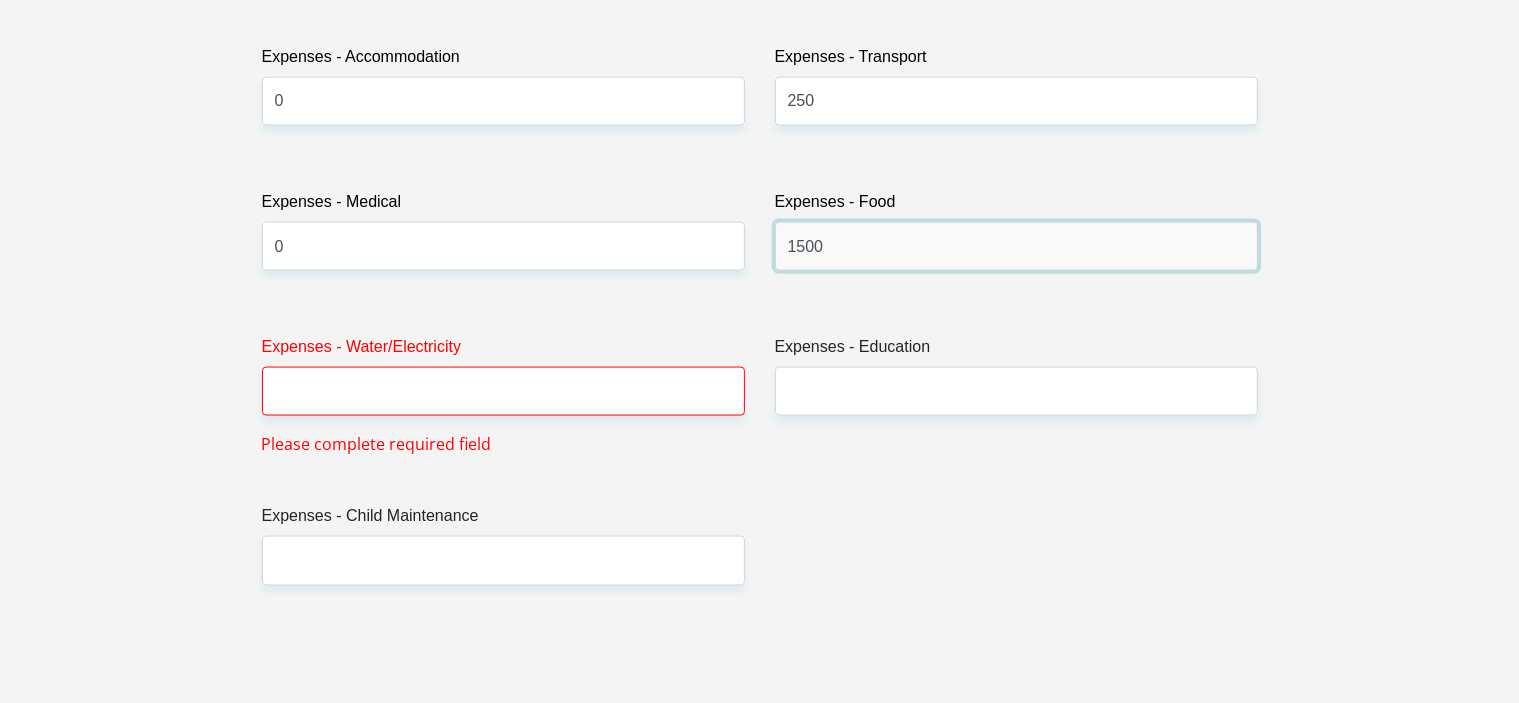 scroll, scrollTop: 3000, scrollLeft: 0, axis: vertical 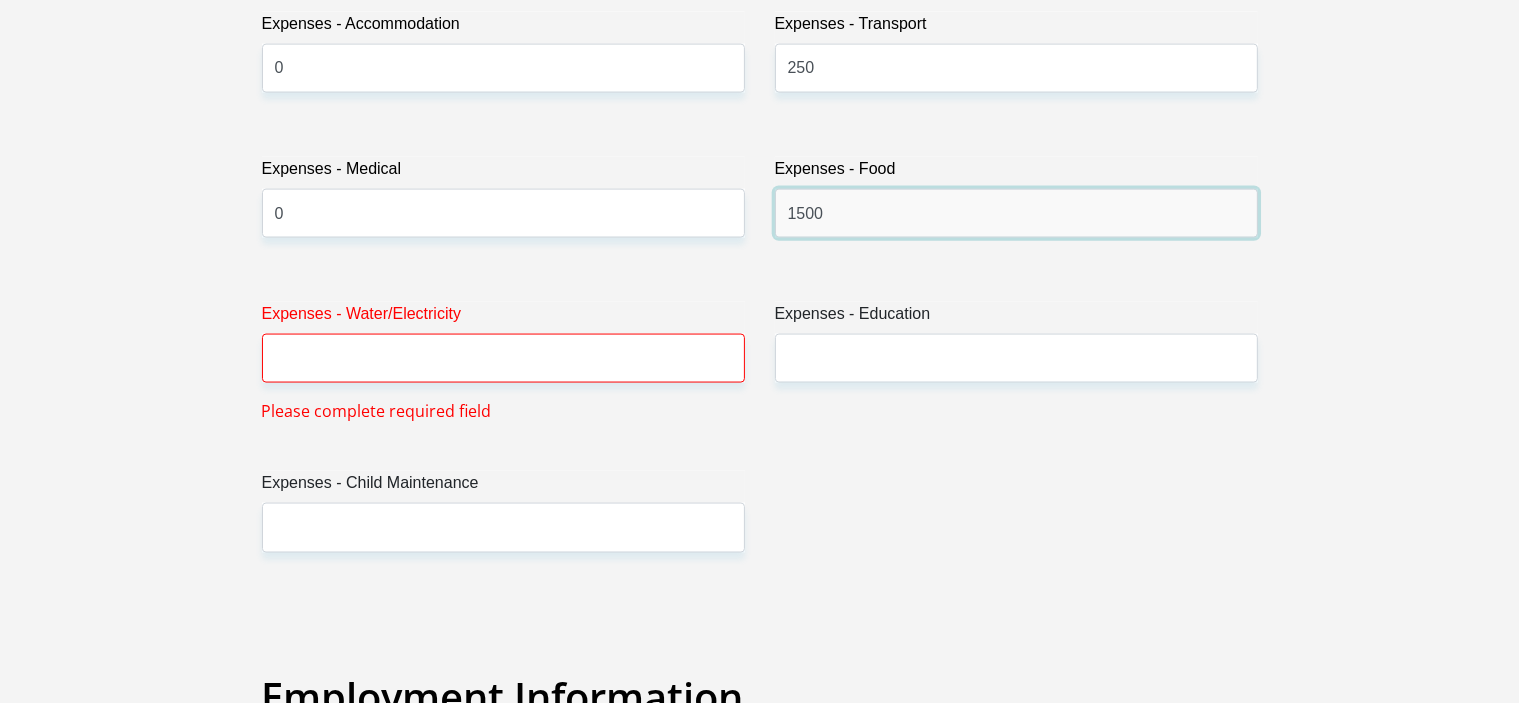type on "1500" 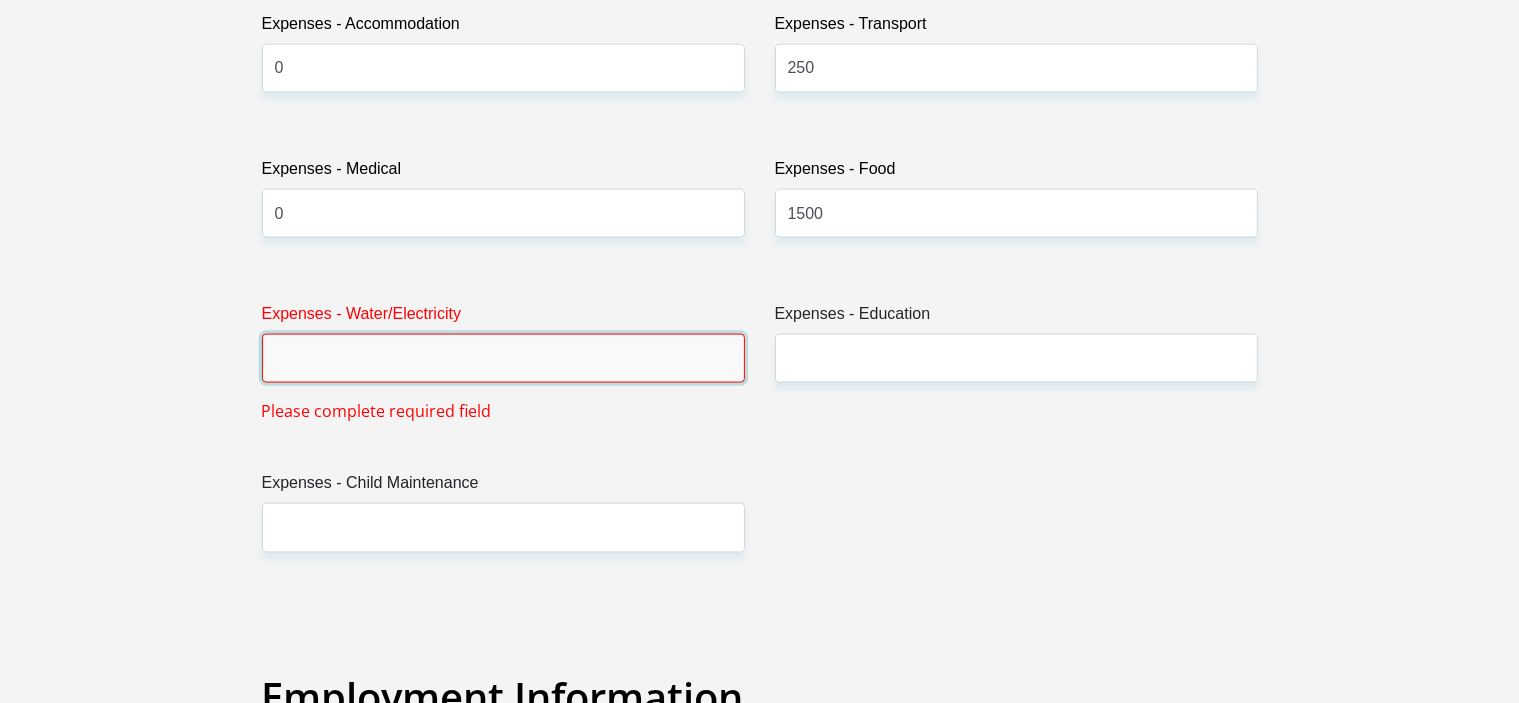 click on "Expenses - Water/Electricity" at bounding box center [503, 358] 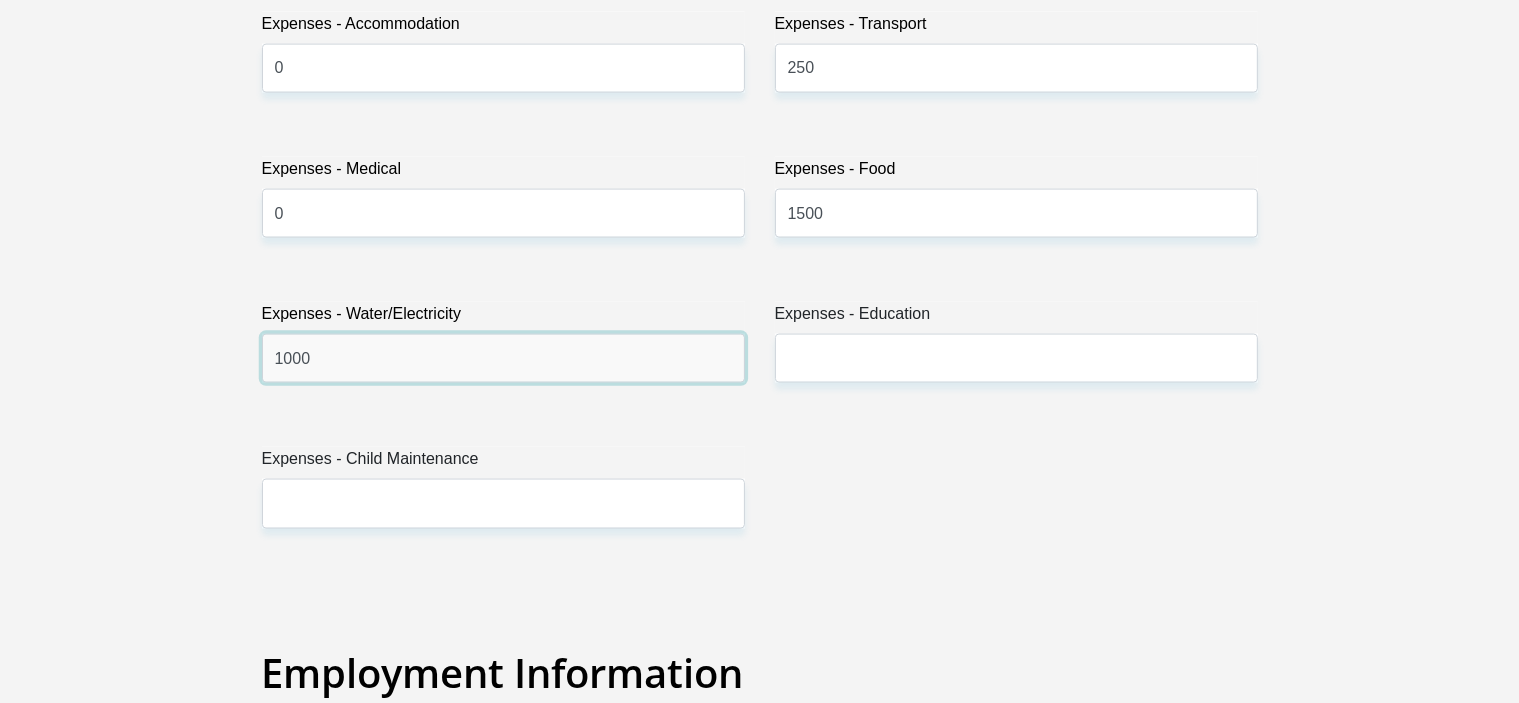 type on "1000" 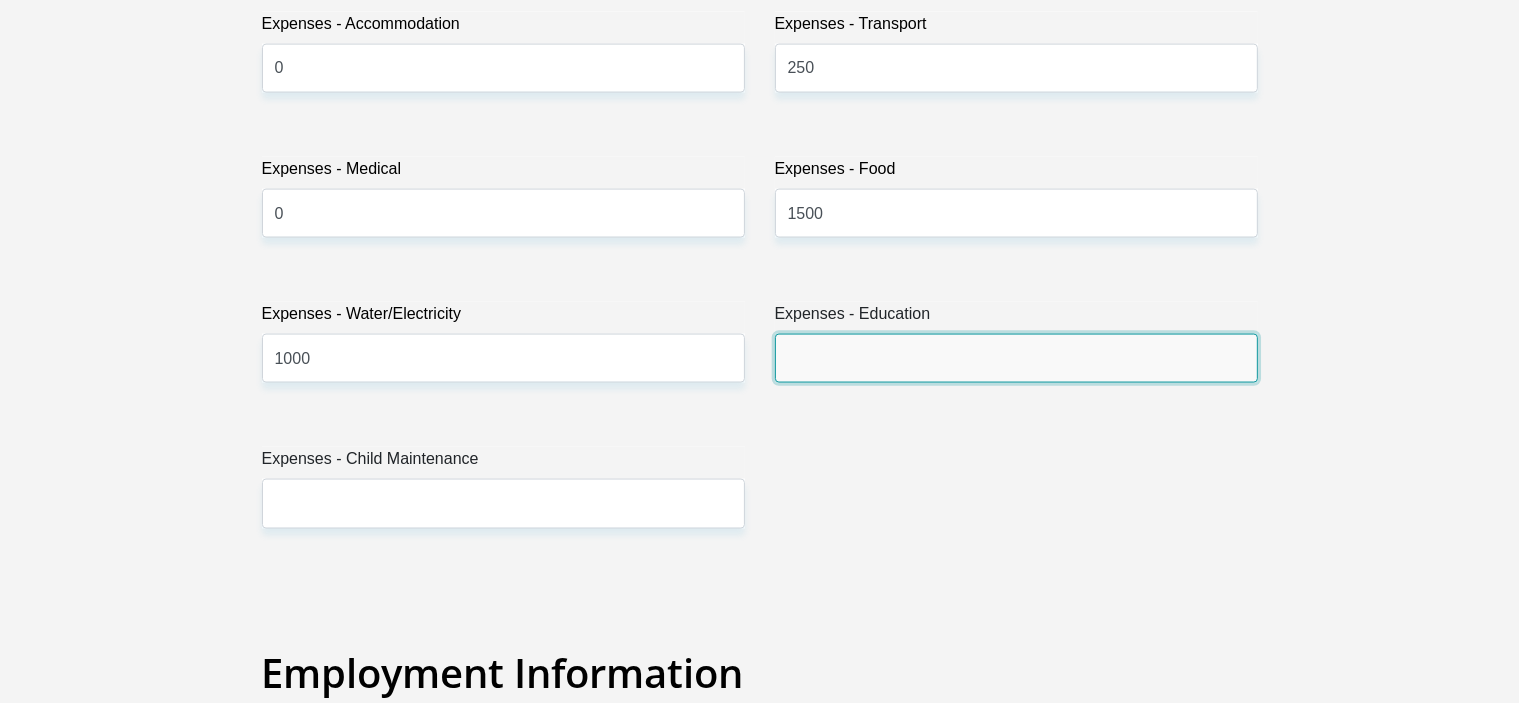 click on "Expenses - Education" at bounding box center [1016, 358] 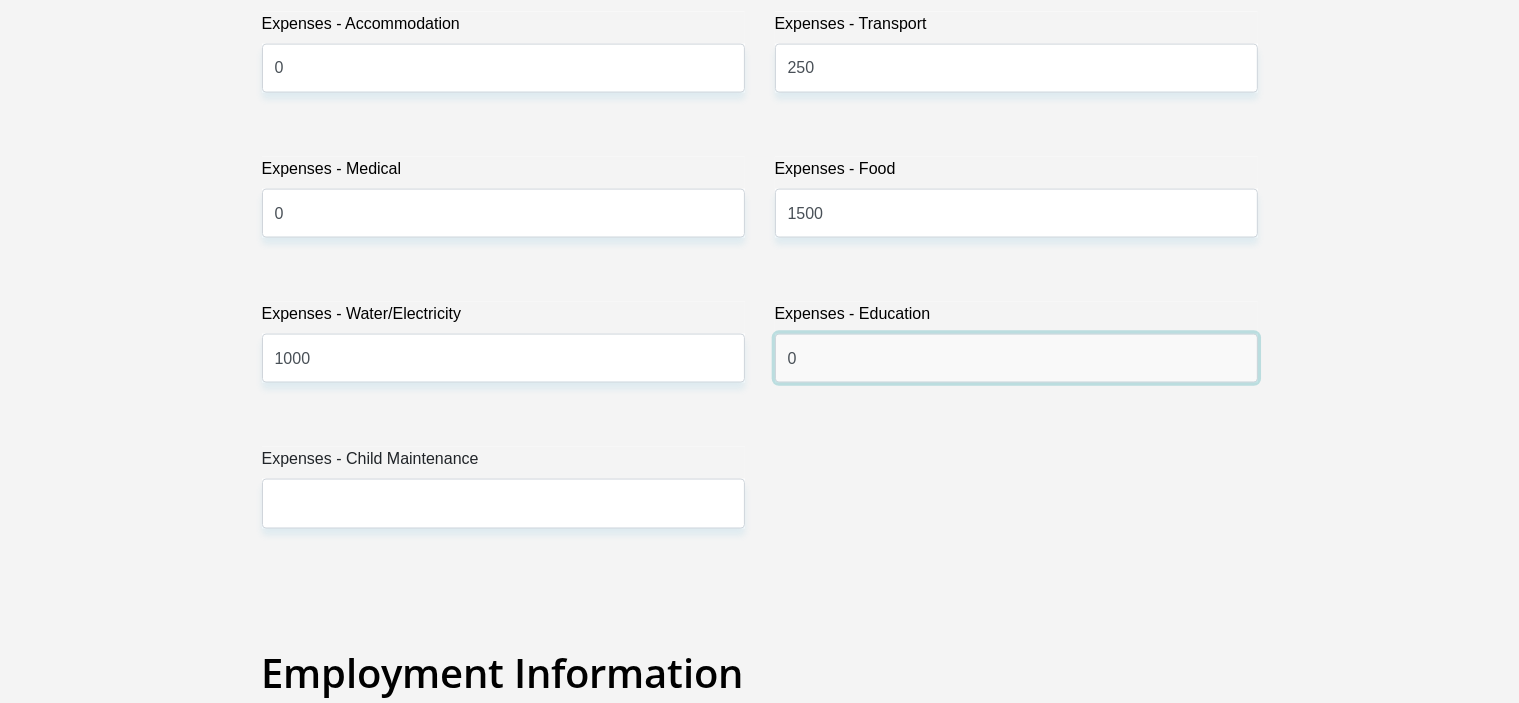 type on "0" 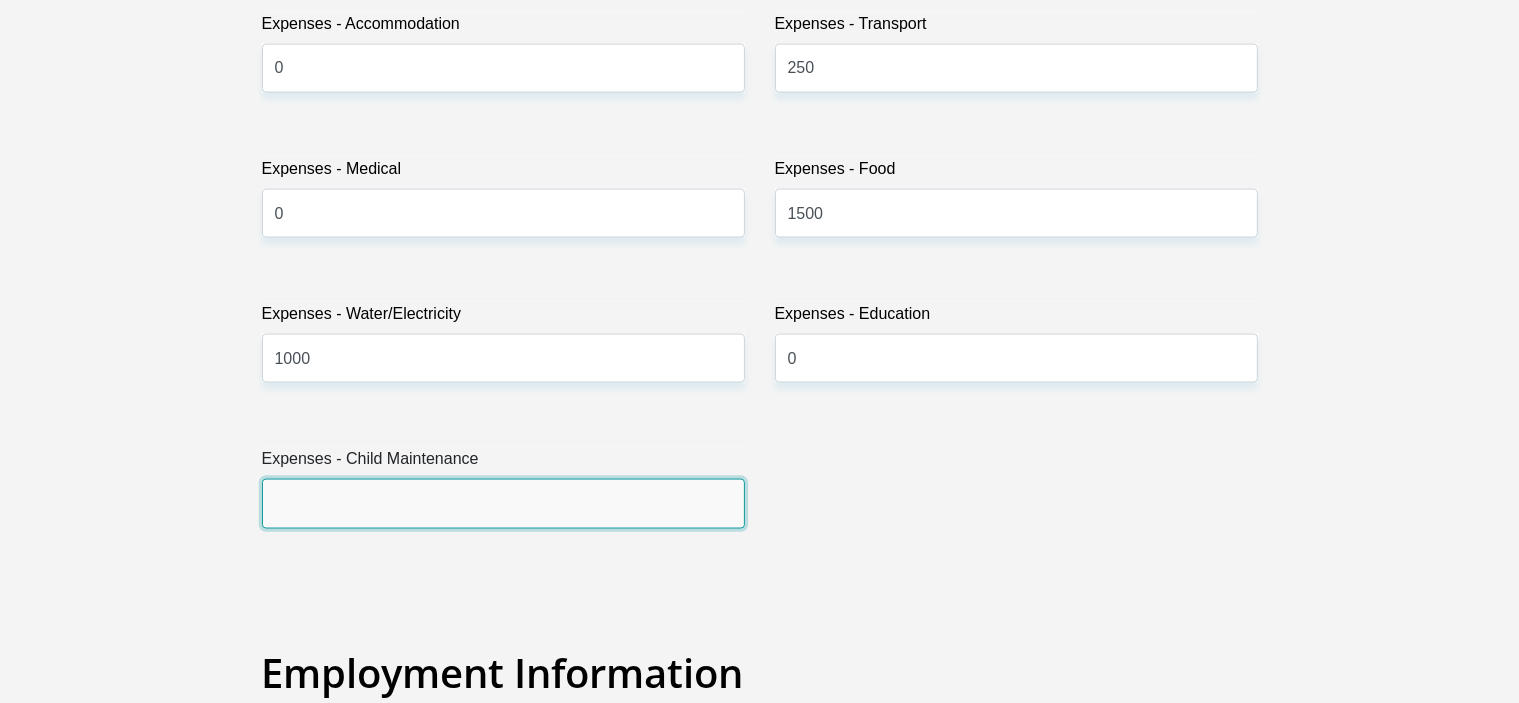 click on "Expenses - Child Maintenance" at bounding box center [503, 503] 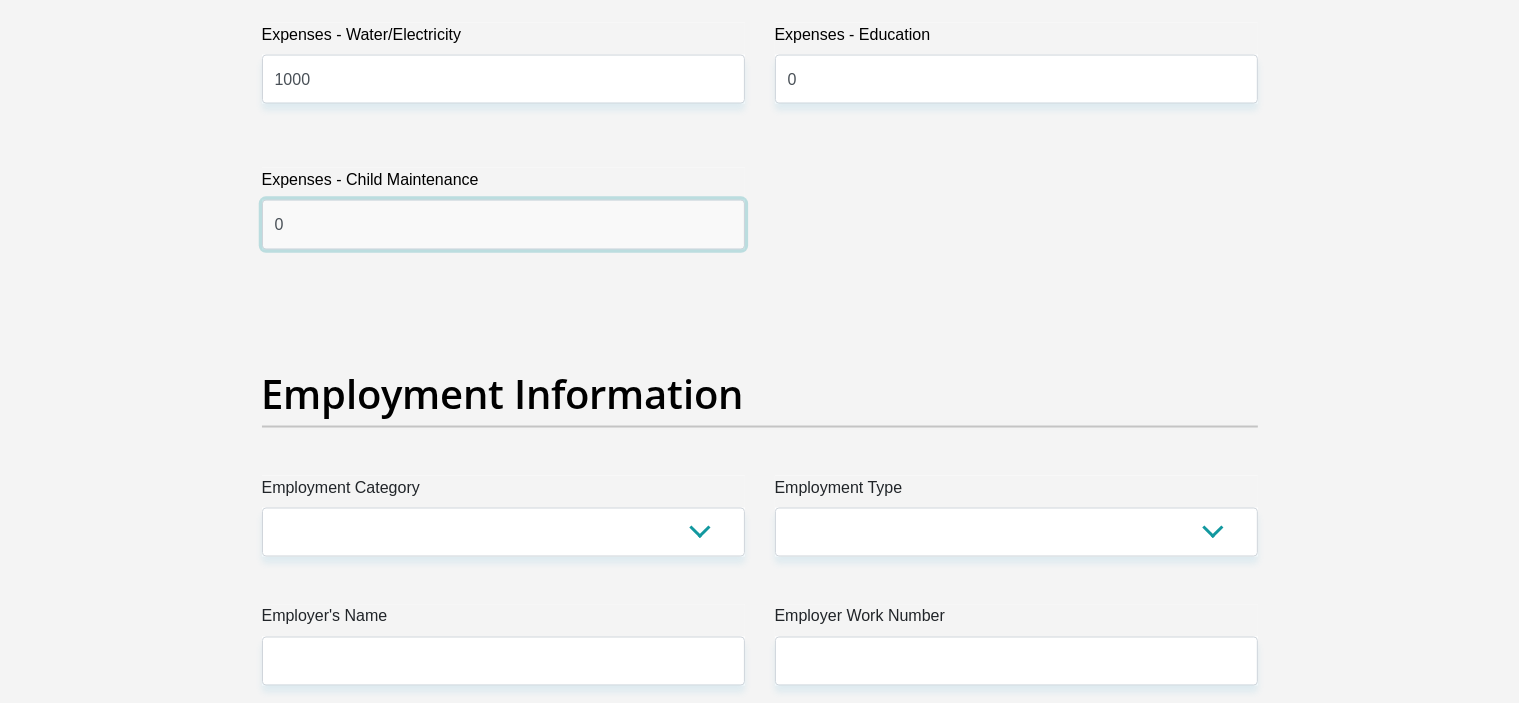 scroll, scrollTop: 3600, scrollLeft: 0, axis: vertical 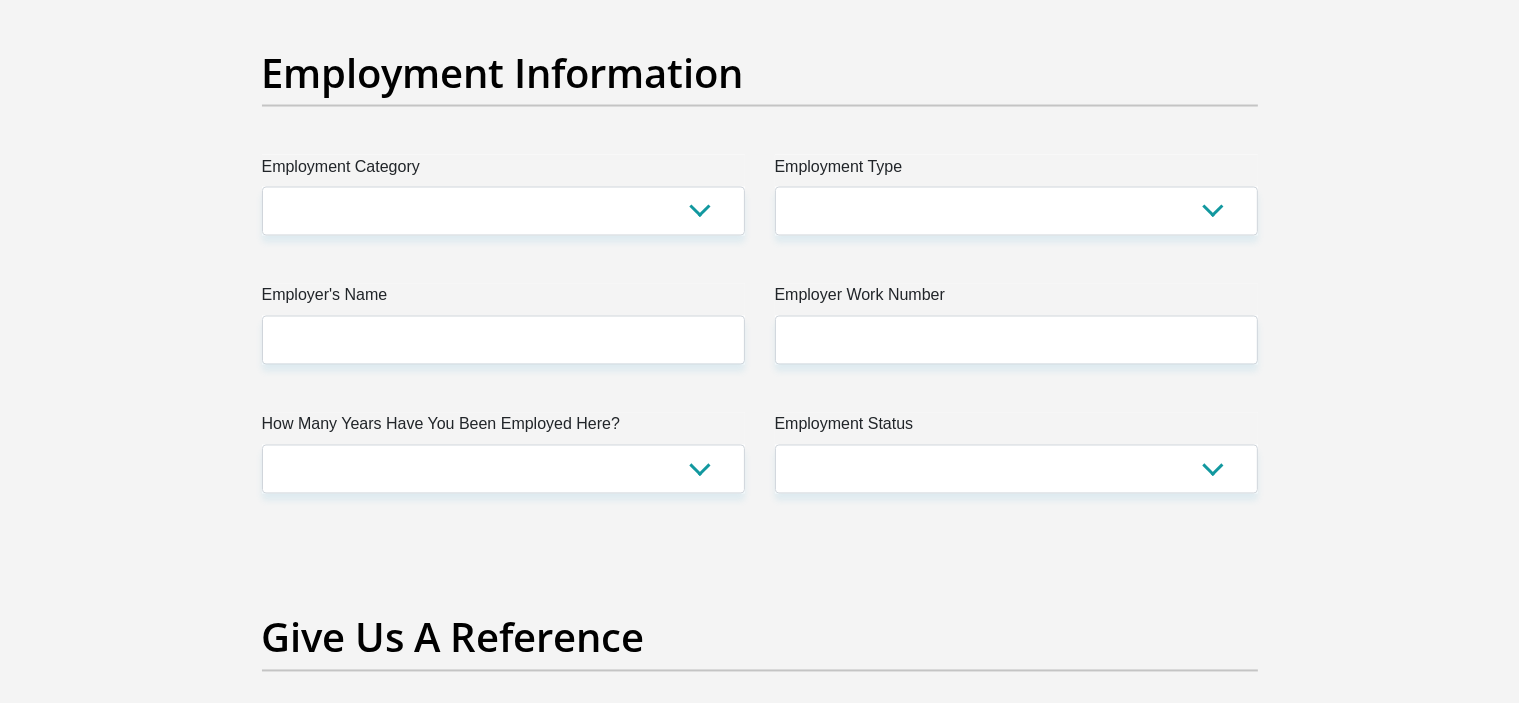 type on "0" 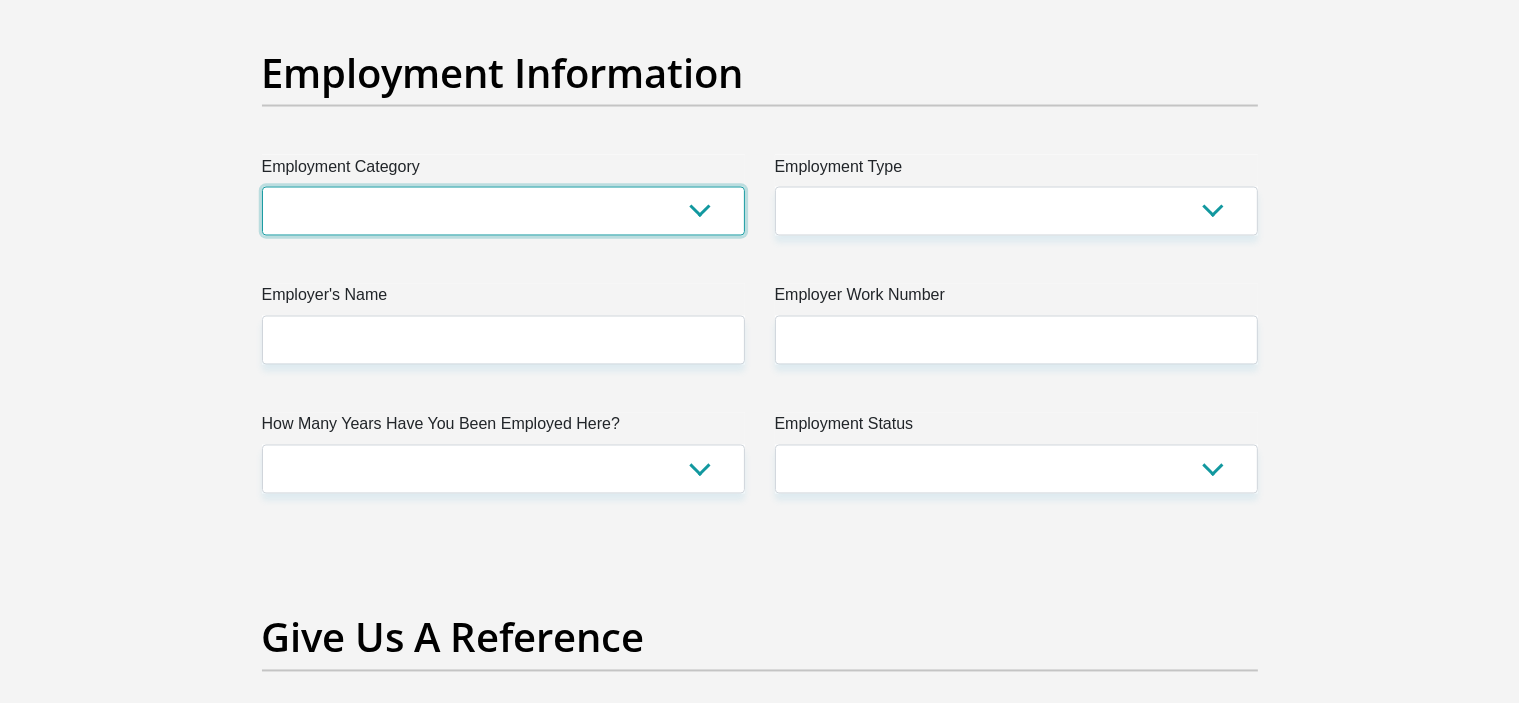 click on "AGRICULTURE
ALCOHOL & TOBACCO
CONSTRUCTION MATERIALS
METALLURGY
EQUIPMENT FOR RENEWABLE ENERGY
SPECIALIZED CONTRACTORS
CAR
GAMING (INCL. INTERNET
OTHER WHOLESALE
UNLICENSED PHARMACEUTICALS
CURRENCY EXCHANGE HOUSES
OTHER FINANCIAL INSTITUTIONS & INSURANCE
REAL ESTATE AGENTS
OIL & GAS
OTHER MATERIALS (E.G. IRON ORE)
PRECIOUS STONES & PRECIOUS METALS
POLITICAL ORGANIZATIONS
RELIGIOUS ORGANIZATIONS(NOT SECTS)
ACTI. HAVING BUSINESS DEAL WITH PUBLIC ADMINISTRATION
LAUNDROMATS" at bounding box center (503, 211) 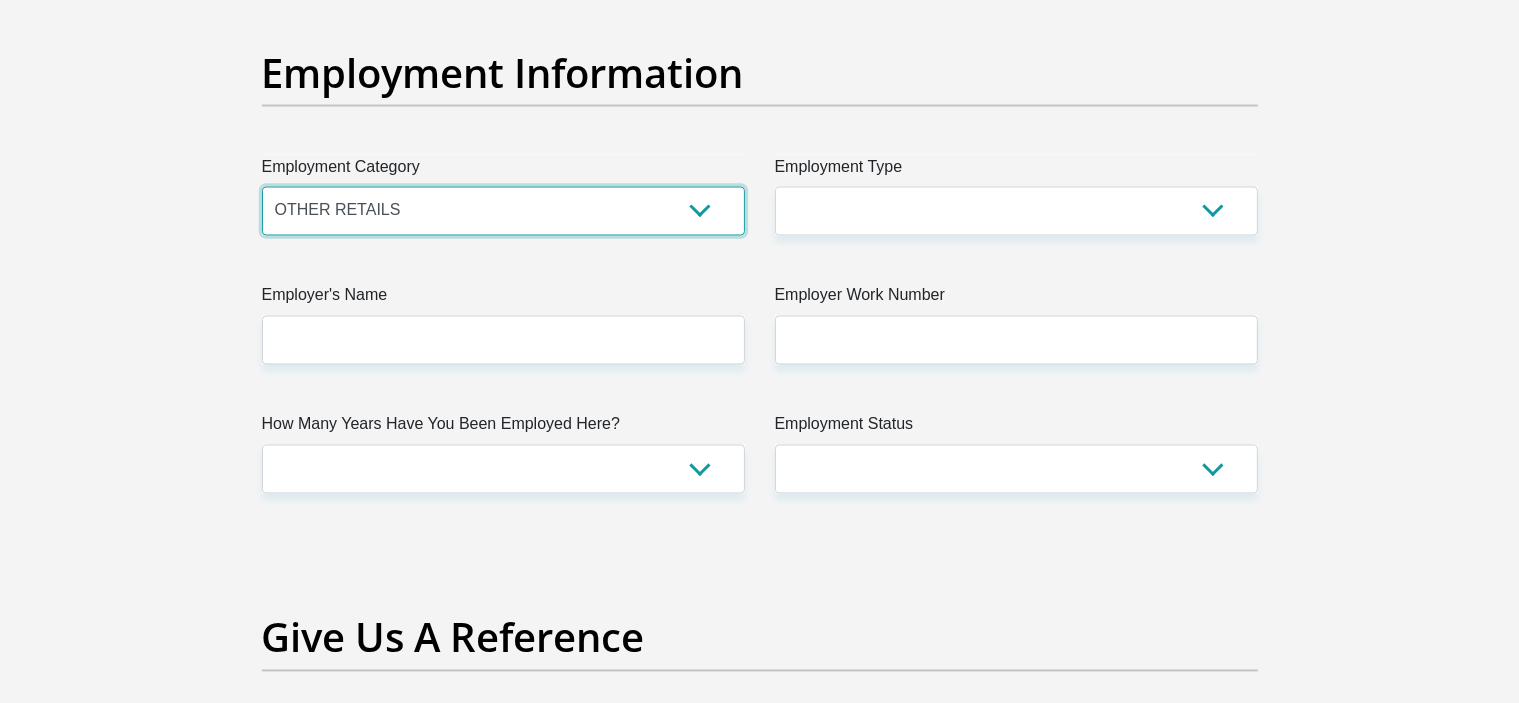 click on "AGRICULTURE
ALCOHOL & TOBACCO
CONSTRUCTION MATERIALS
METALLURGY
EQUIPMENT FOR RENEWABLE ENERGY
SPECIALIZED CONTRACTORS
CAR
GAMING (INCL. INTERNET
OTHER WHOLESALE
UNLICENSED PHARMACEUTICALS
CURRENCY EXCHANGE HOUSES
OTHER FINANCIAL INSTITUTIONS & INSURANCE
REAL ESTATE AGENTS
OIL & GAS
OTHER MATERIALS (E.G. IRON ORE)
PRECIOUS STONES & PRECIOUS METALS
POLITICAL ORGANIZATIONS
RELIGIOUS ORGANIZATIONS(NOT SECTS)
ACTI. HAVING BUSINESS DEAL WITH PUBLIC ADMINISTRATION
LAUNDROMATS" at bounding box center (503, 211) 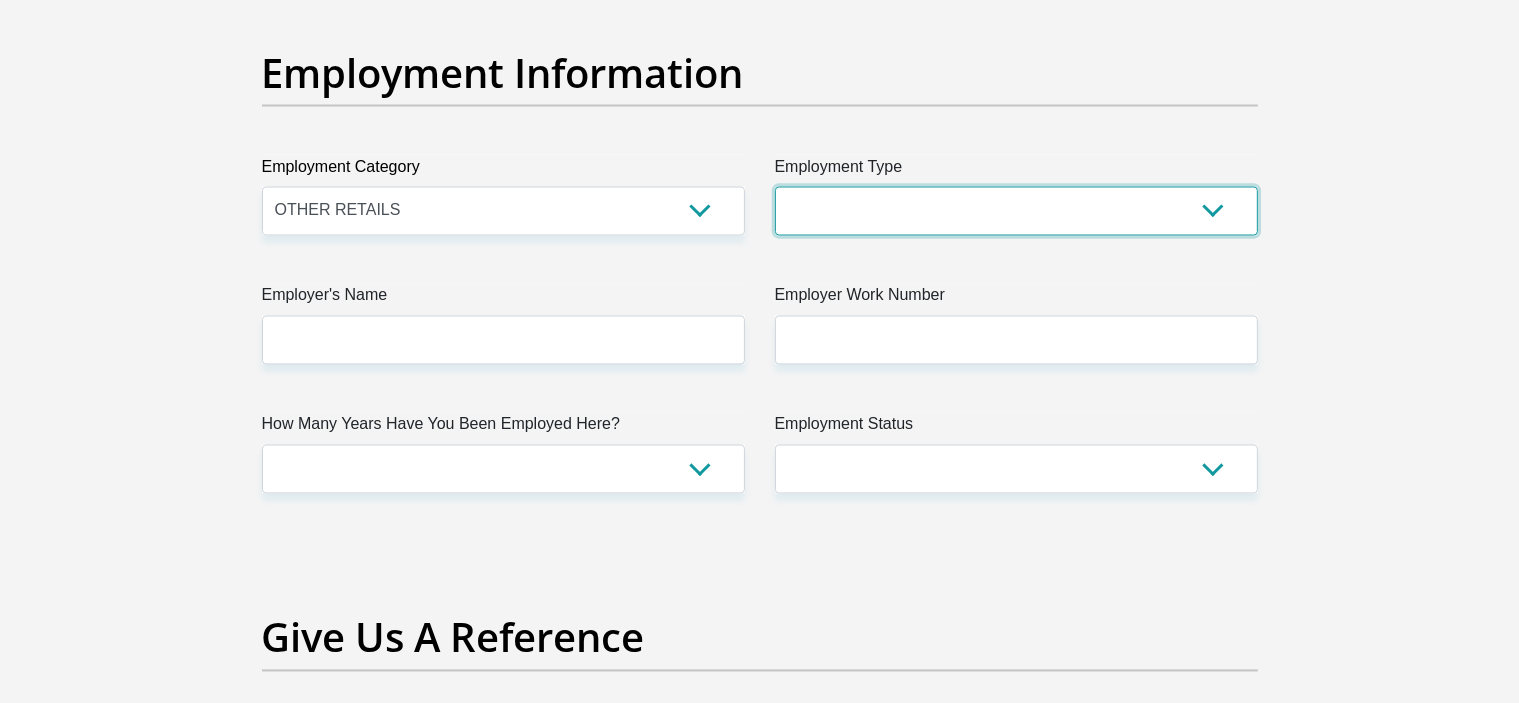 click on "College/Lecturer
Craft Seller
Creative
Driver
Executive
Farmer
Forces - Non Commissioned
Forces - Officer
Hawker
Housewife
Labourer
Licenced Professional
Manager
Miner
Non Licenced Professional
Office Staff/Clerk
Outside Worker
Pensioner
Permanent Teacher
Production/Manufacturing
Sales
Self-Employed
Semi-Professional Worker
Service Industry  Social Worker  Student" at bounding box center [1016, 211] 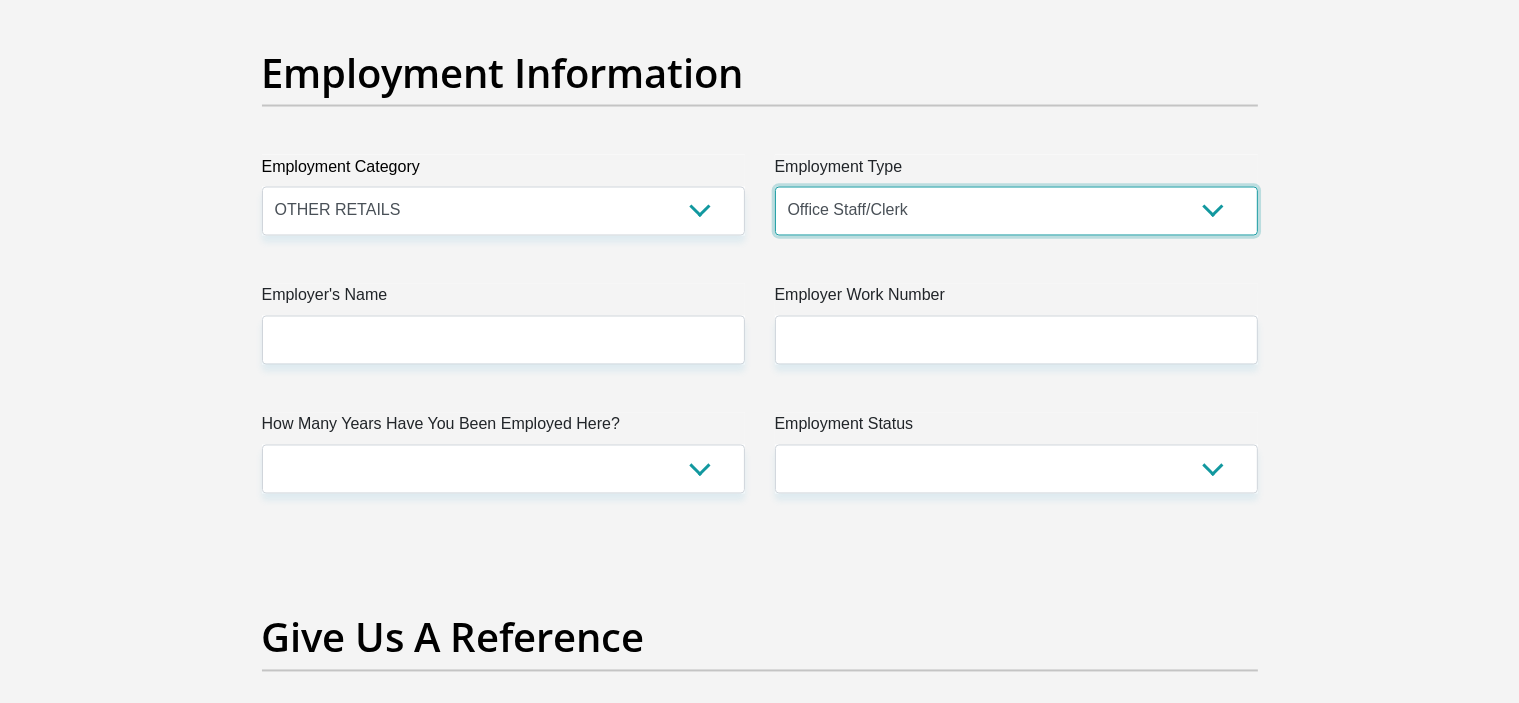 click on "College/Lecturer
Craft Seller
Creative
Driver
Executive
Farmer
Forces - Non Commissioned
Forces - Officer
Hawker
Housewife
Labourer
Licenced Professional
Manager
Miner
Non Licenced Professional
Office Staff/Clerk
Outside Worker
Pensioner
Permanent Teacher
Production/Manufacturing
Sales
Self-Employed
Semi-Professional Worker
Service Industry  Social Worker  Student" at bounding box center (1016, 211) 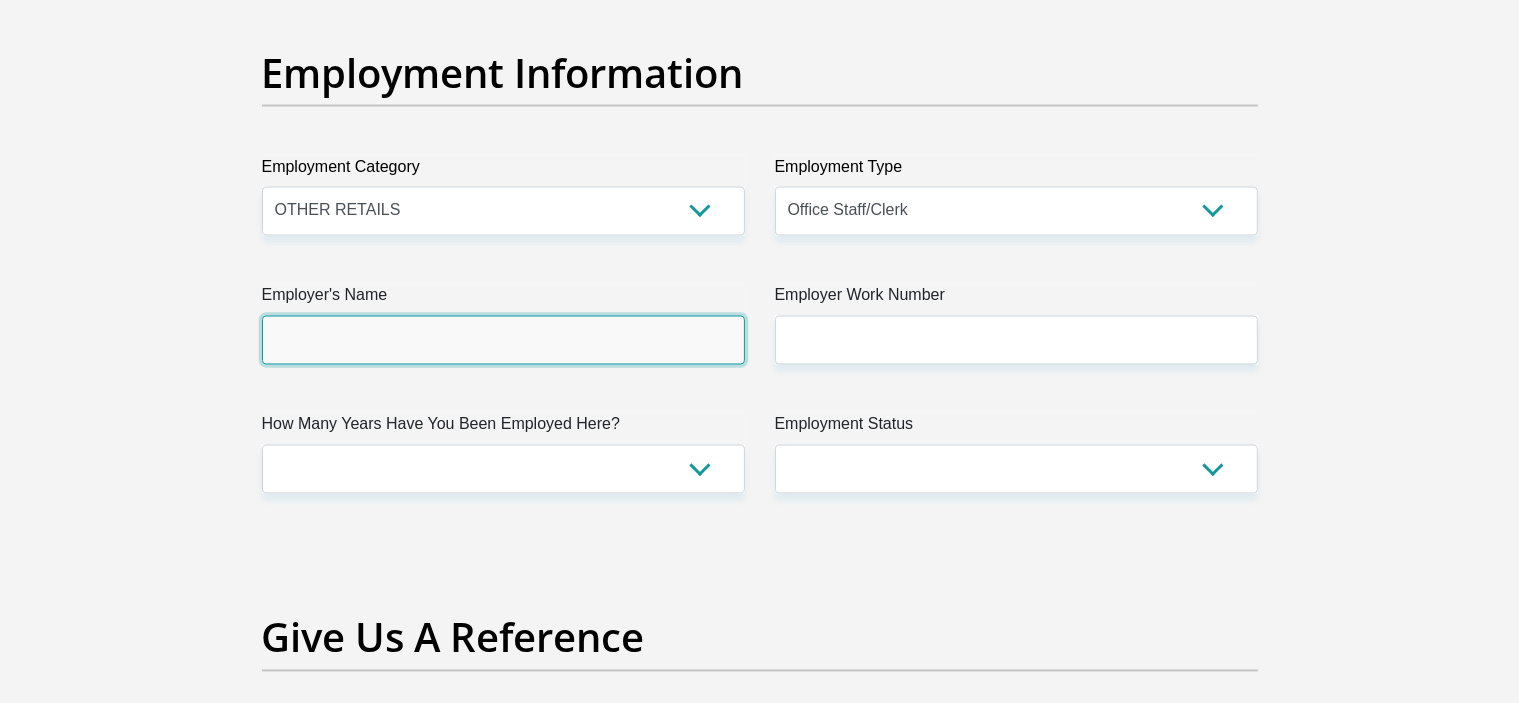 click on "Employer's Name" at bounding box center (503, 340) 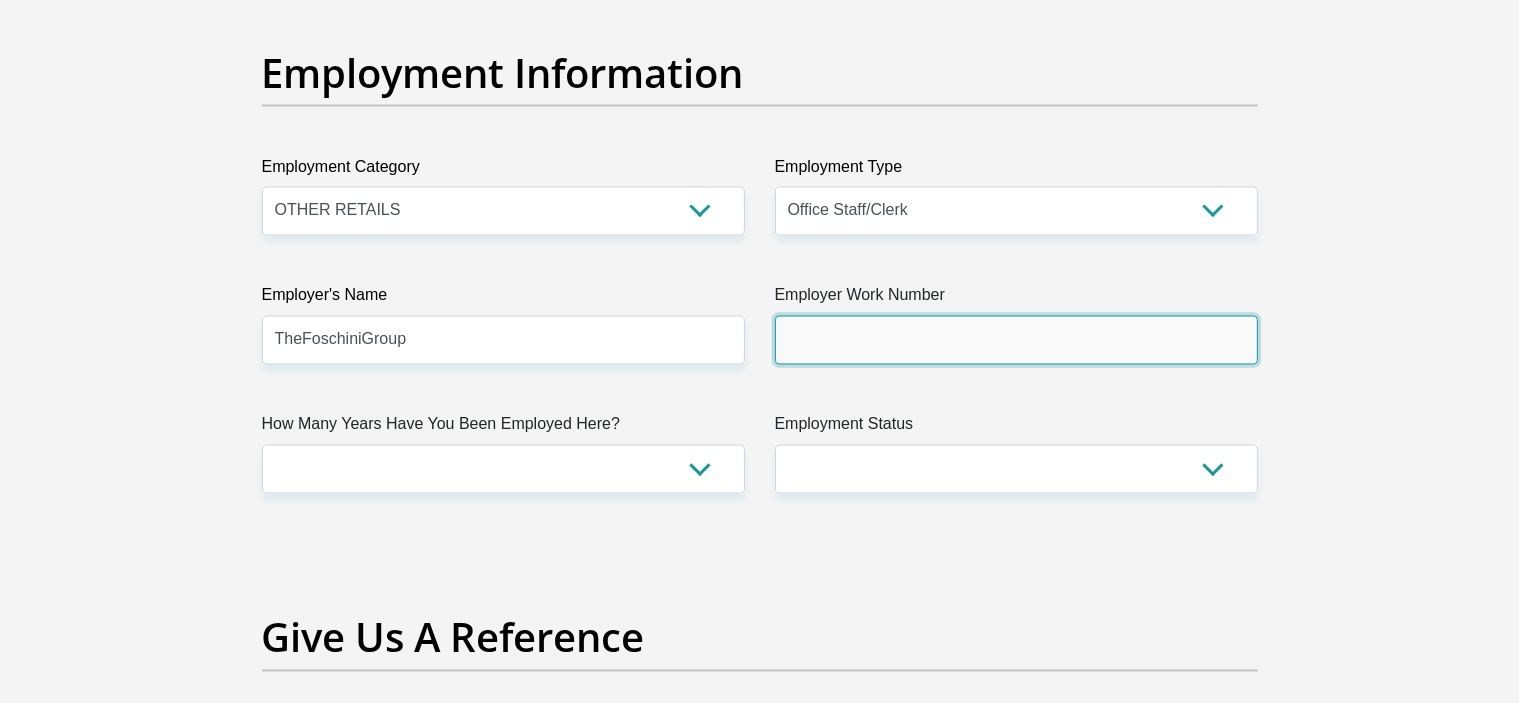 click on "Employer Work Number" at bounding box center [1016, 340] 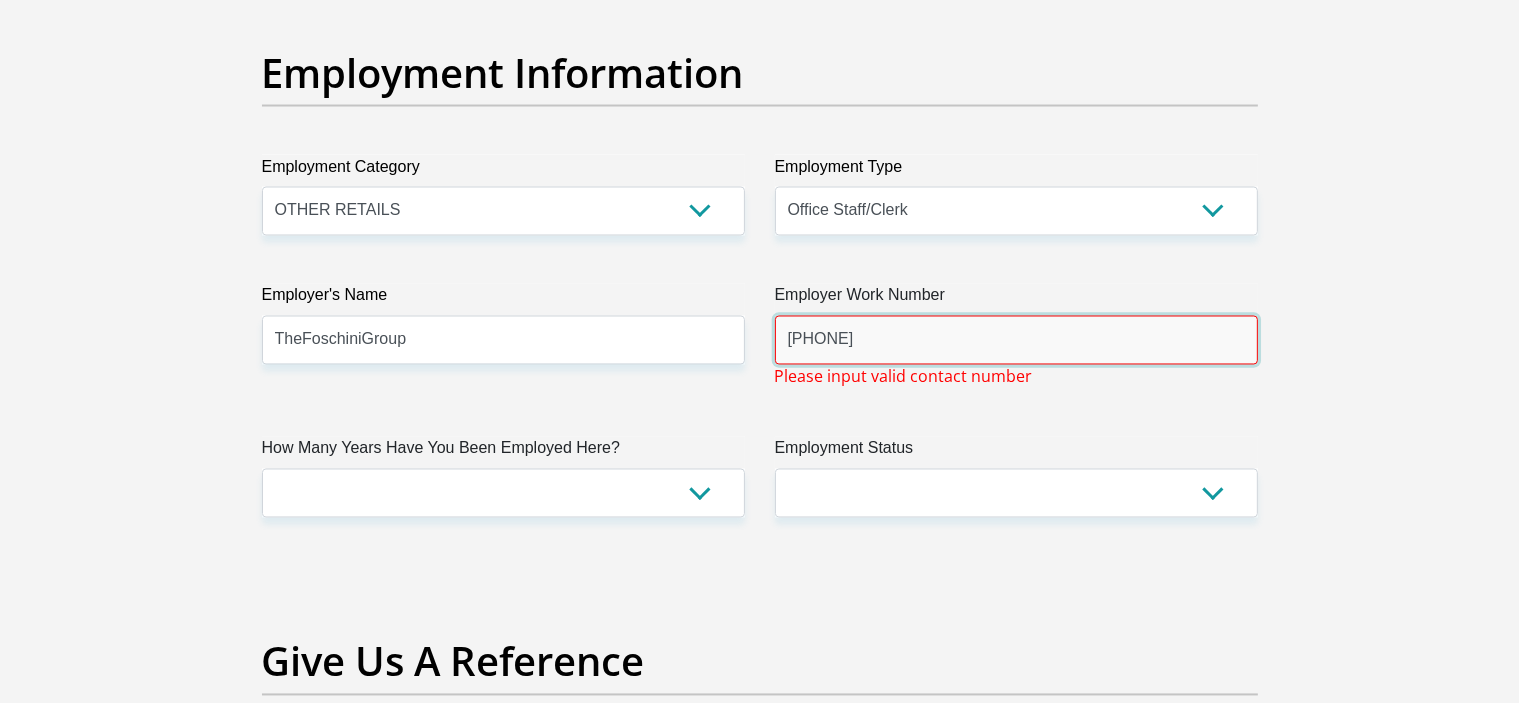 click on "(021) 937 5761" at bounding box center [1016, 340] 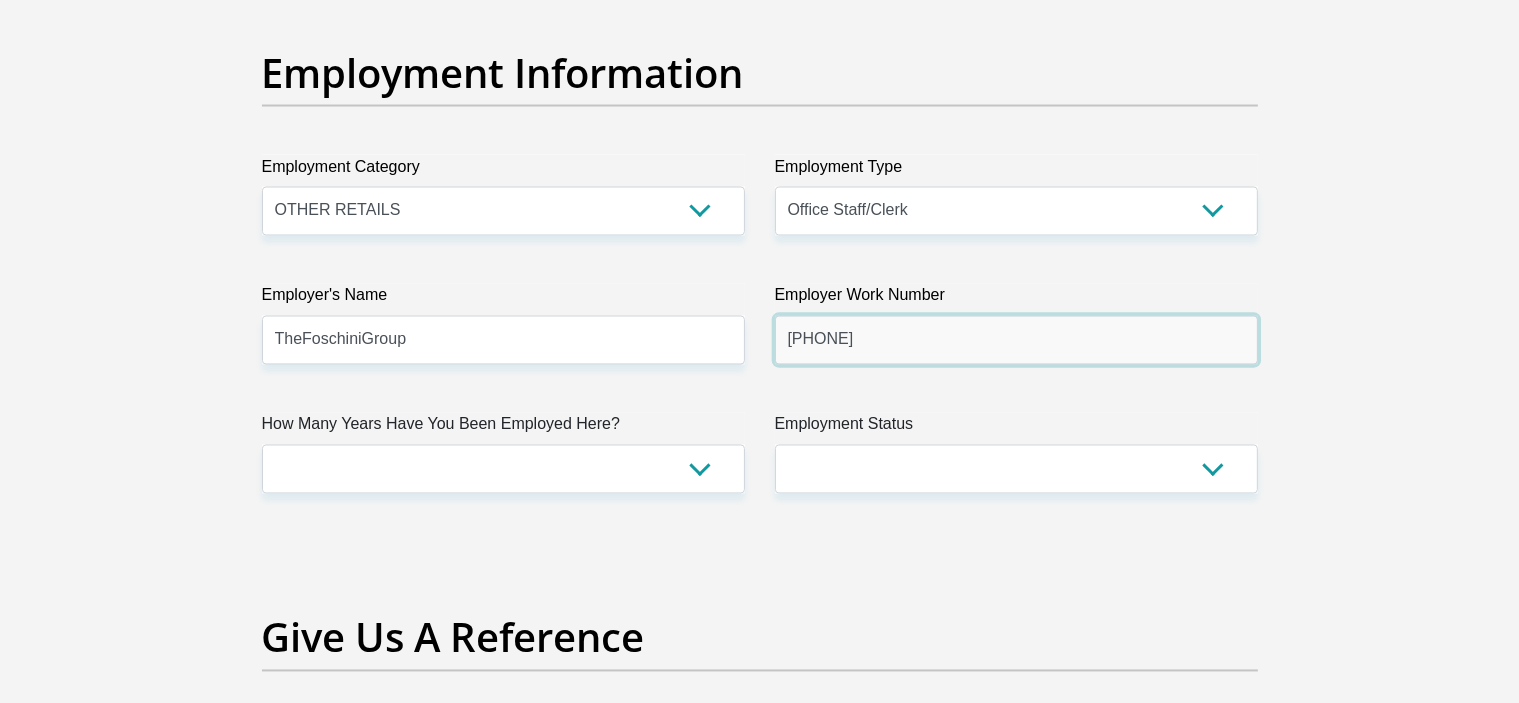 type on "0219381158" 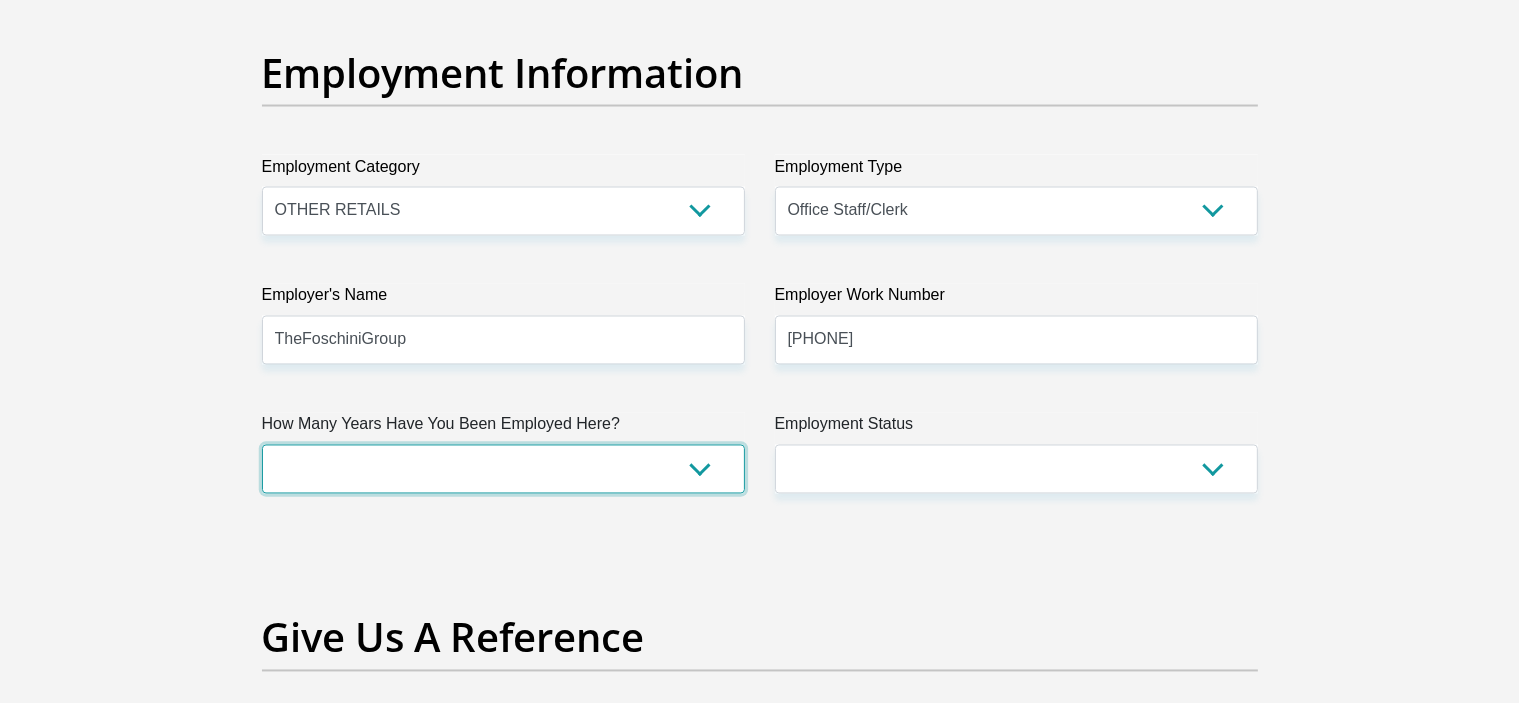 click on "less than 1 year
1-3 years
3-5 years
5+ years" at bounding box center [503, 469] 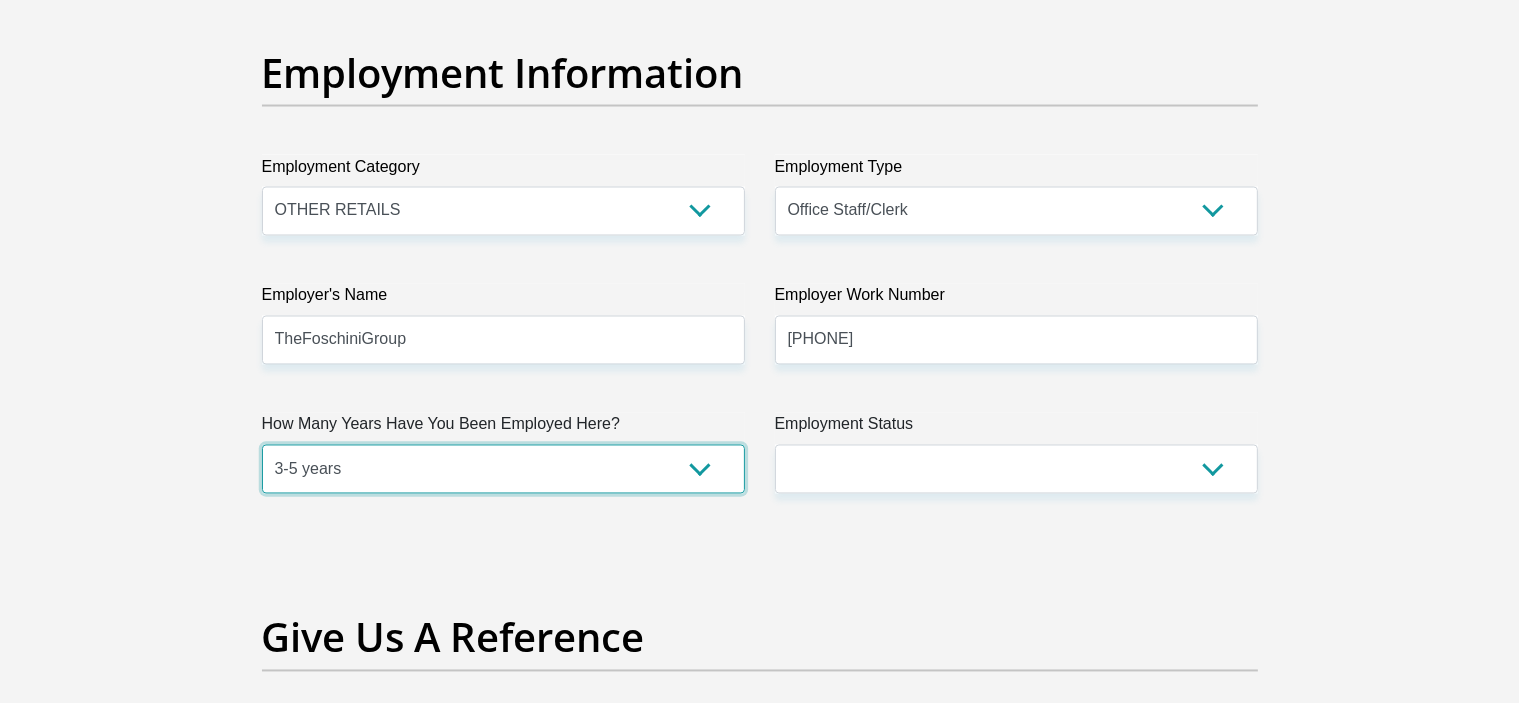 click on "less than 1 year
1-3 years
3-5 years
5+ years" at bounding box center [503, 469] 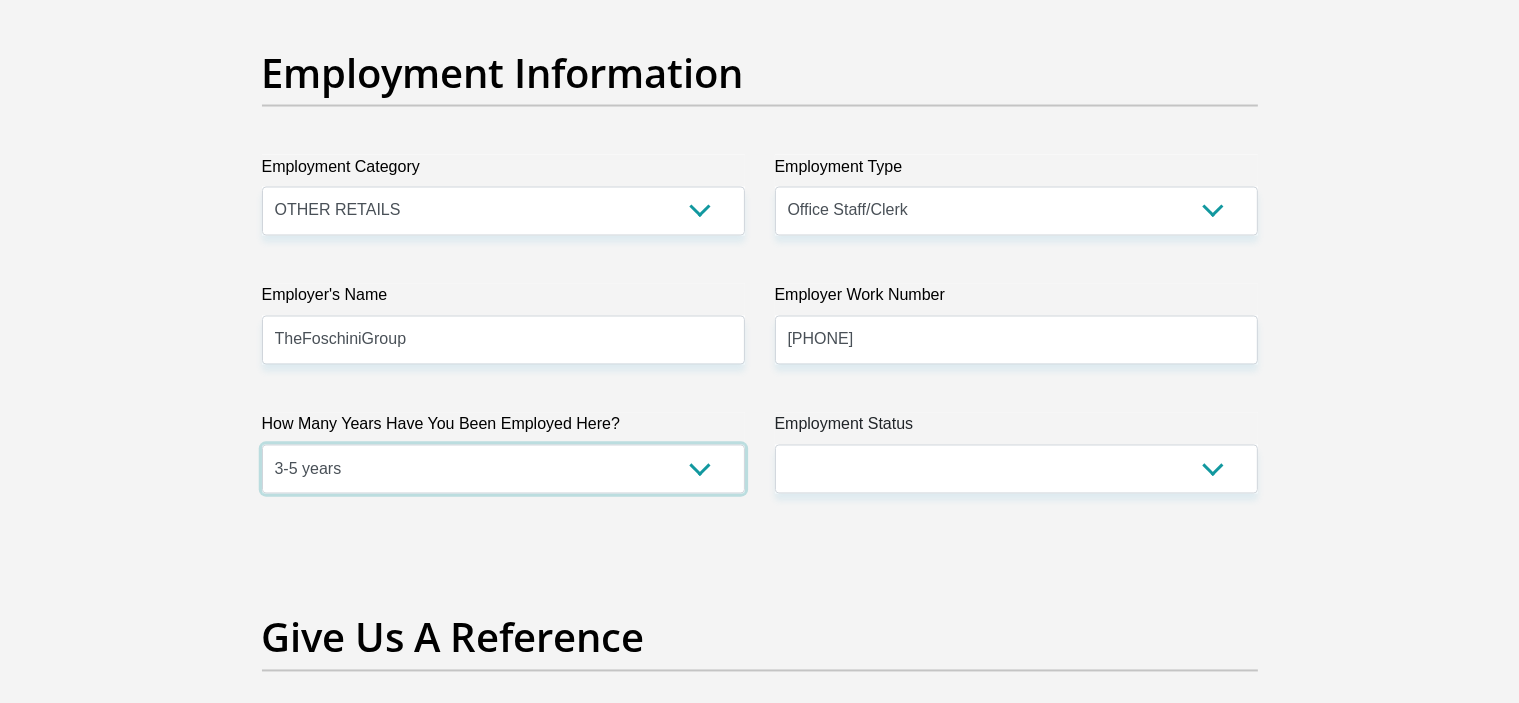 click on "less than 1 year
1-3 years
3-5 years
5+ years" at bounding box center [503, 469] 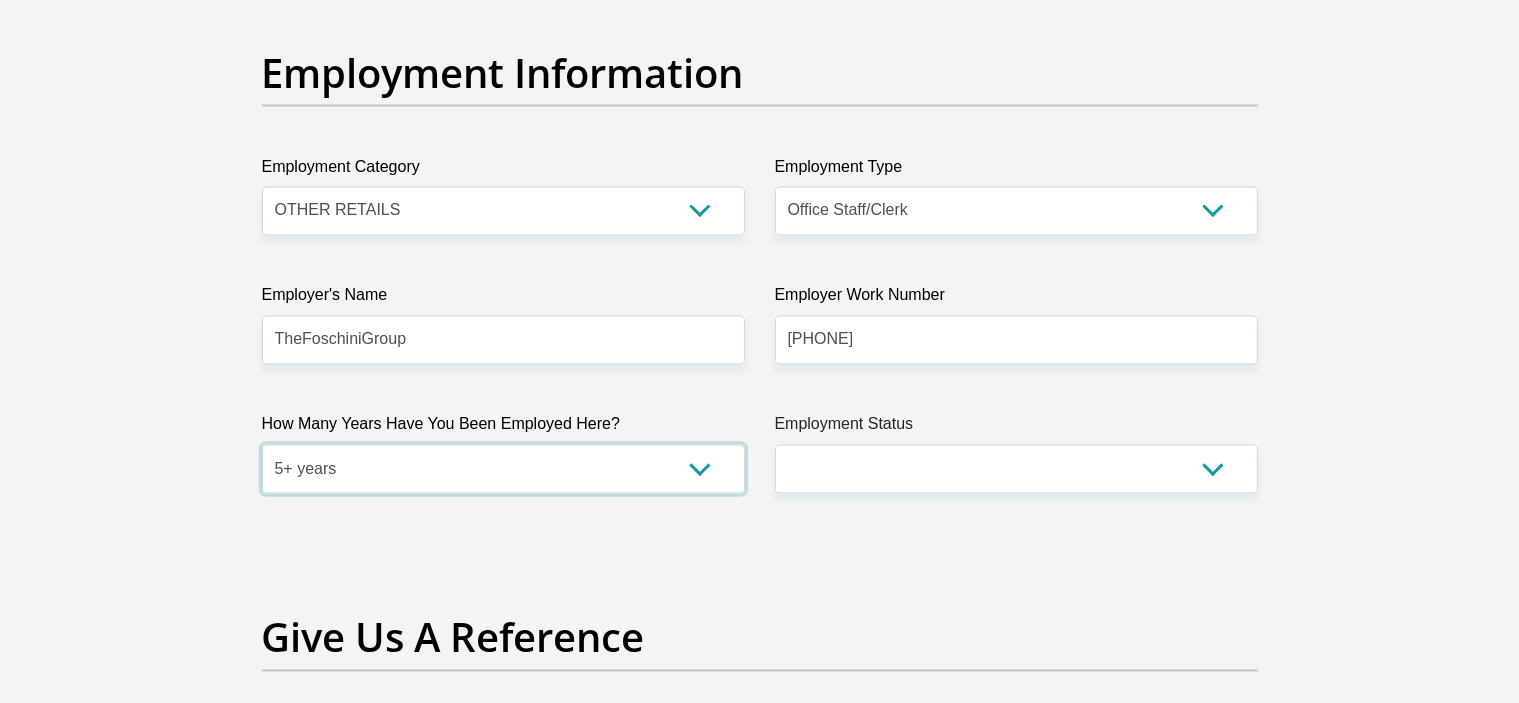 click on "less than 1 year
1-3 years
3-5 years
5+ years" at bounding box center (503, 469) 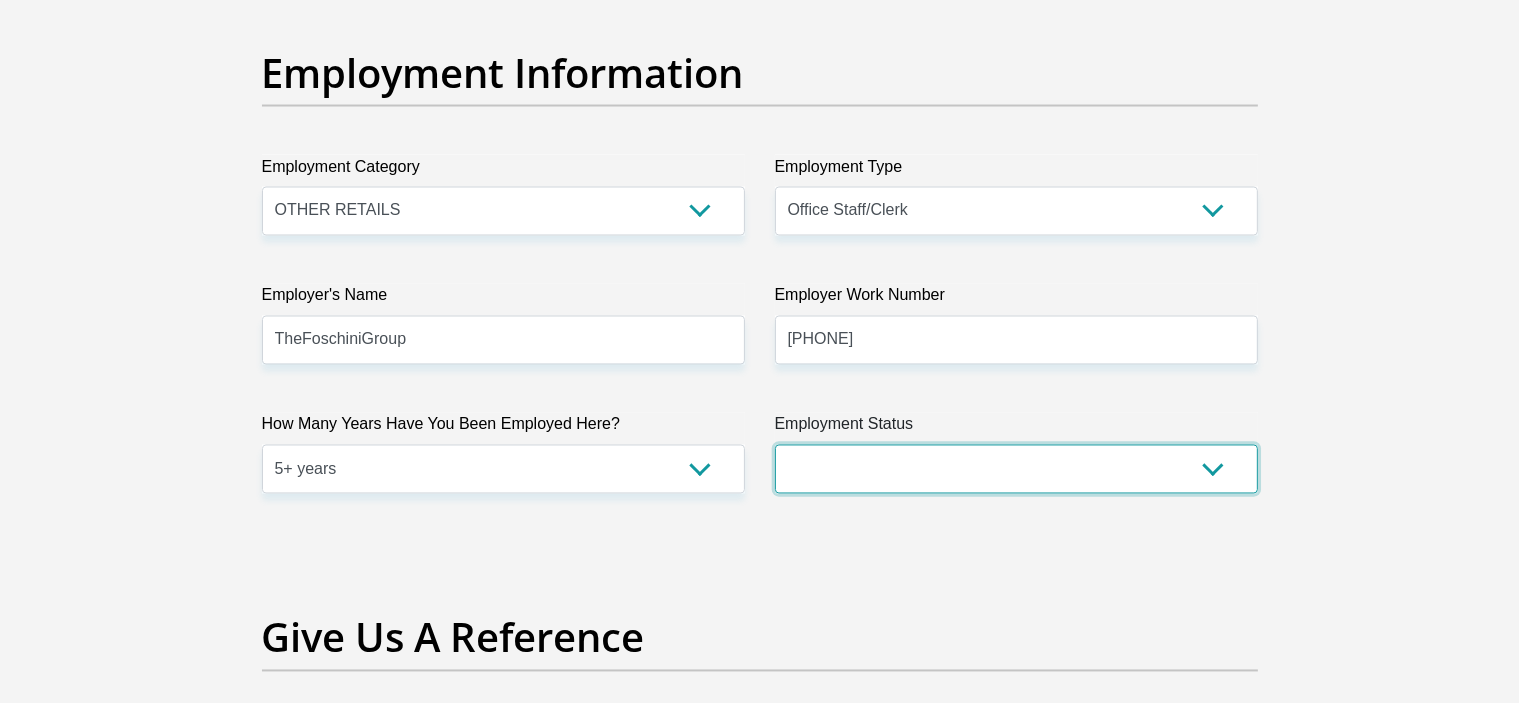 click on "Permanent/Full-time
Part-time/Casual
Contract Worker
Self-Employed
Housewife
Retired
Student
Medically Boarded
Disability
Unemployed" at bounding box center (1016, 469) 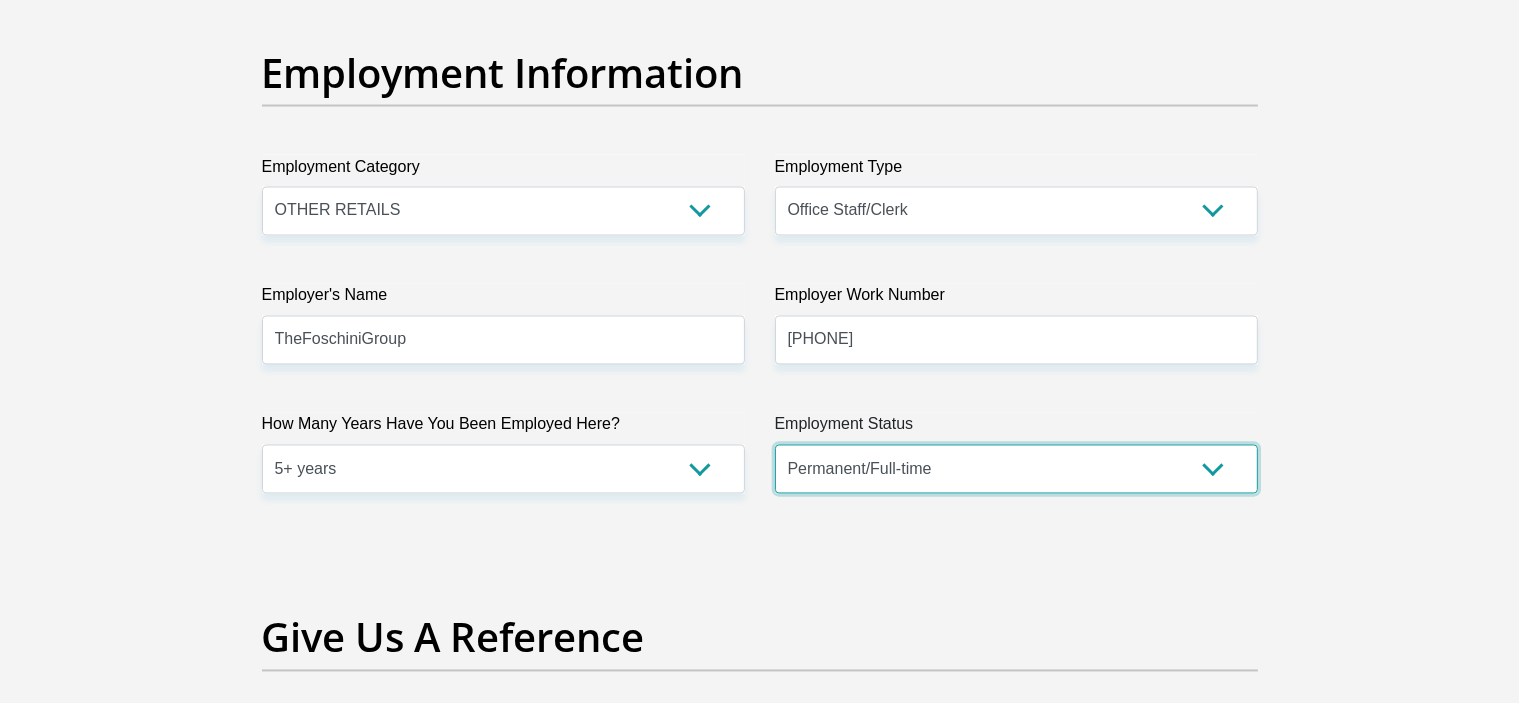 click on "Permanent/Full-time
Part-time/Casual
Contract Worker
Self-Employed
Housewife
Retired
Student
Medically Boarded
Disability
Unemployed" at bounding box center [1016, 469] 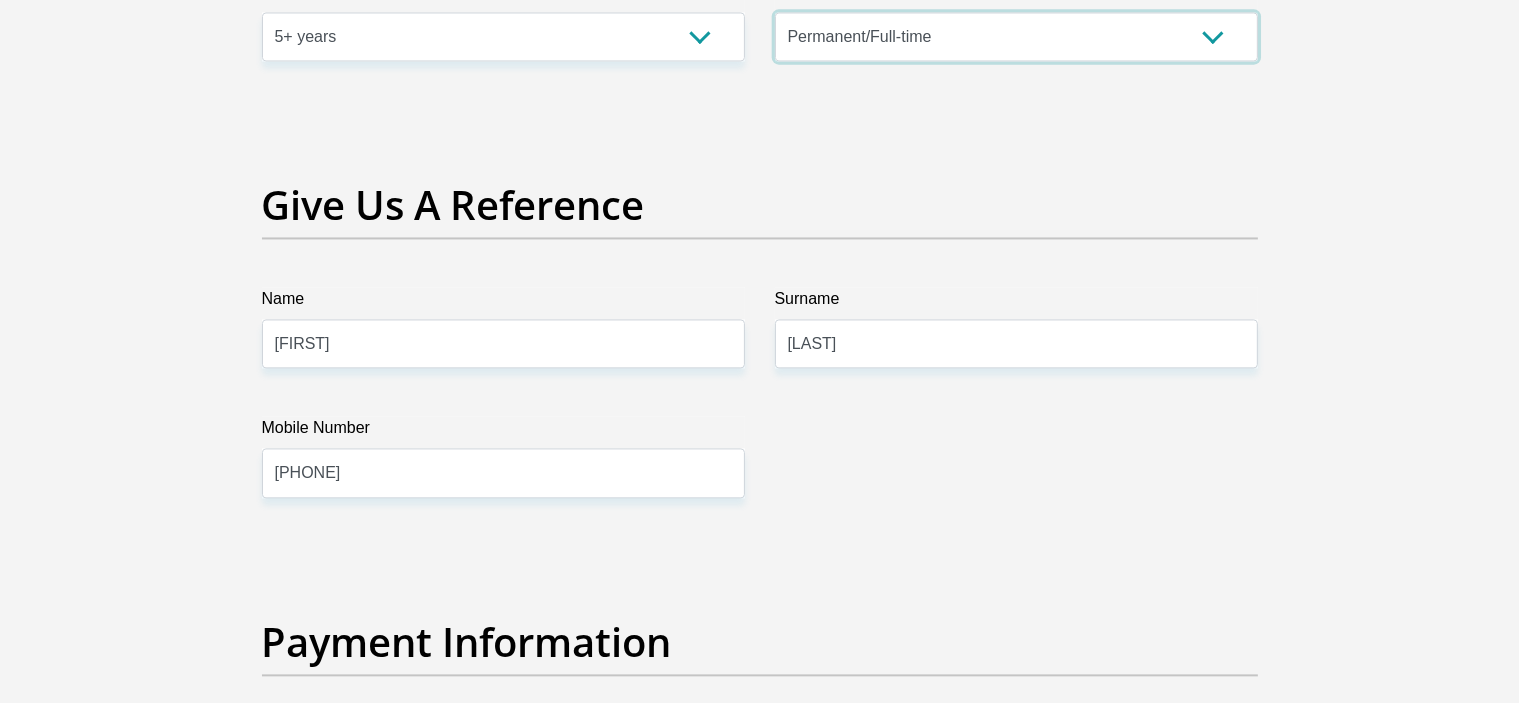 scroll, scrollTop: 4000, scrollLeft: 0, axis: vertical 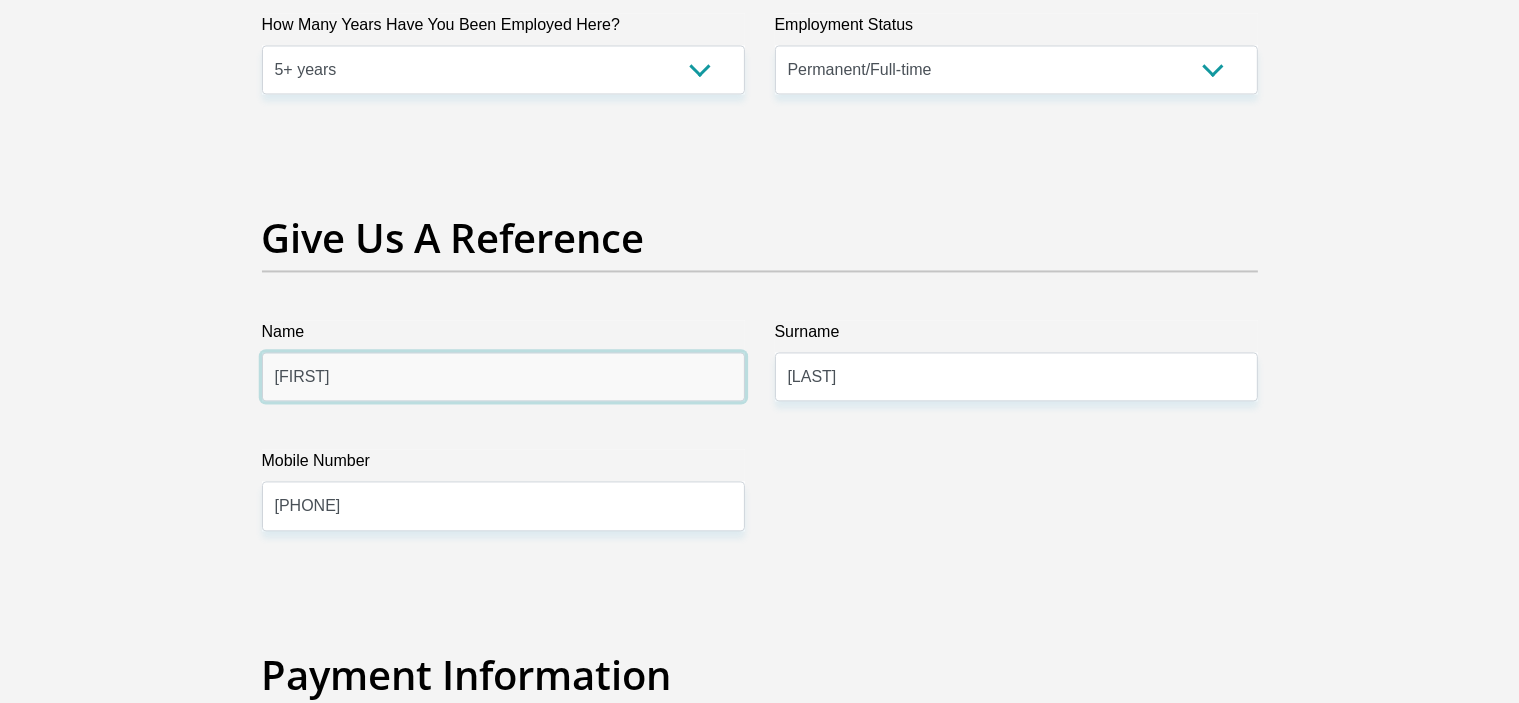 drag, startPoint x: 440, startPoint y: 375, endPoint x: 222, endPoint y: 375, distance: 218 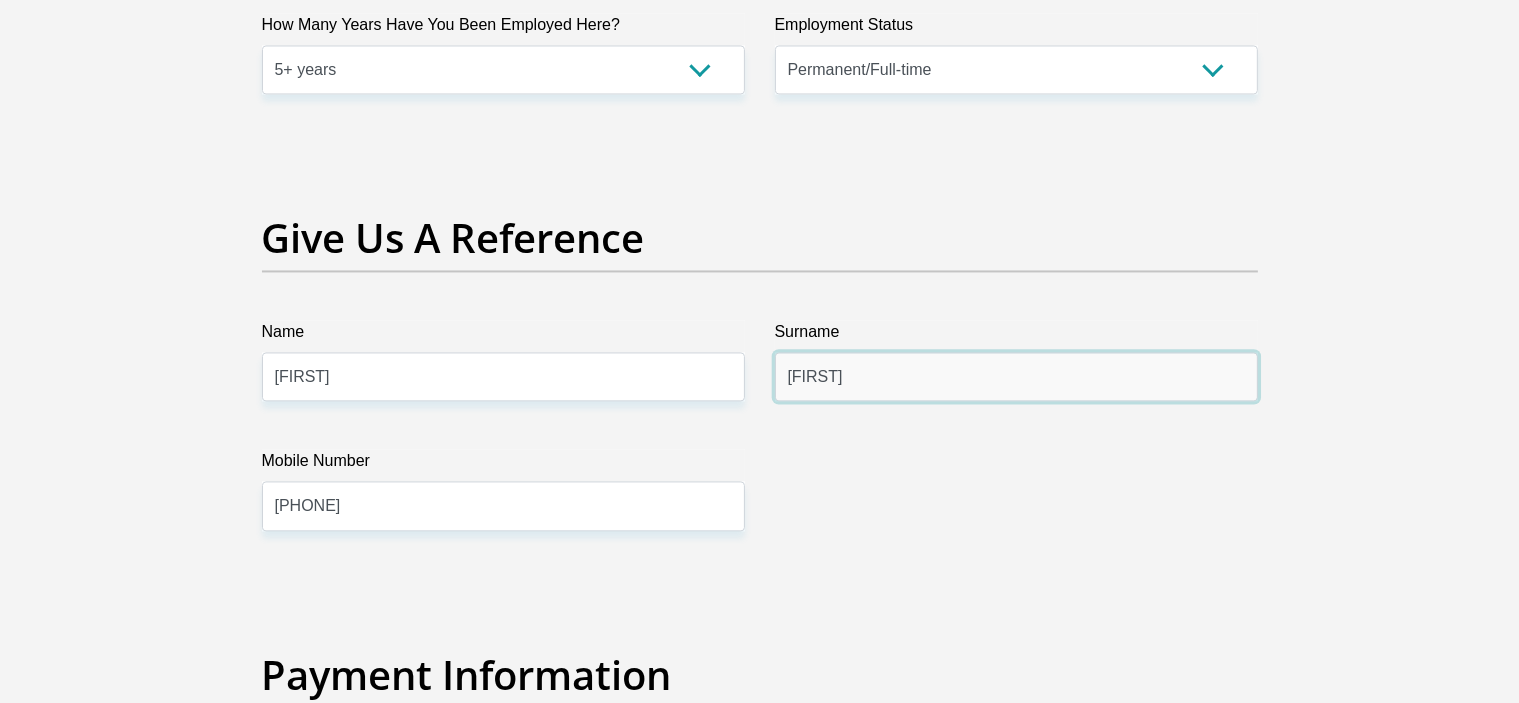 click on "MArtheze" at bounding box center [1016, 376] 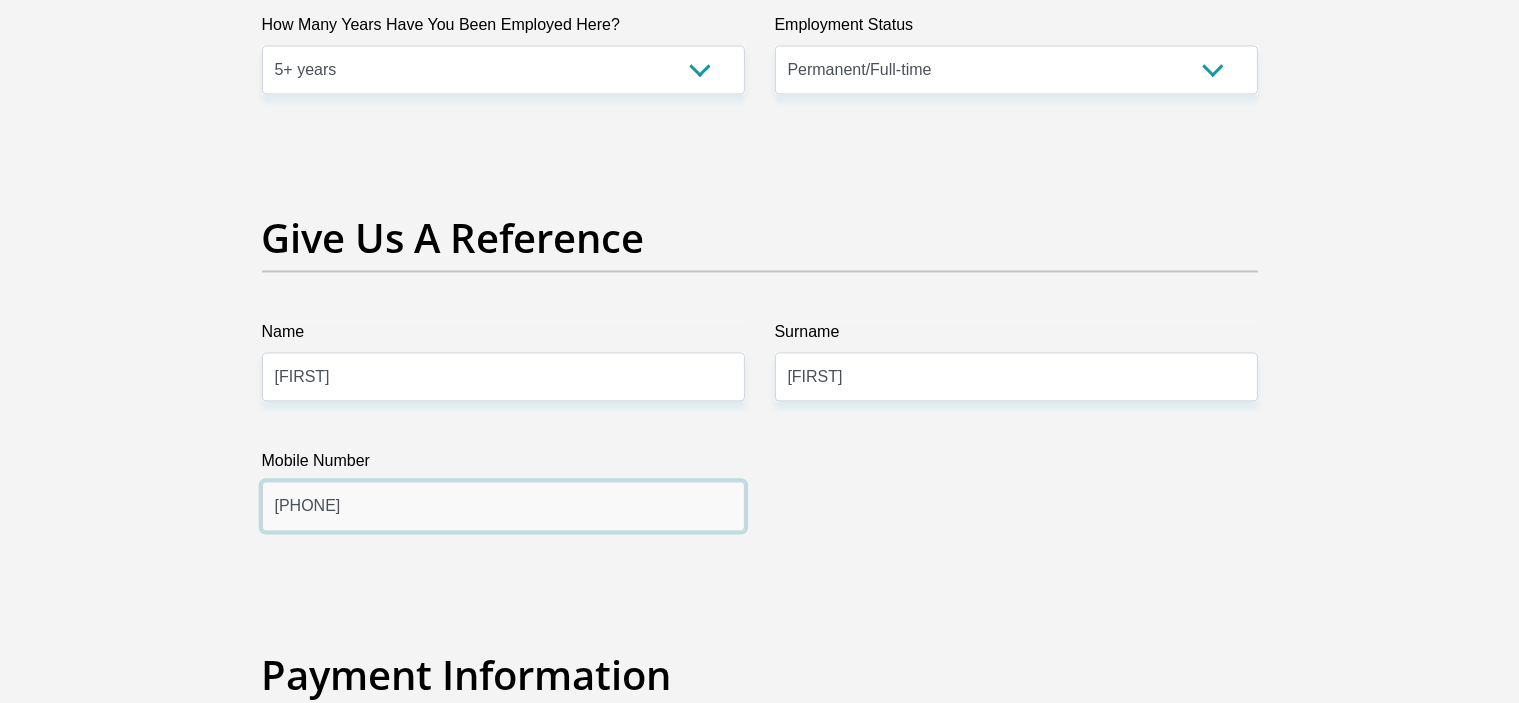 drag, startPoint x: 420, startPoint y: 517, endPoint x: 262, endPoint y: 516, distance: 158.00316 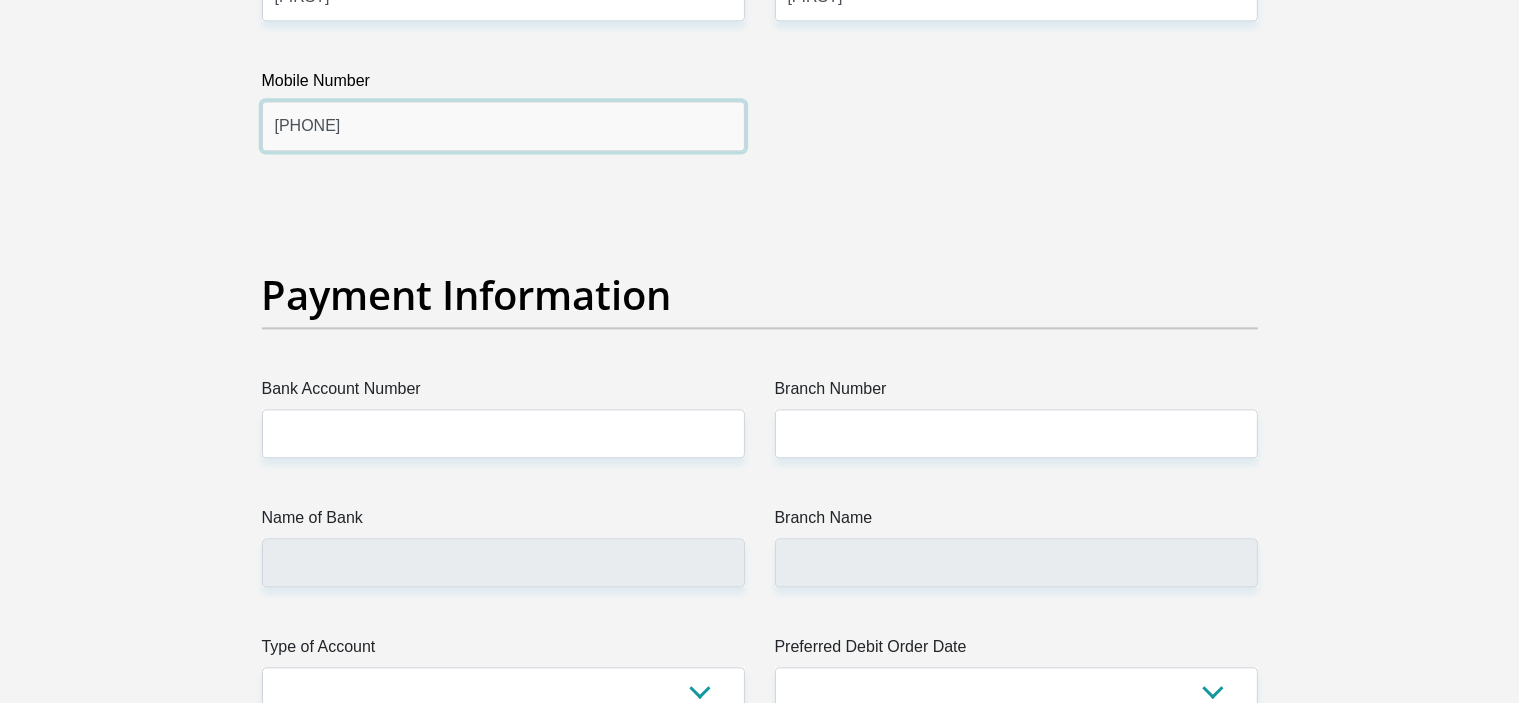 scroll, scrollTop: 4400, scrollLeft: 0, axis: vertical 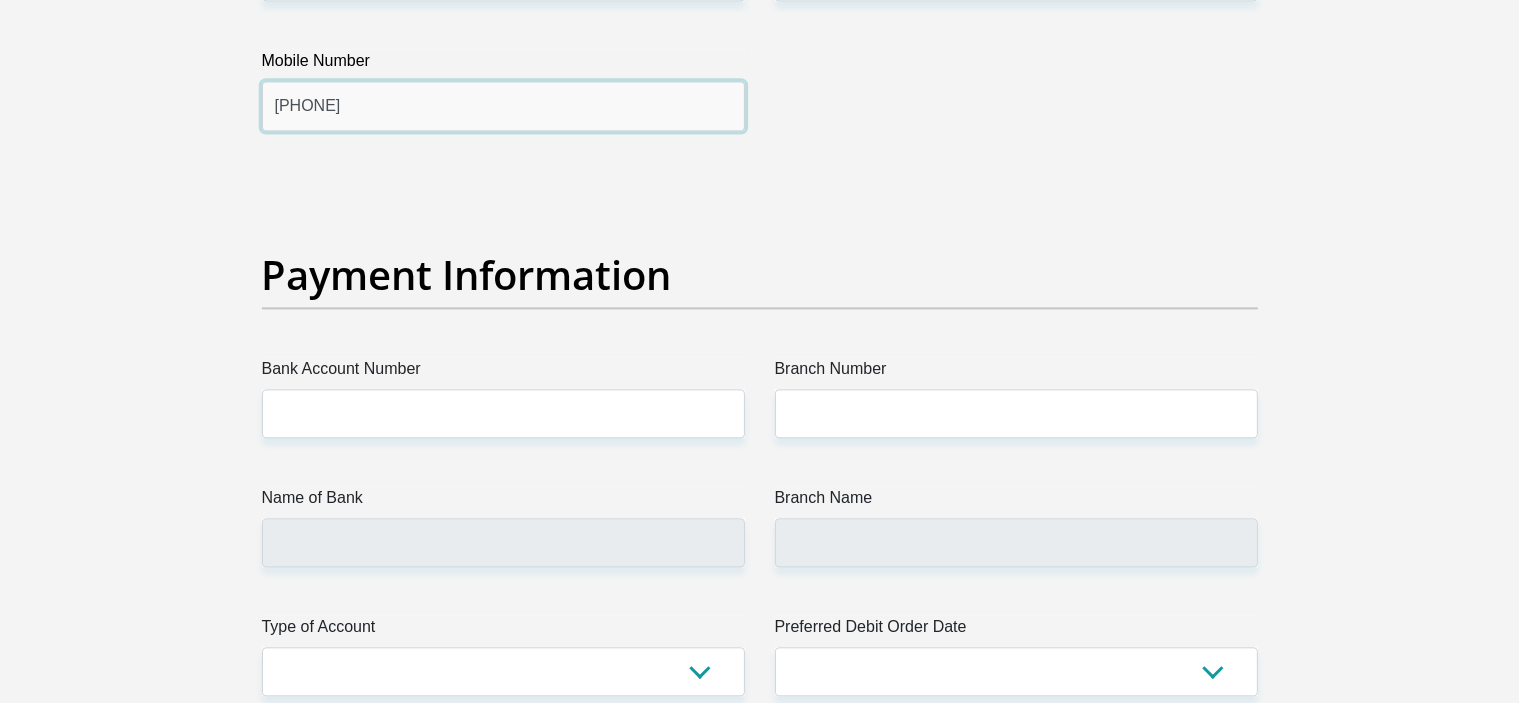 type on "0825062582" 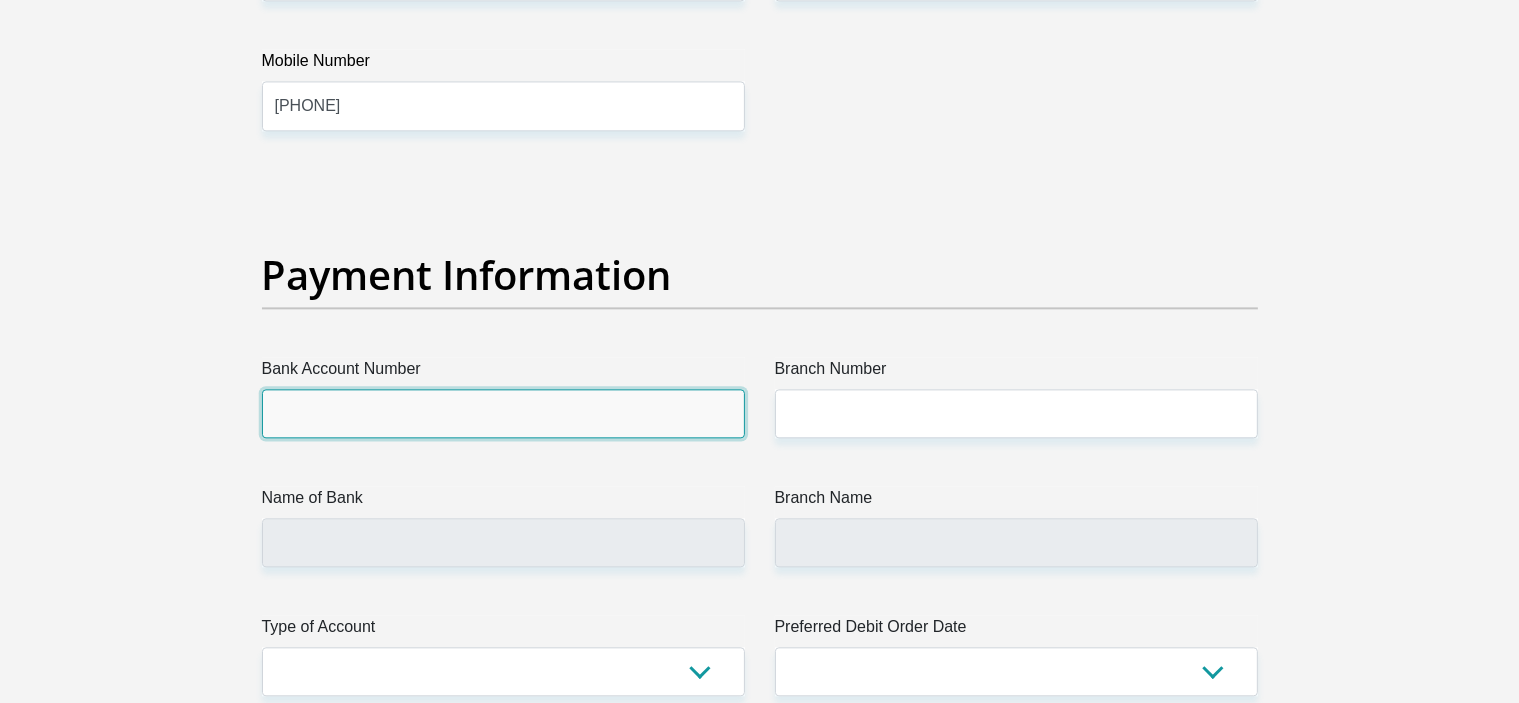 drag, startPoint x: 344, startPoint y: 394, endPoint x: 357, endPoint y: 403, distance: 15.811388 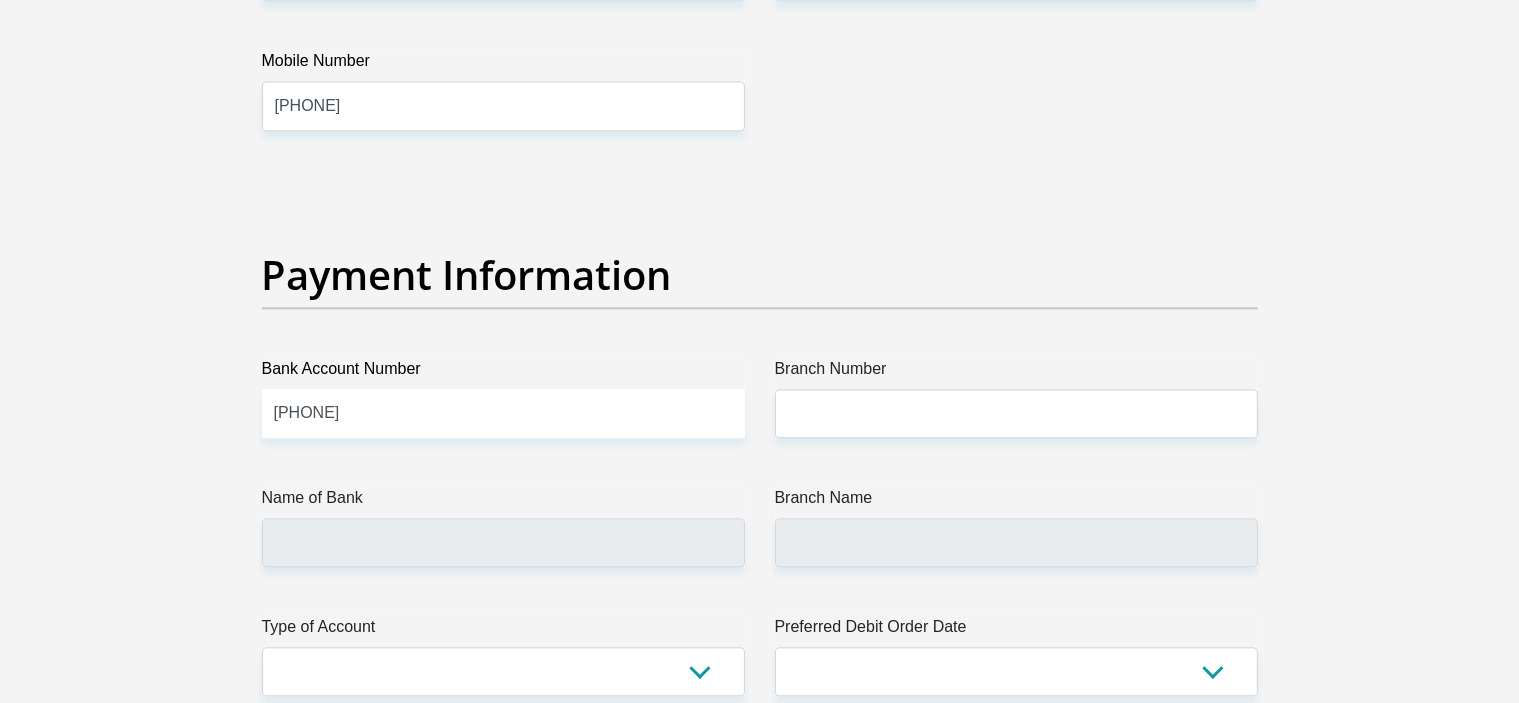 drag, startPoint x: 841, startPoint y: 438, endPoint x: 853, endPoint y: 419, distance: 22.472204 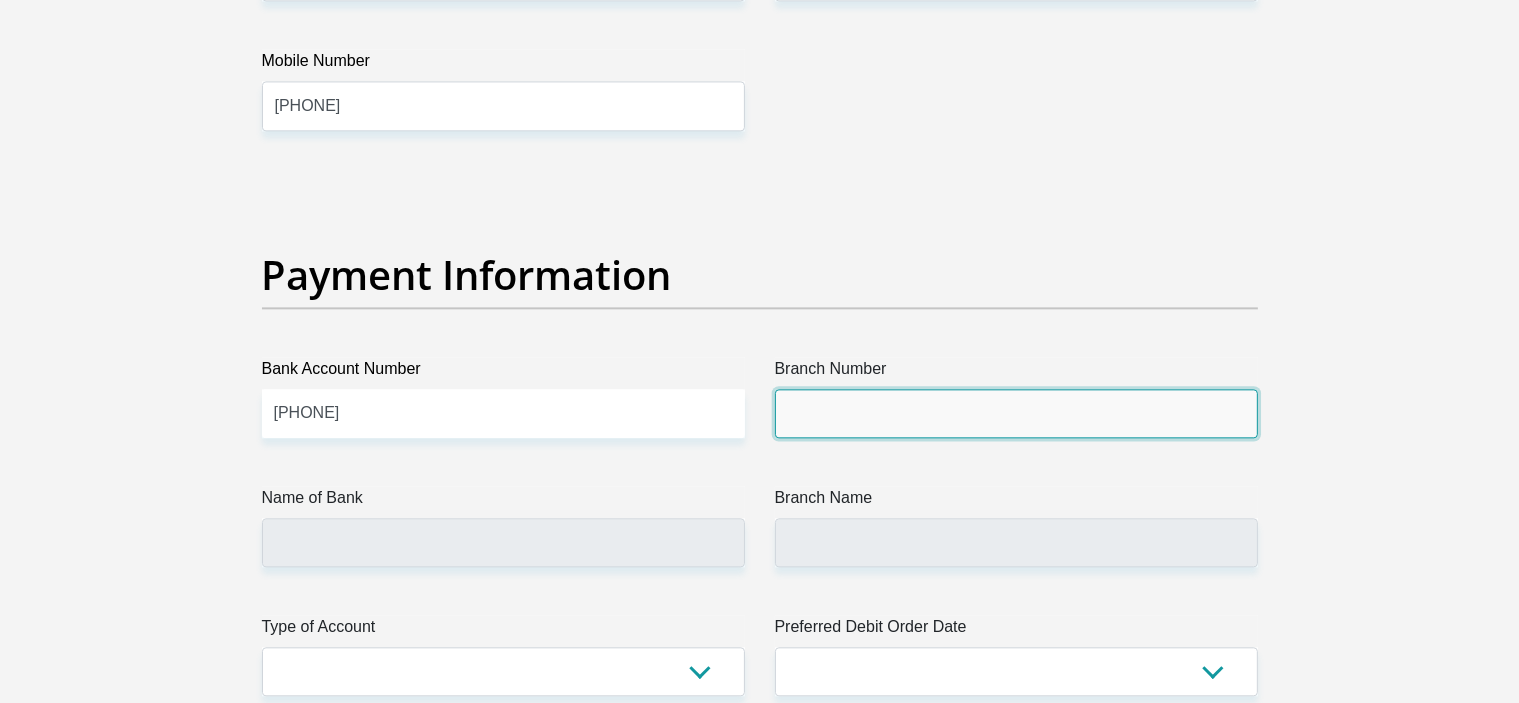 click on "Branch Number" at bounding box center [1016, 413] 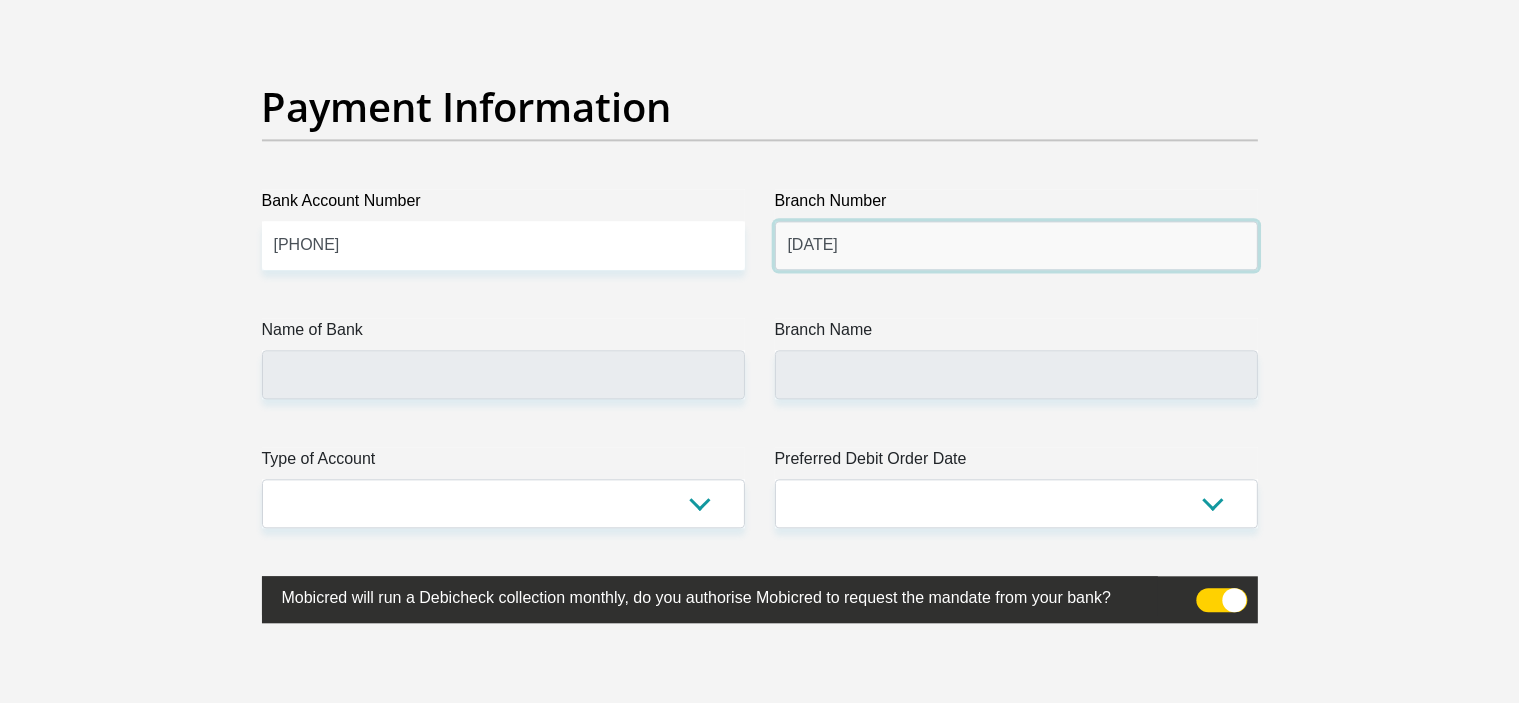 scroll, scrollTop: 4600, scrollLeft: 0, axis: vertical 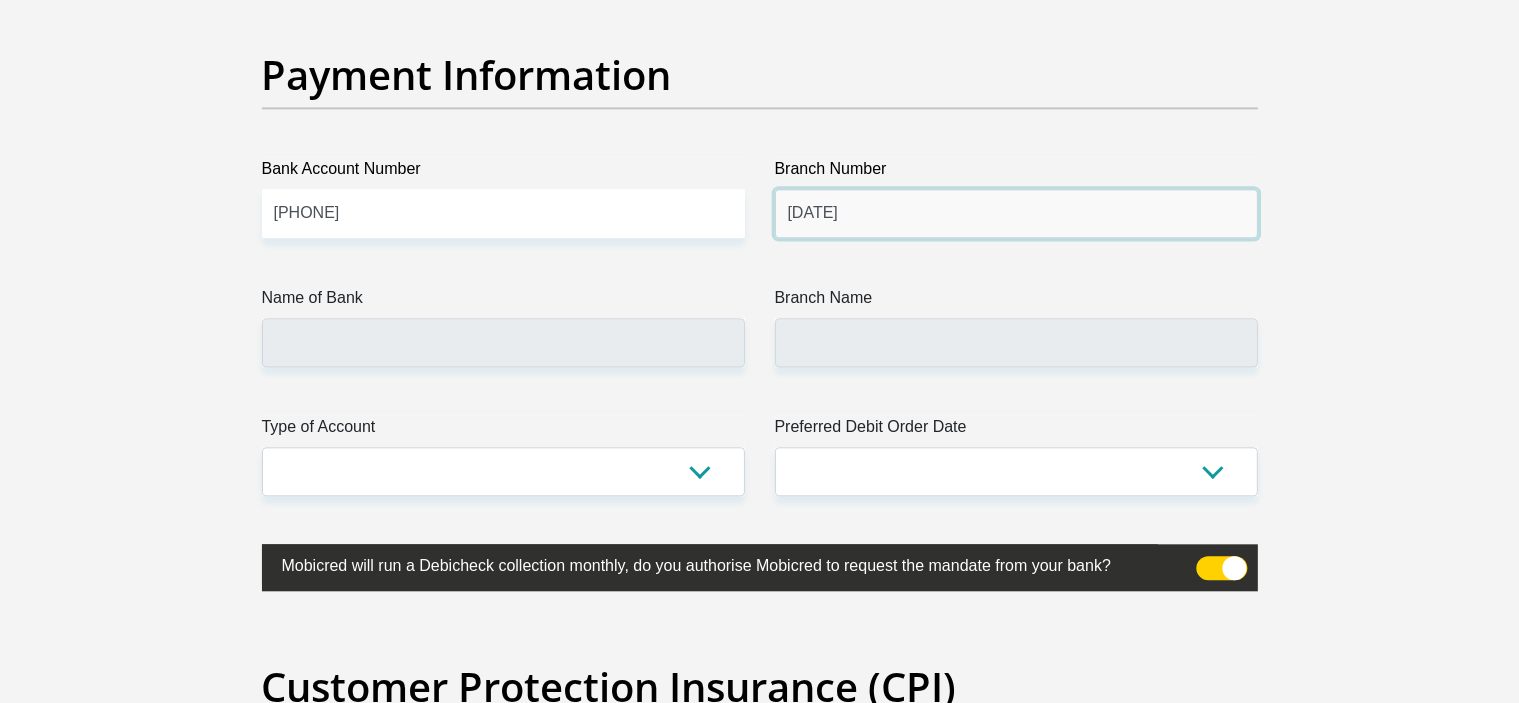 type on "200510" 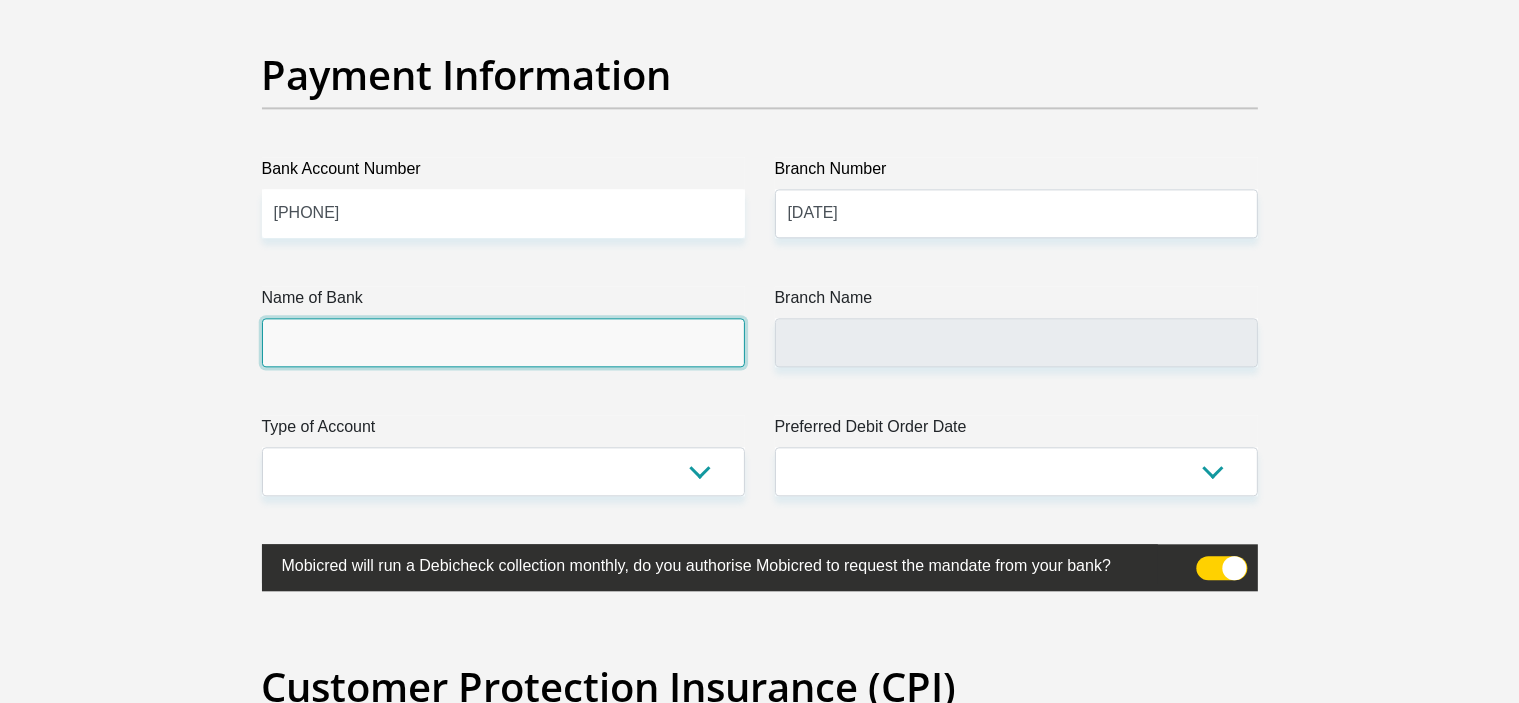 click on "Name of Bank" at bounding box center [503, 342] 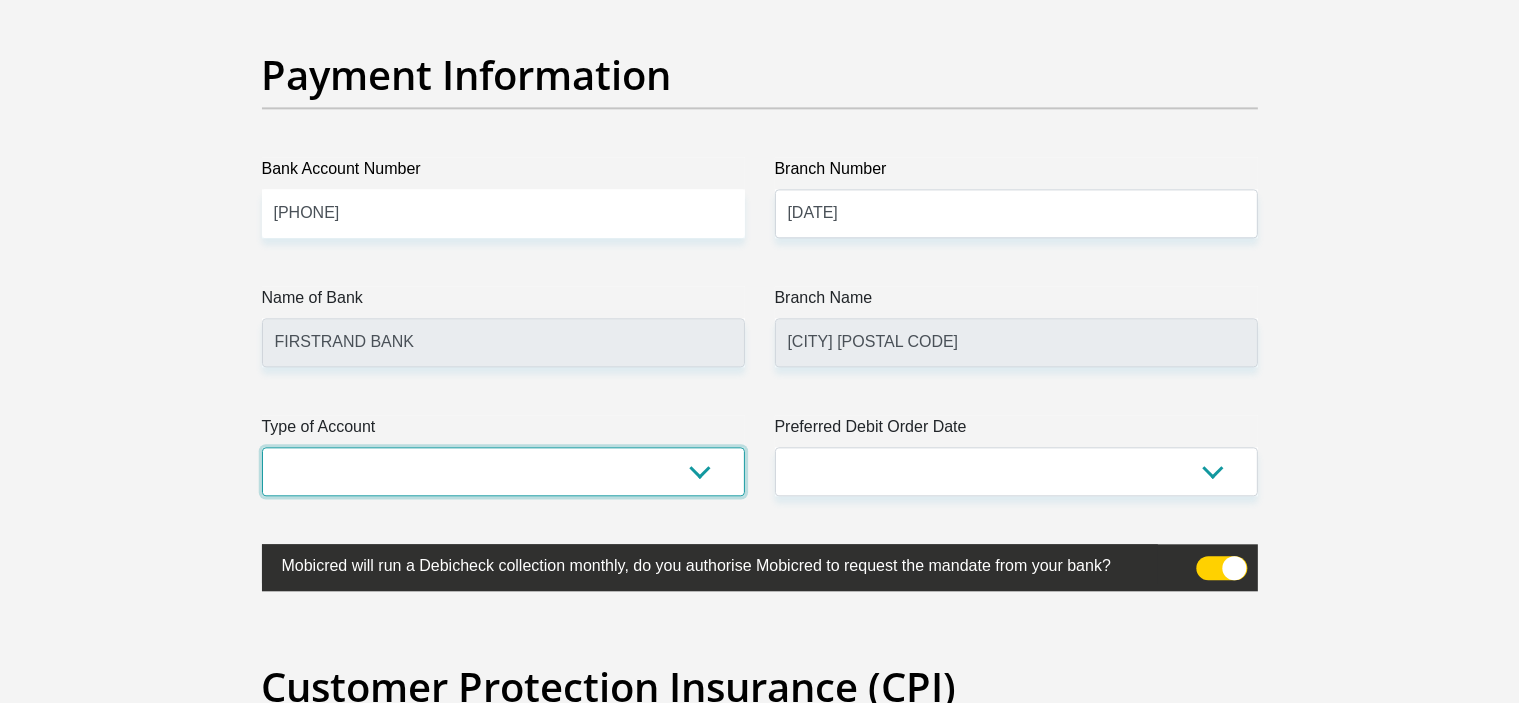 click on "Cheque
Savings" at bounding box center [503, 471] 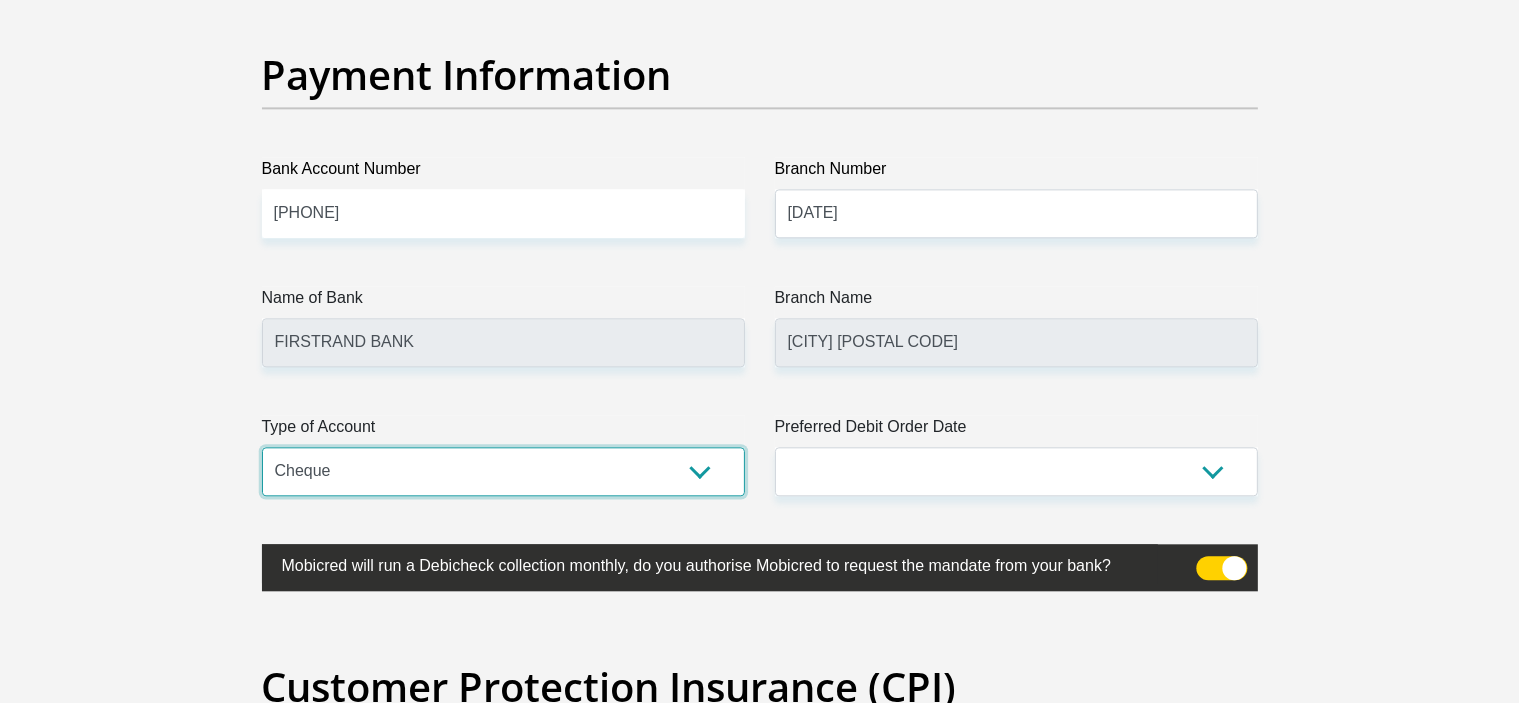 click on "Cheque
Savings" at bounding box center [503, 471] 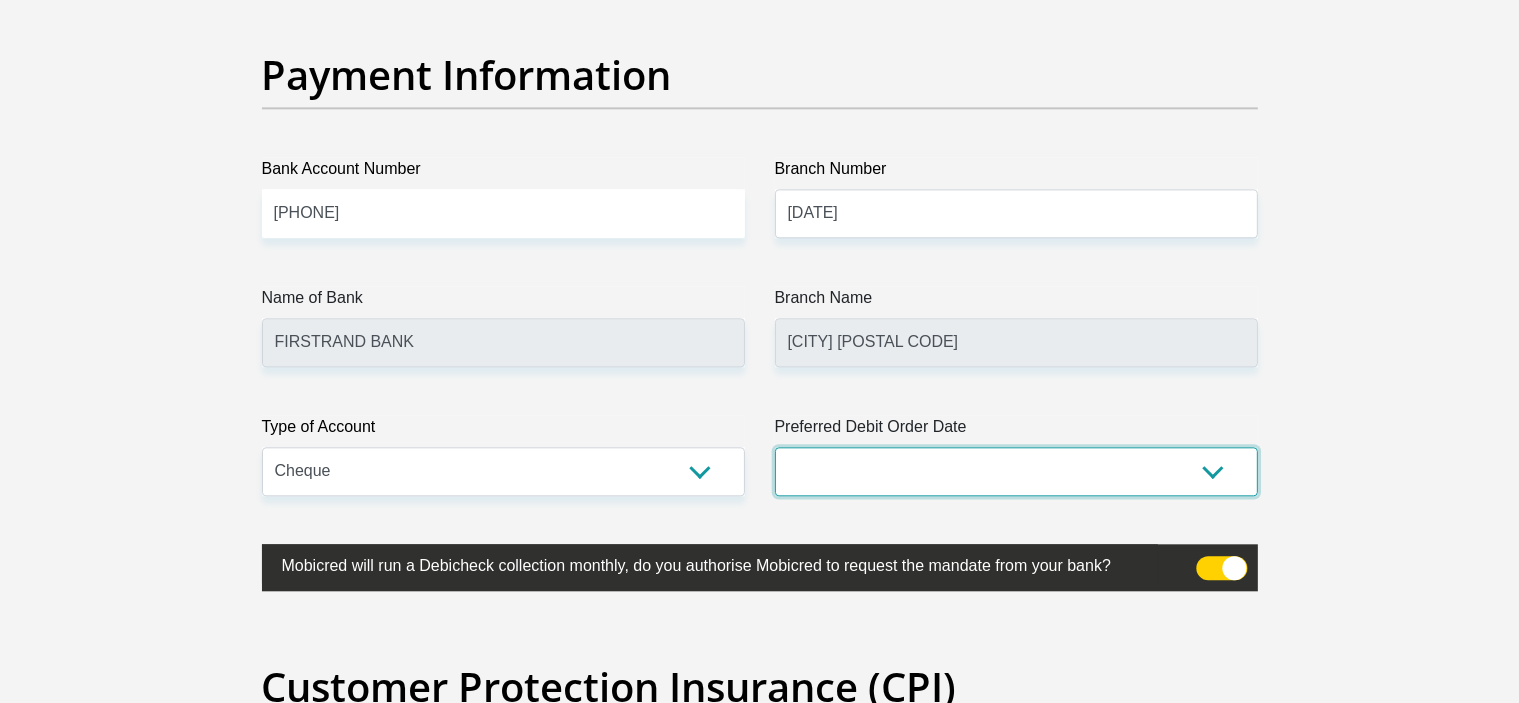 click on "1st
2nd
3rd
4th
5th
7th
18th
19th
20th
21st
22nd
23rd
24th
25th
26th
27th
28th
29th
30th" at bounding box center (1016, 471) 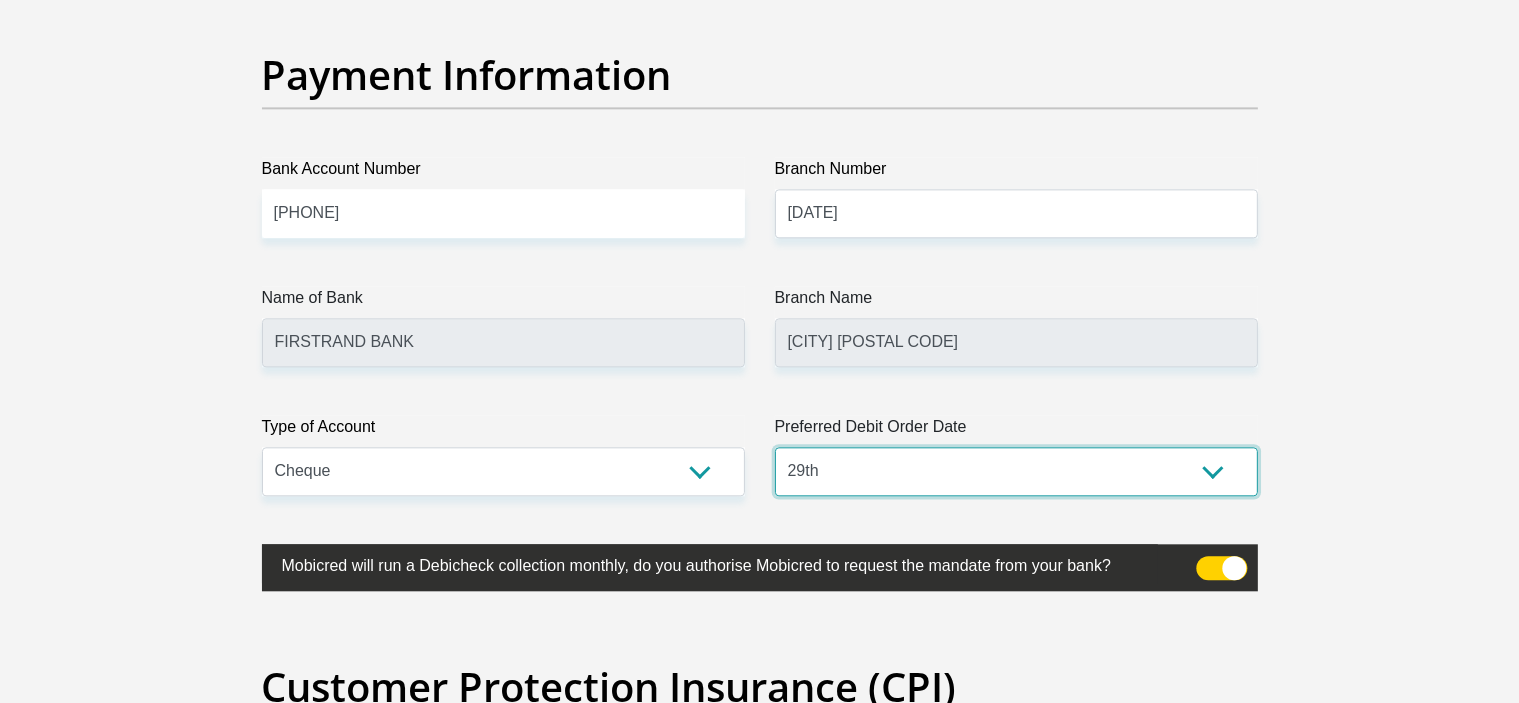 click on "1st
2nd
3rd
4th
5th
7th
18th
19th
20th
21st
22nd
23rd
24th
25th
26th
27th
28th
29th
30th" at bounding box center (1016, 471) 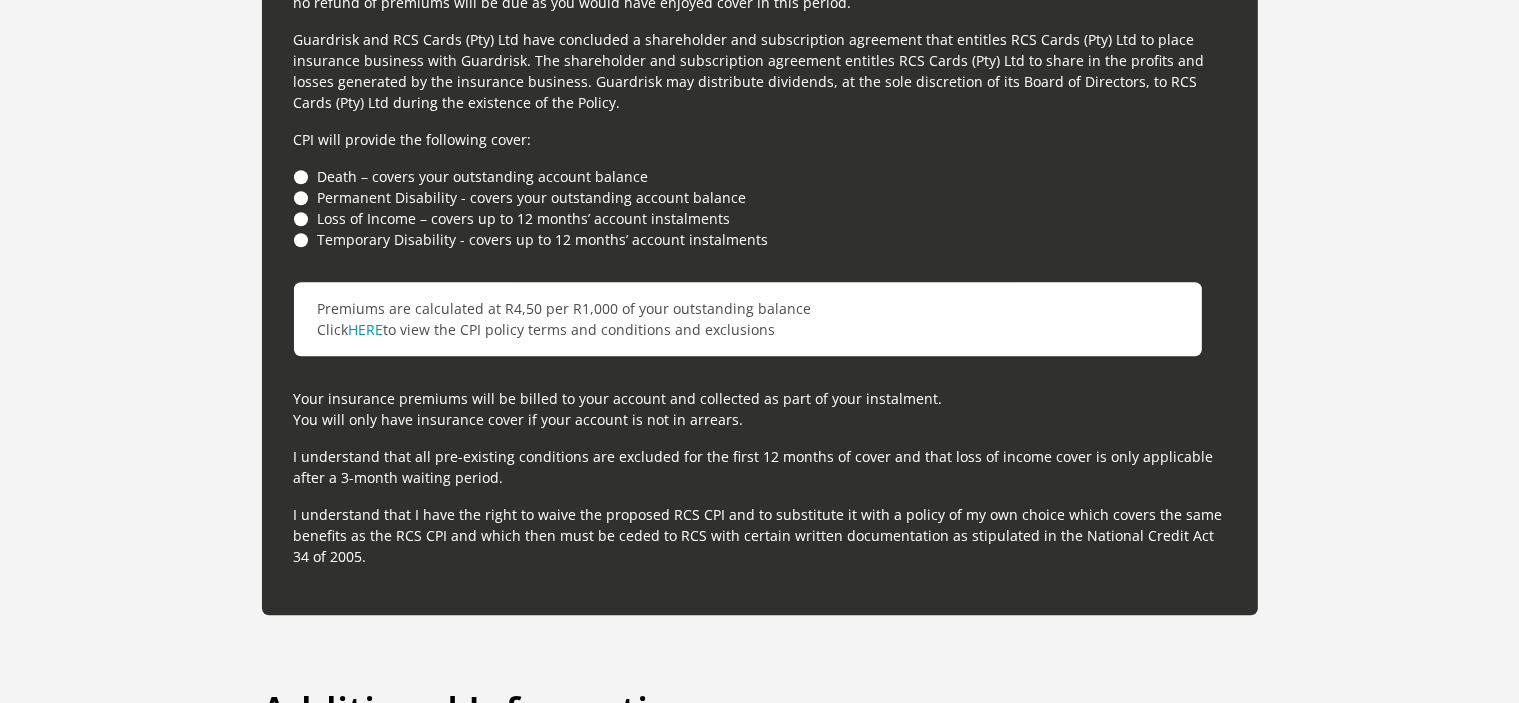 scroll, scrollTop: 5600, scrollLeft: 0, axis: vertical 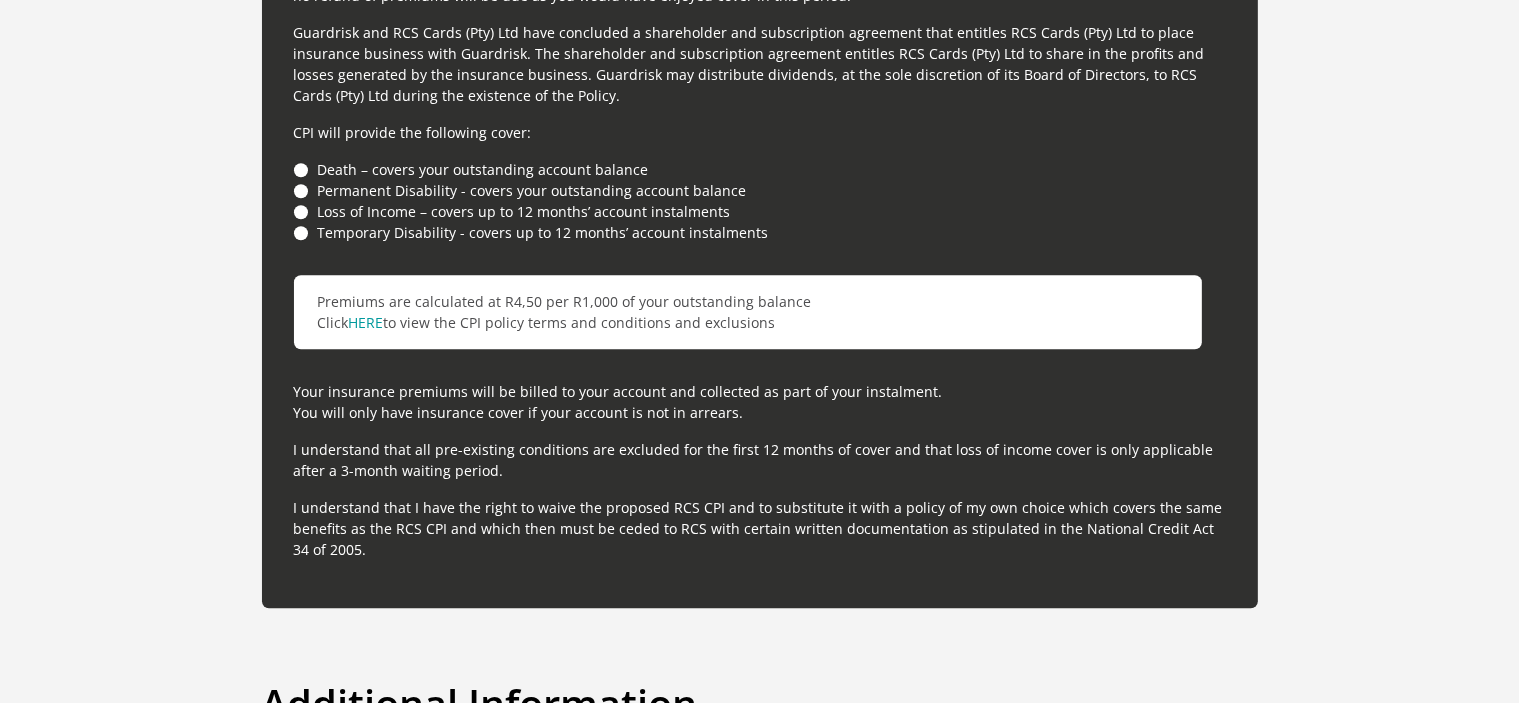 drag, startPoint x: 276, startPoint y: 390, endPoint x: 216, endPoint y: 423, distance: 68.47627 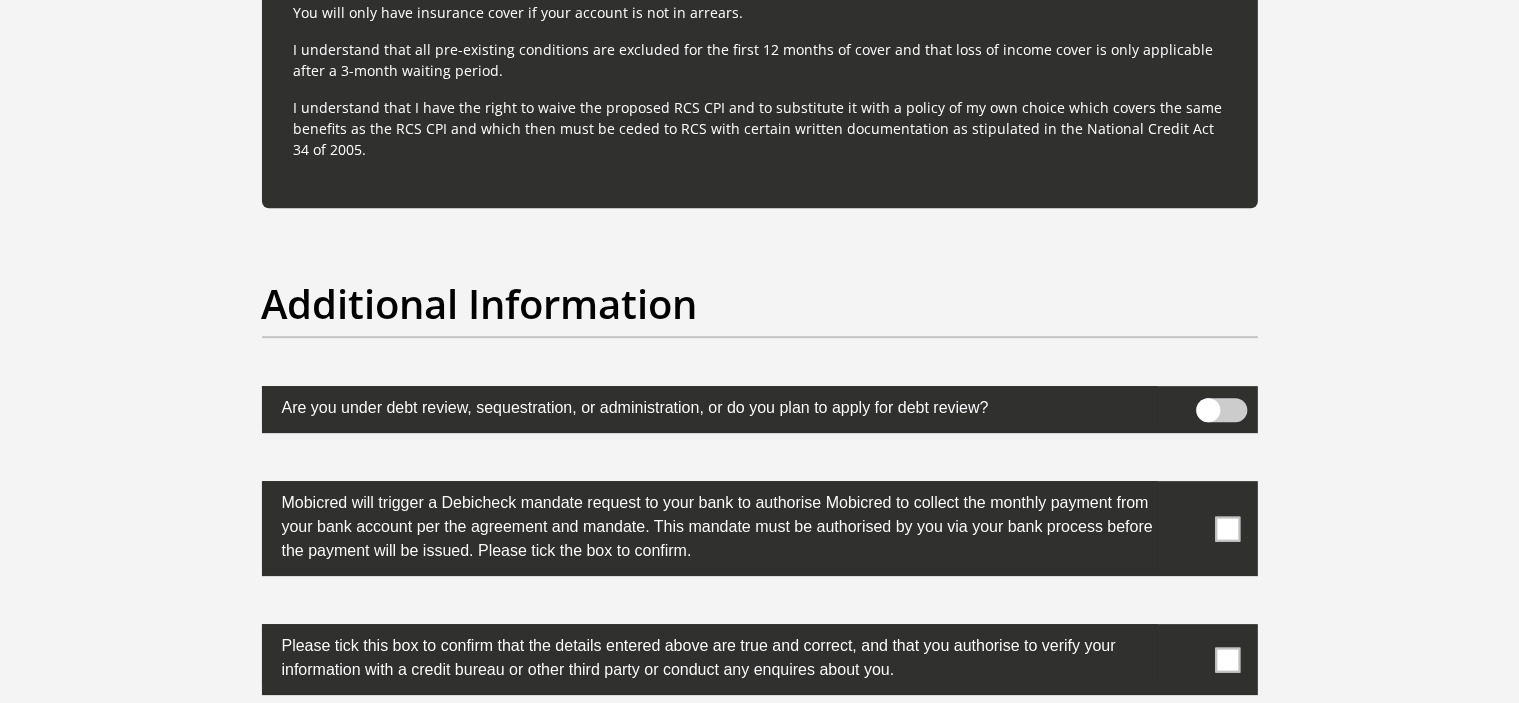 scroll, scrollTop: 6200, scrollLeft: 0, axis: vertical 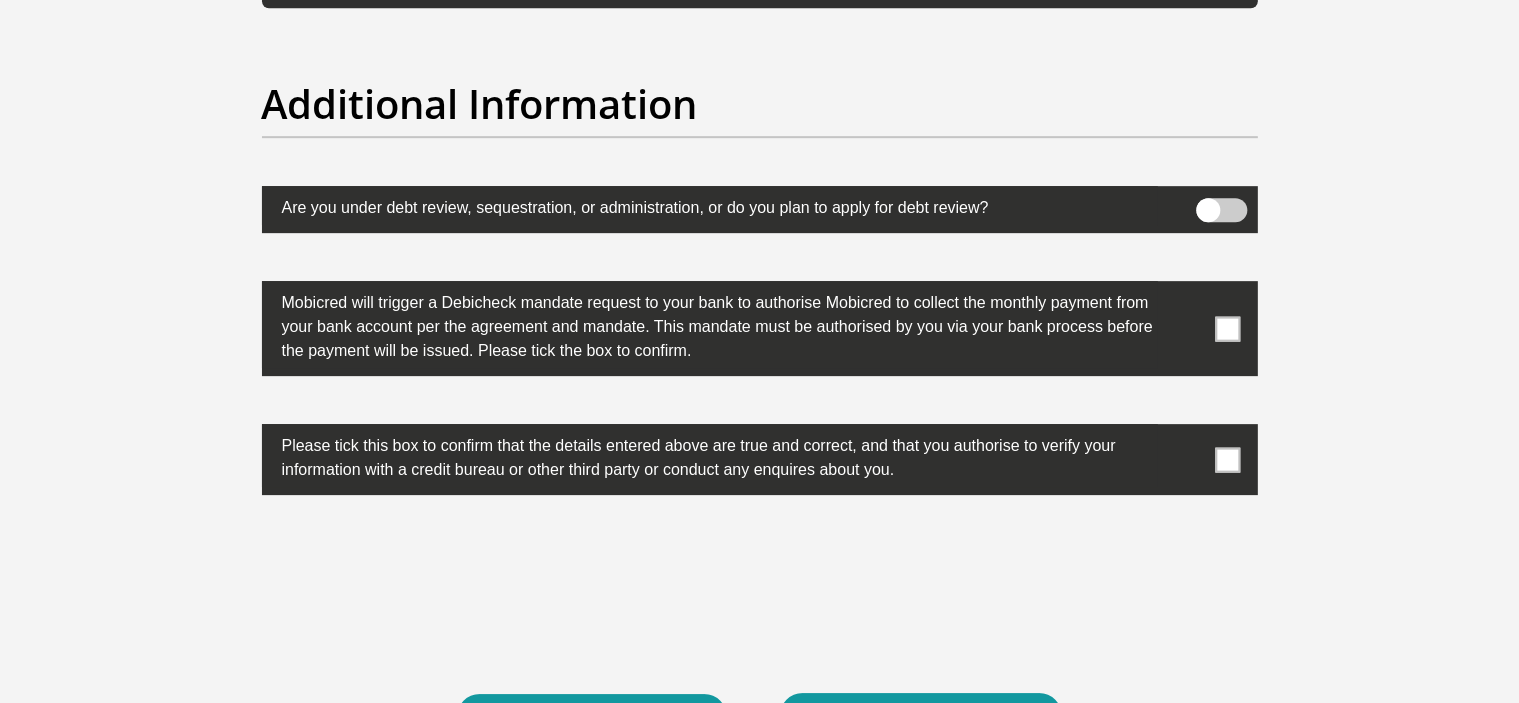 click at bounding box center (1227, 328) 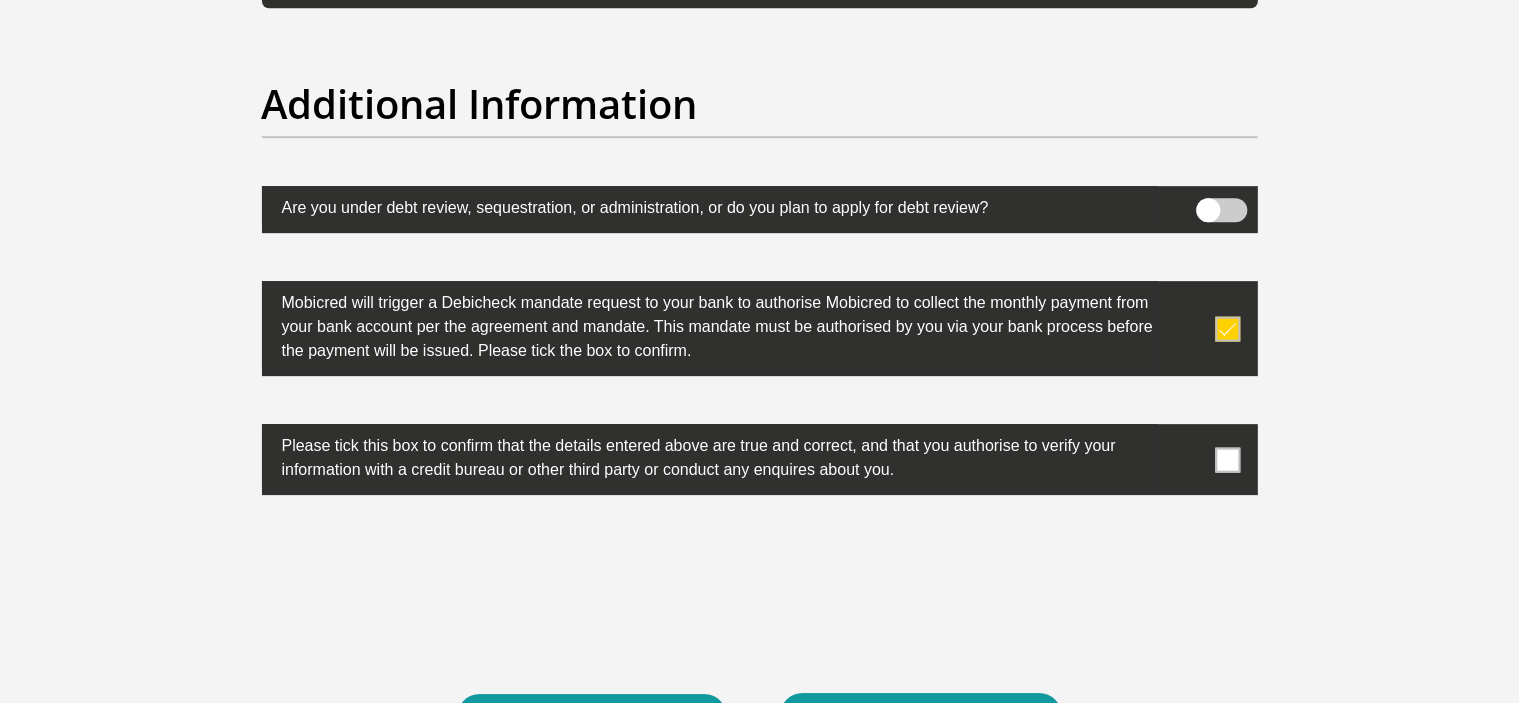 click at bounding box center [1227, 459] 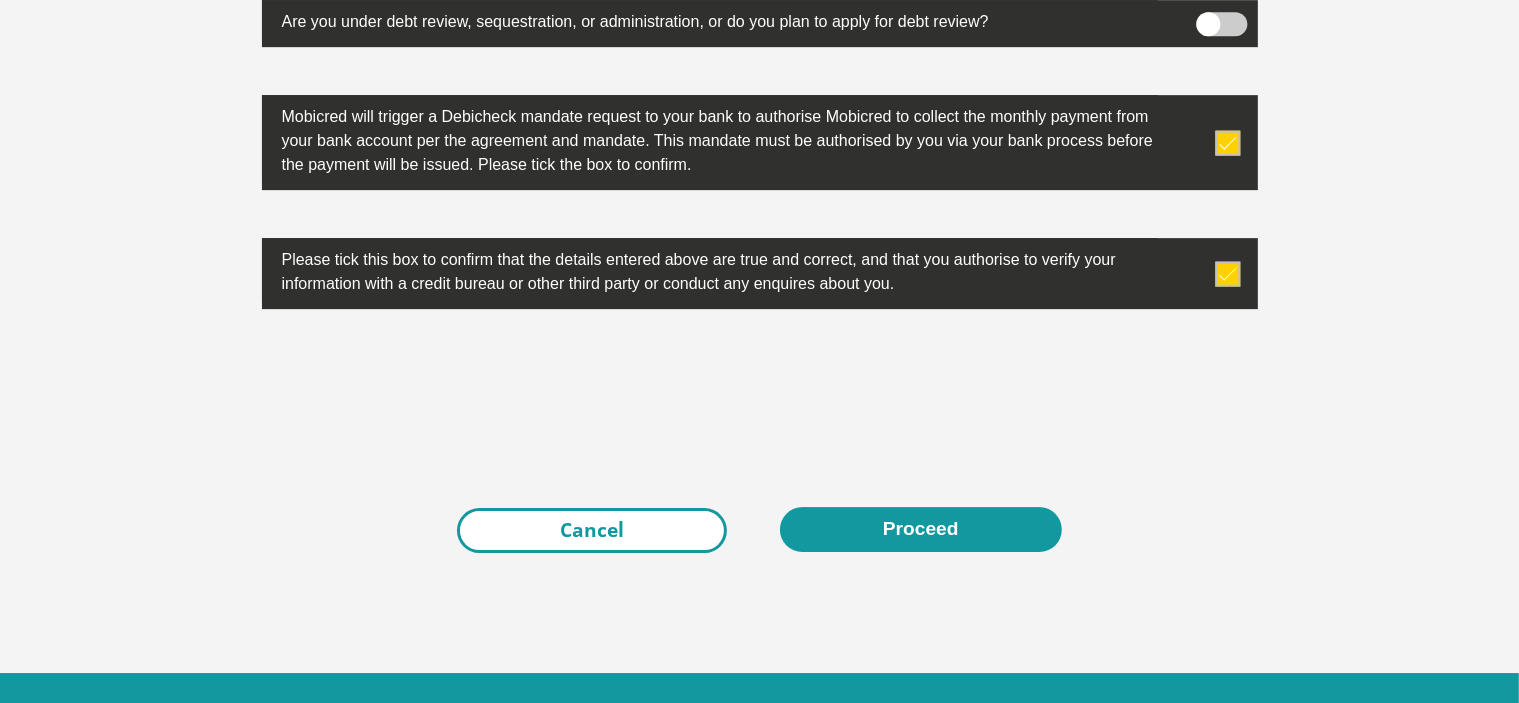 scroll, scrollTop: 6400, scrollLeft: 0, axis: vertical 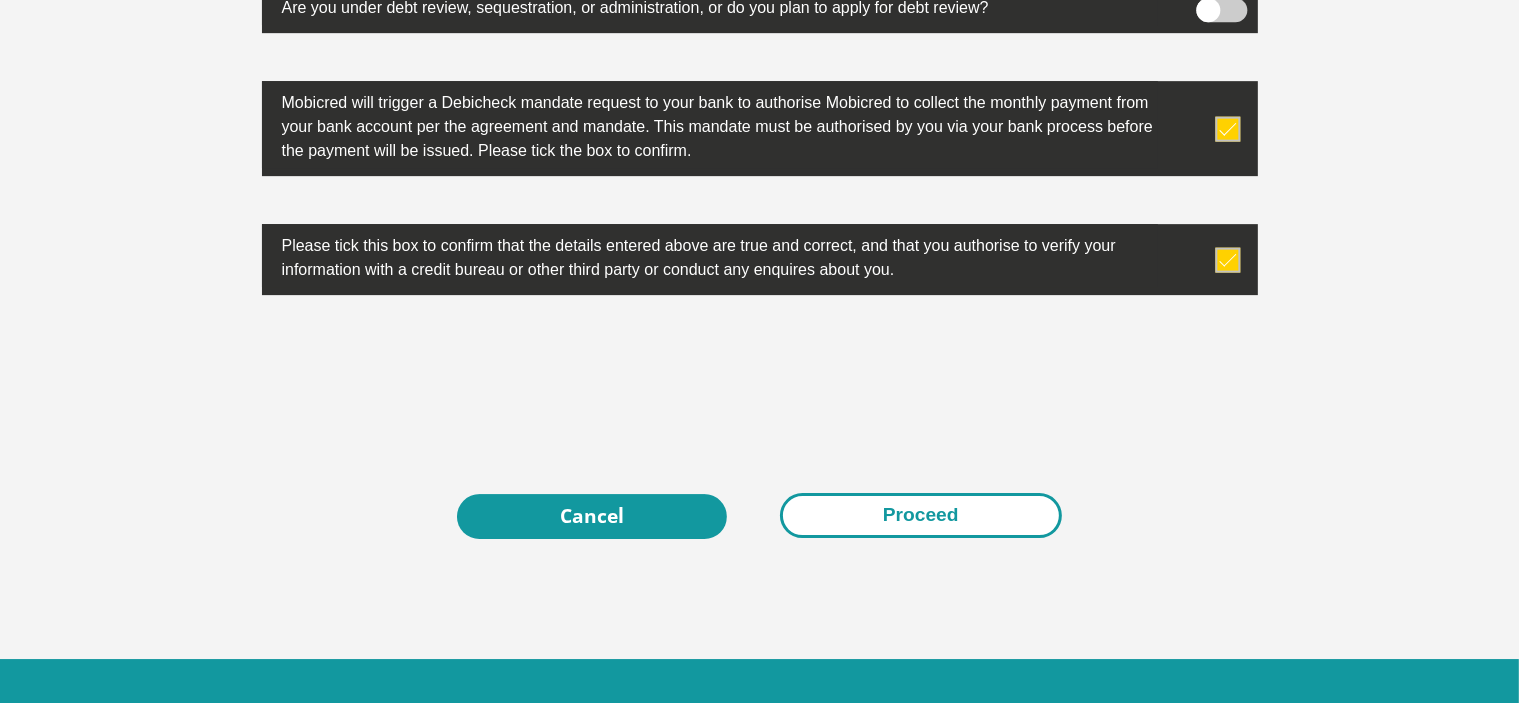 click on "Proceed" at bounding box center (921, 515) 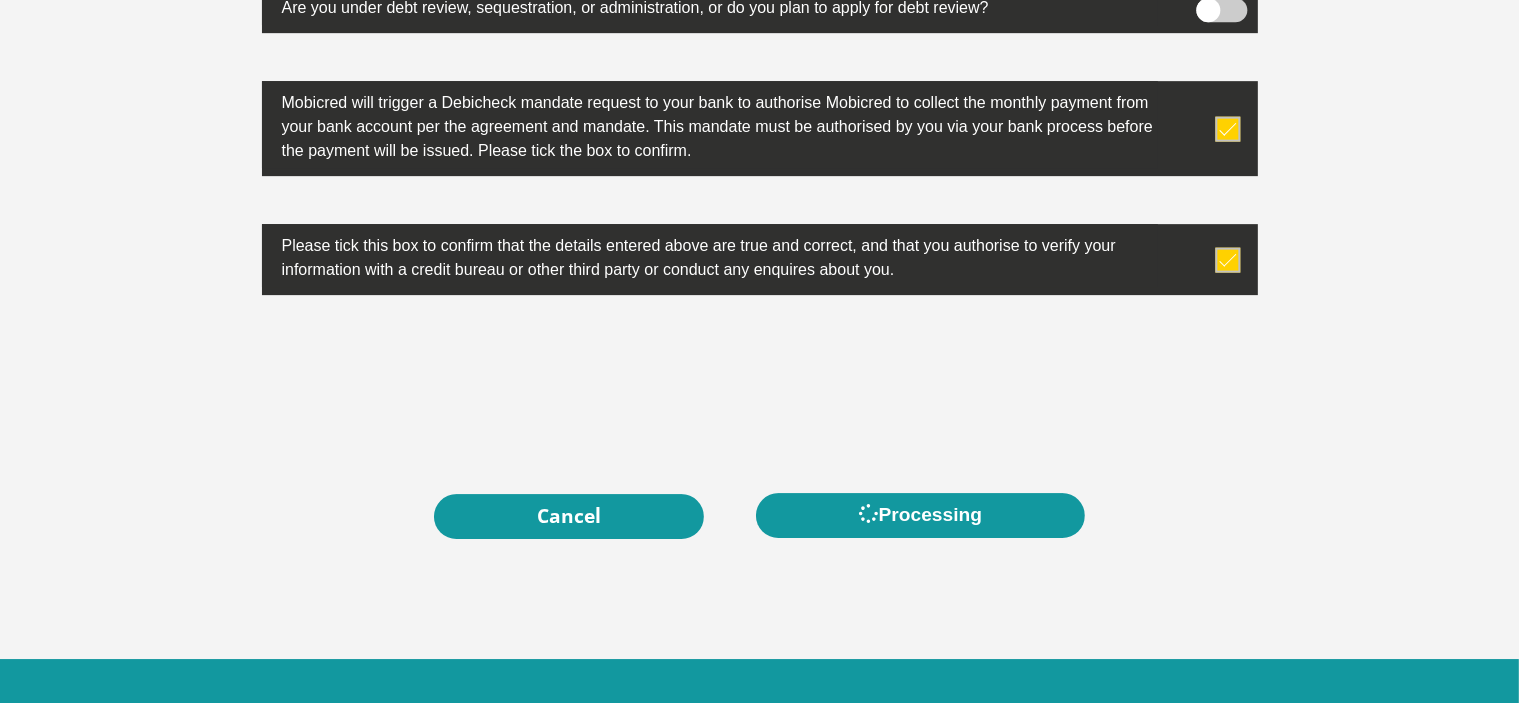 scroll, scrollTop: 0, scrollLeft: 0, axis: both 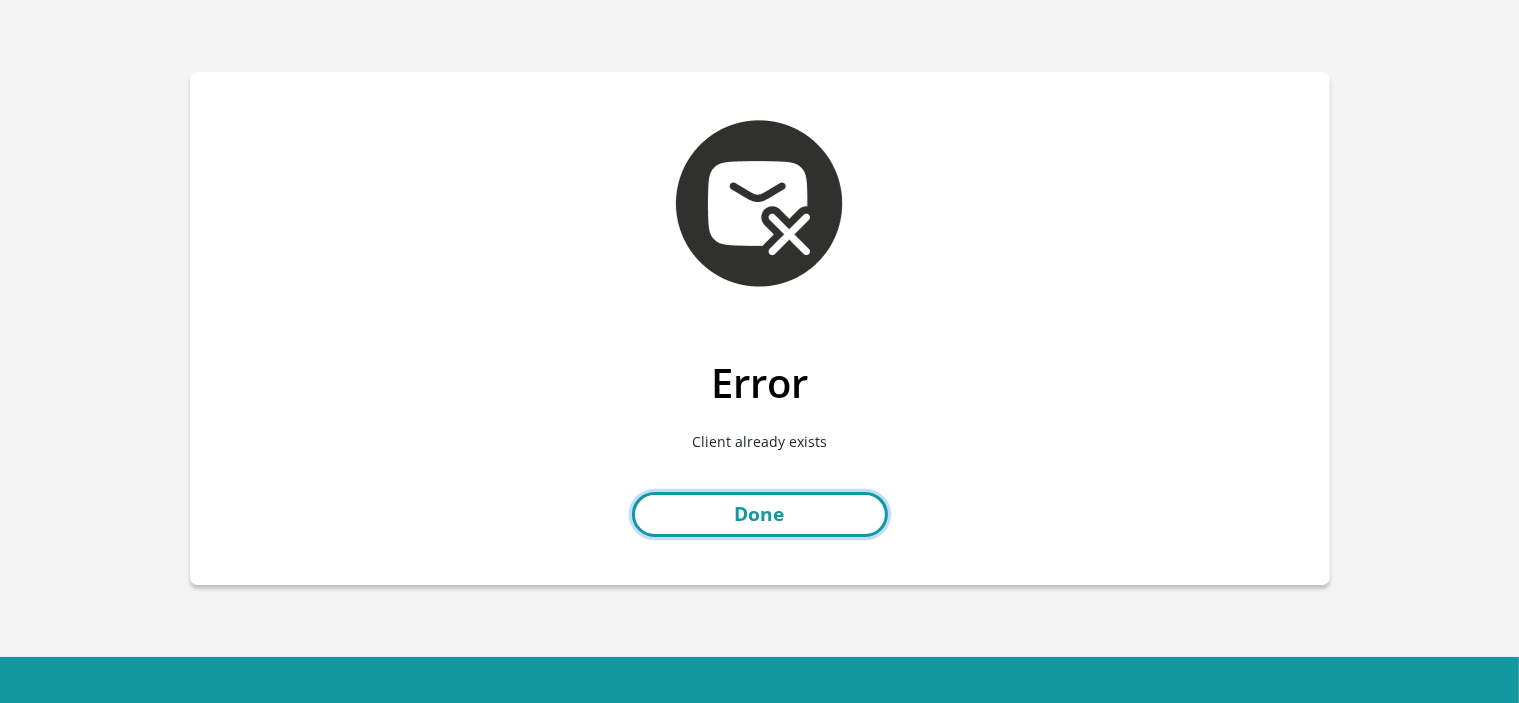 click on "Done" at bounding box center (760, 514) 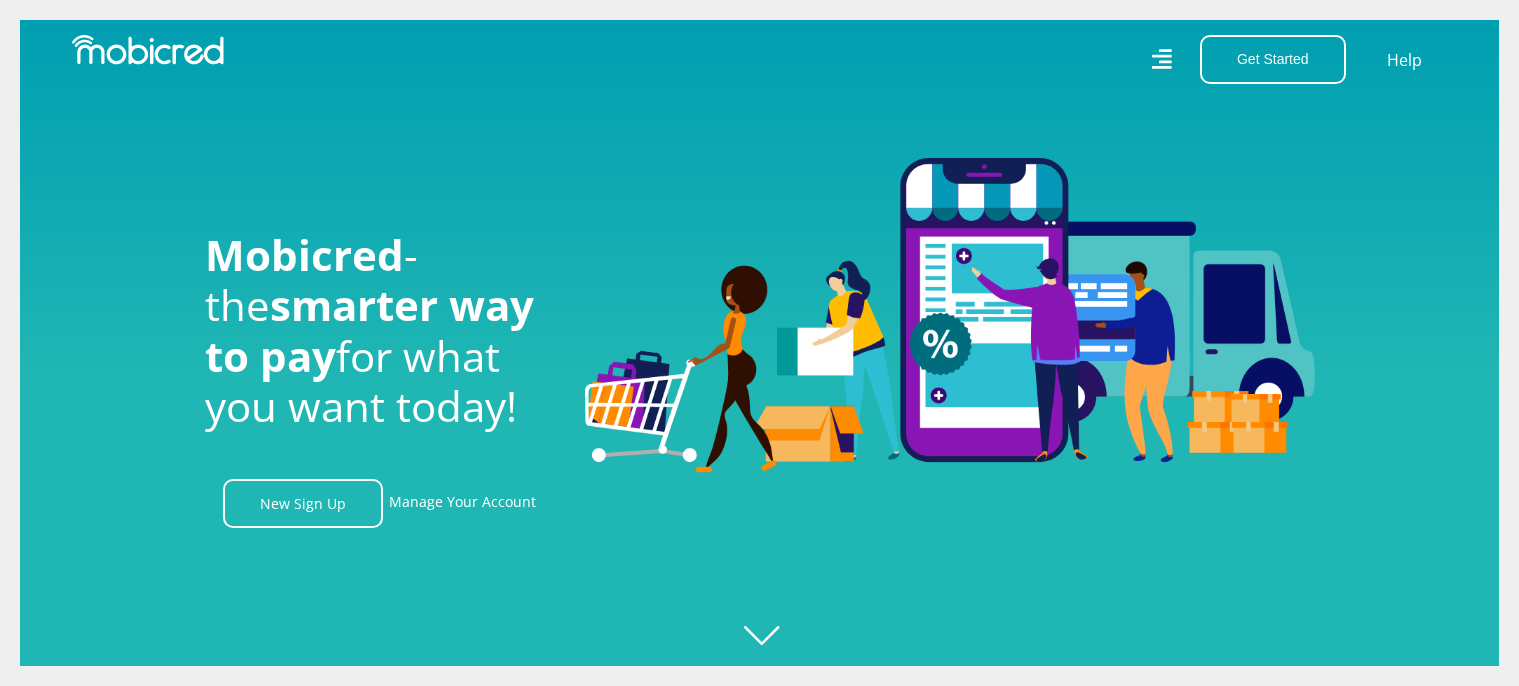 scroll, scrollTop: 0, scrollLeft: 0, axis: both 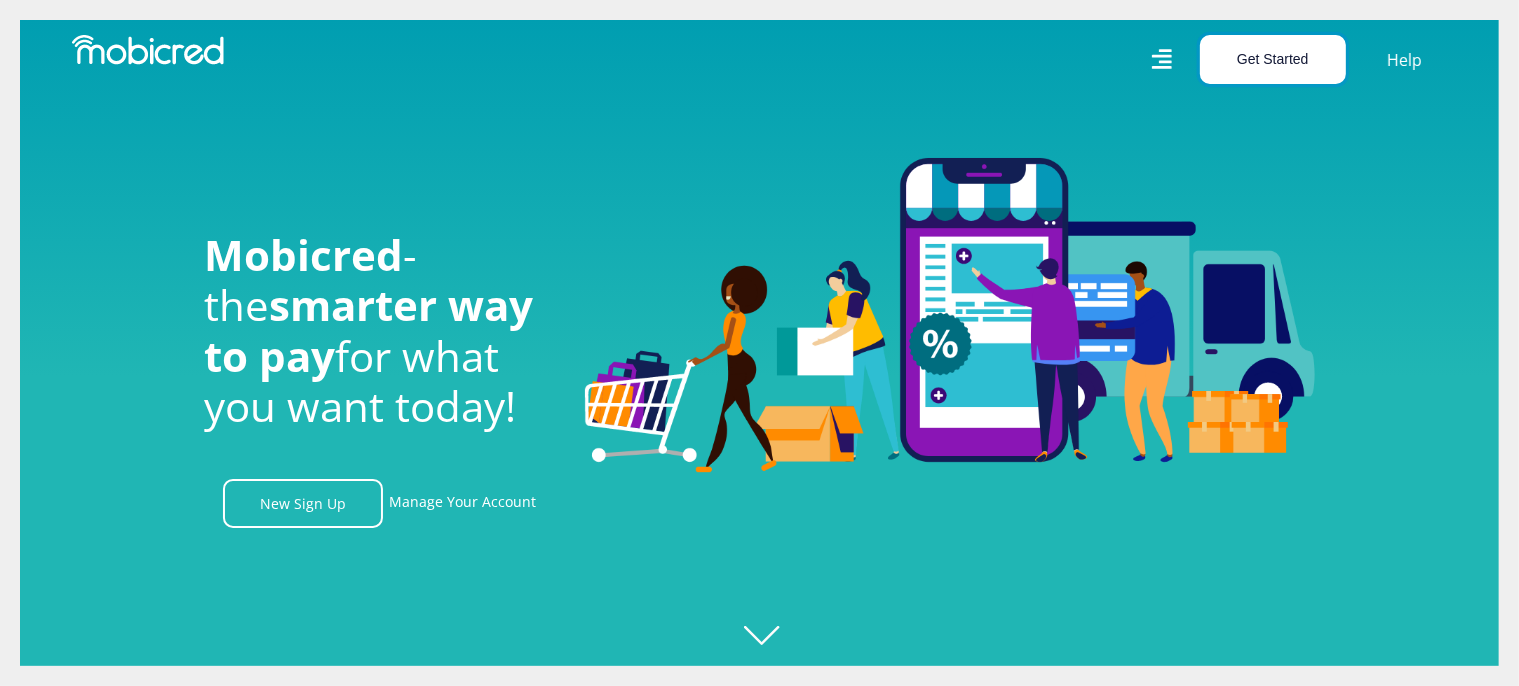 click on "Get Started" at bounding box center (1273, 59) 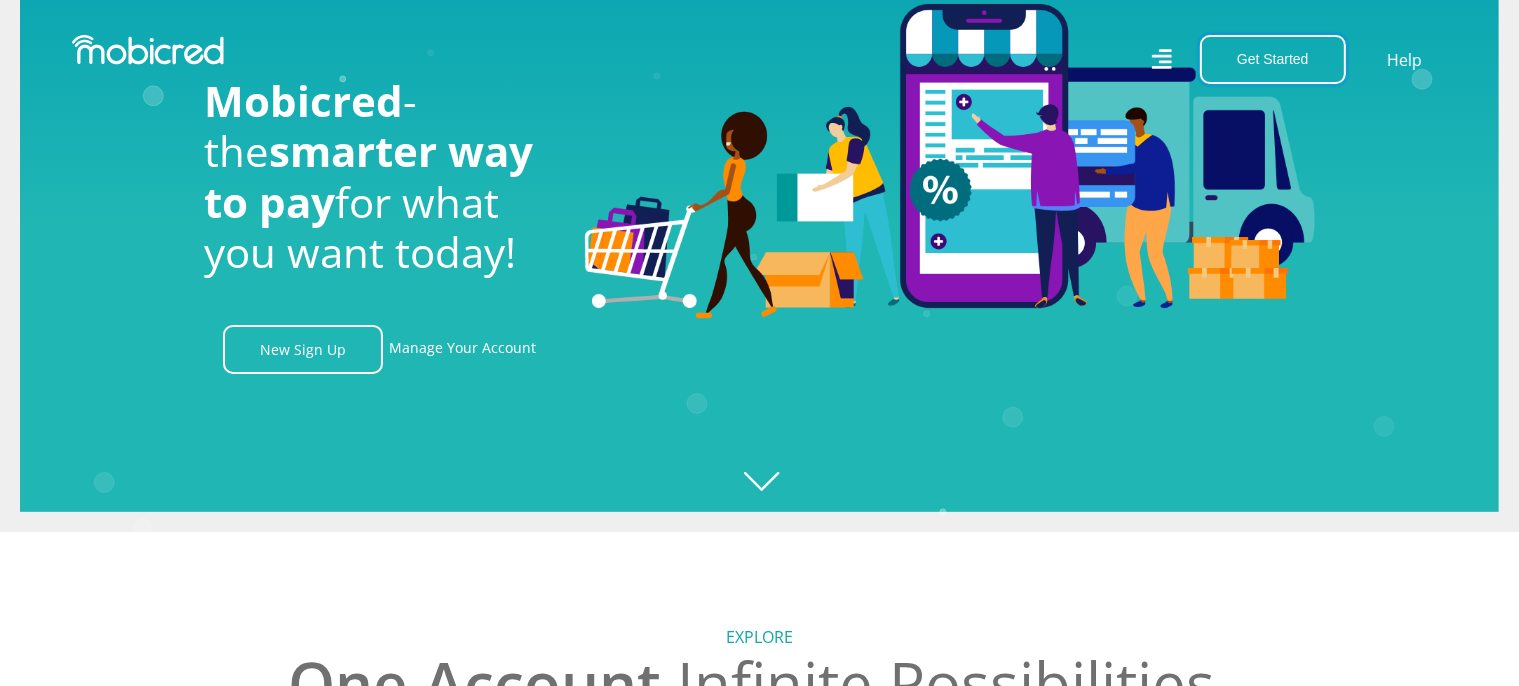 scroll, scrollTop: 0, scrollLeft: 0, axis: both 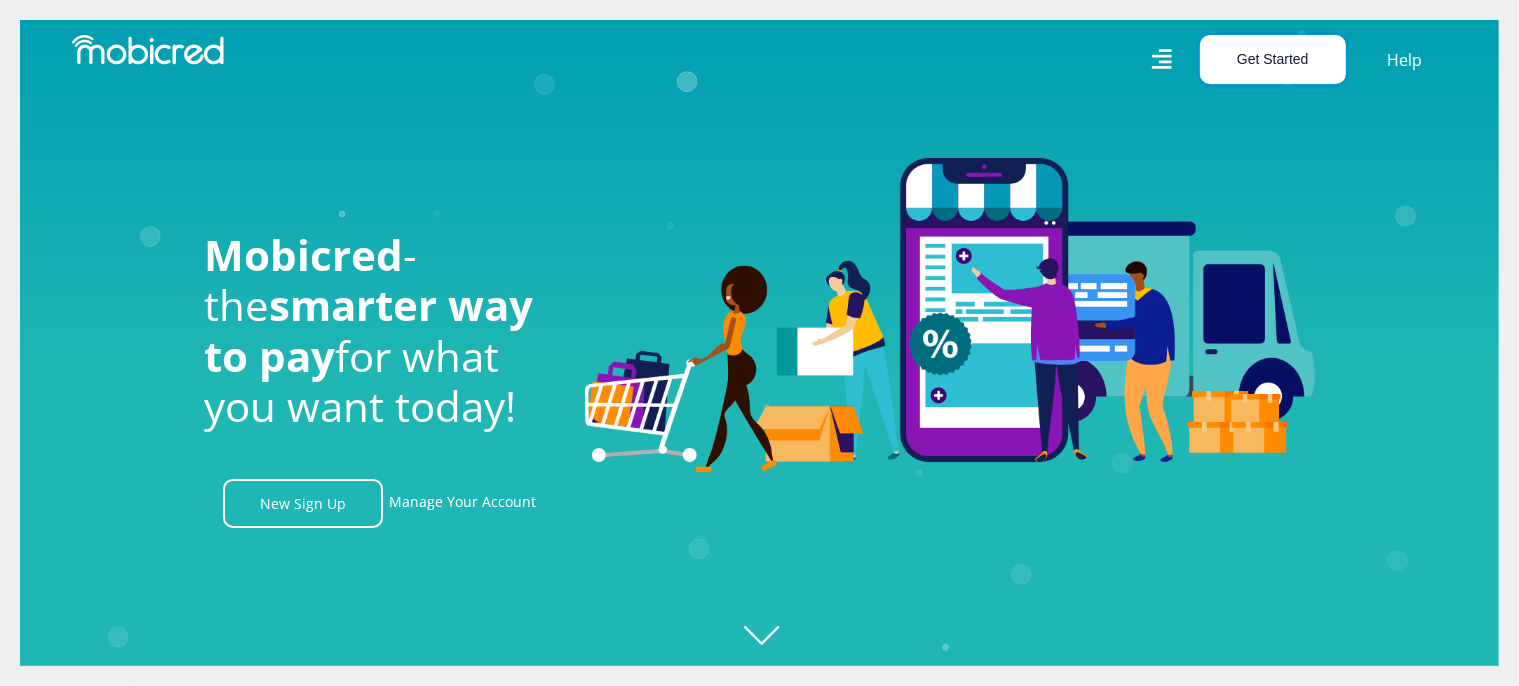 click on "Get Started" at bounding box center (1273, 59) 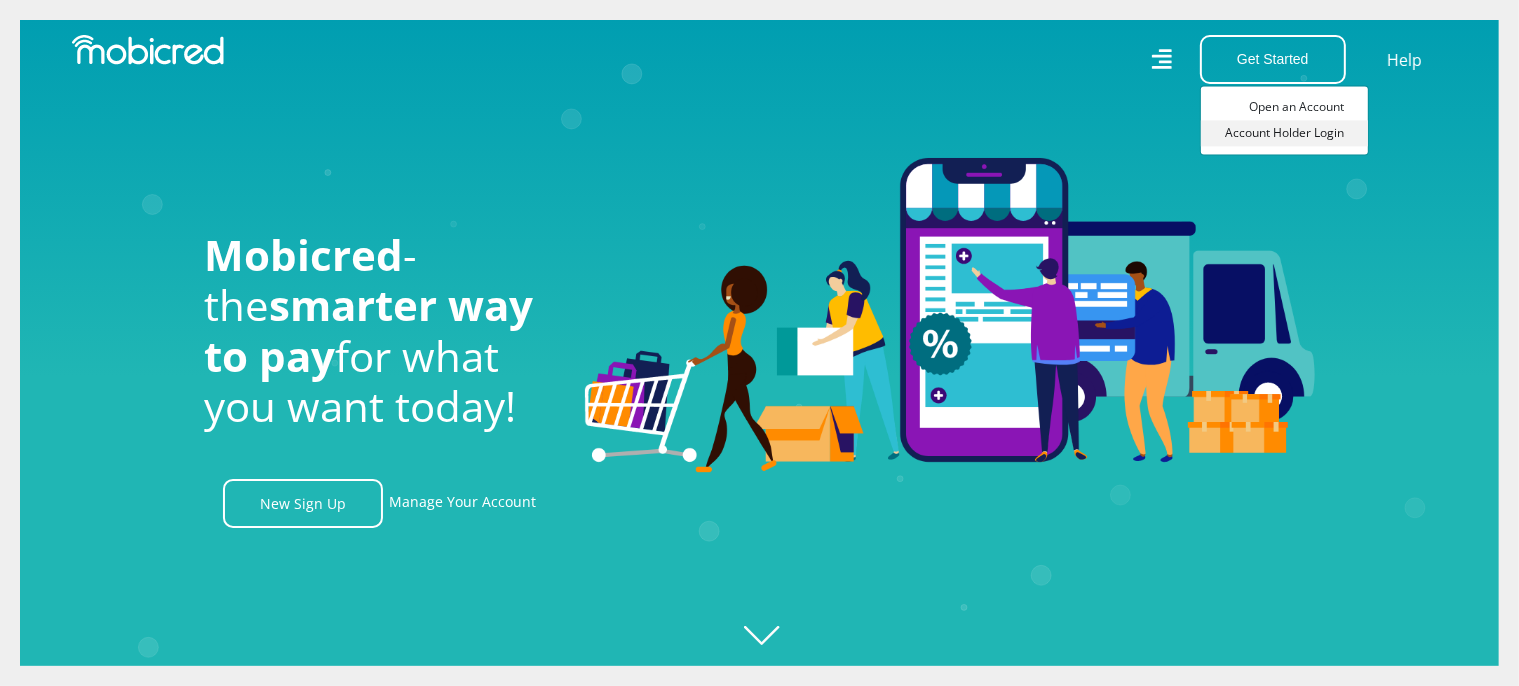 click on "Account Holder Login" at bounding box center (1284, 133) 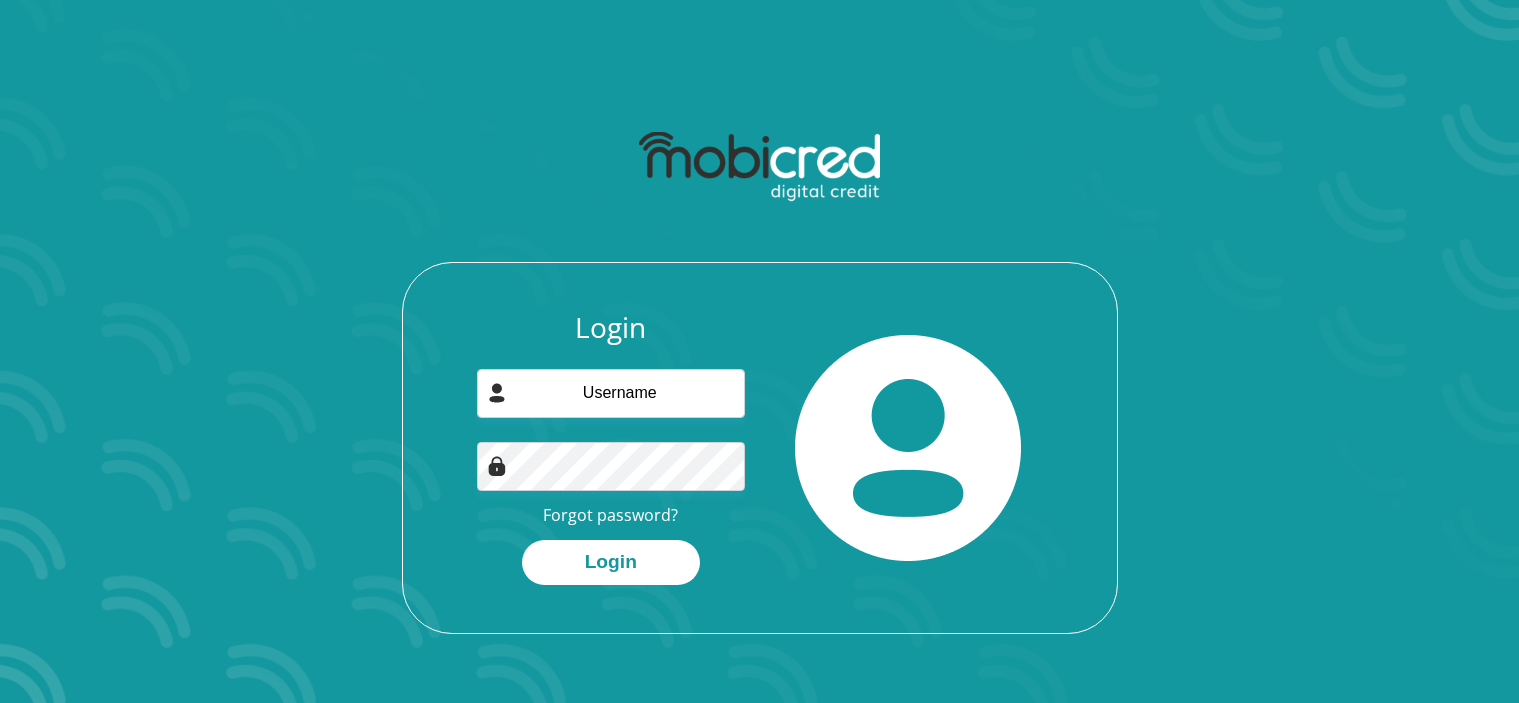 scroll, scrollTop: 0, scrollLeft: 0, axis: both 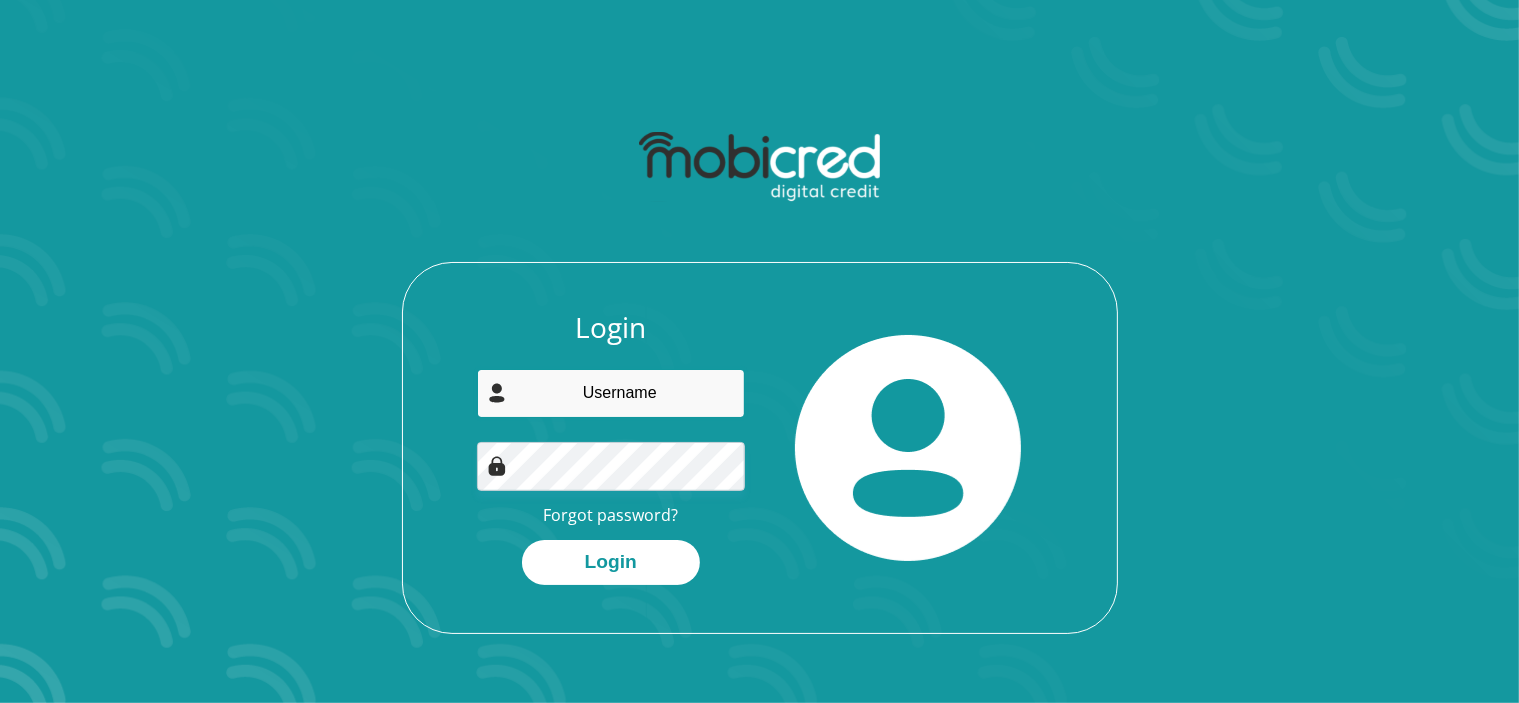 click at bounding box center [611, 393] 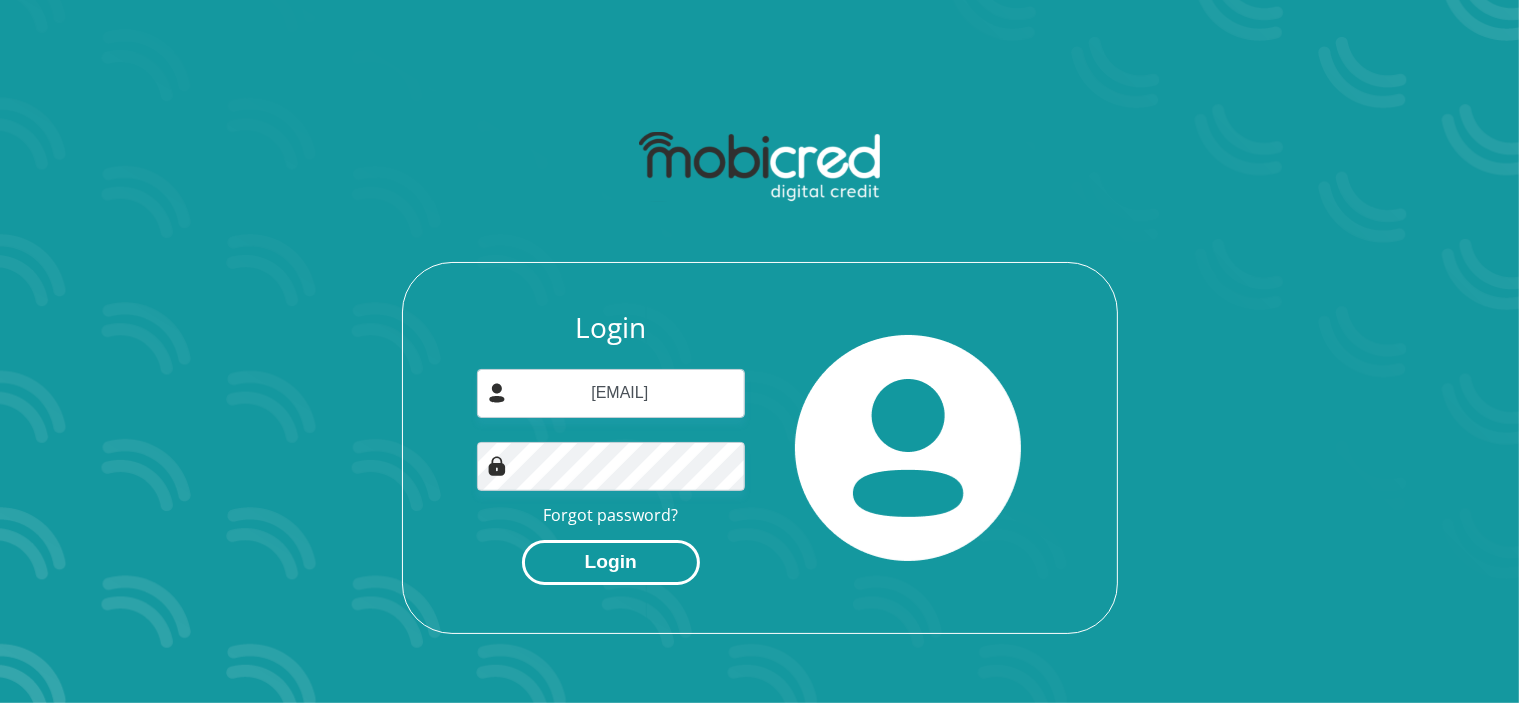 click on "Login" at bounding box center [611, 562] 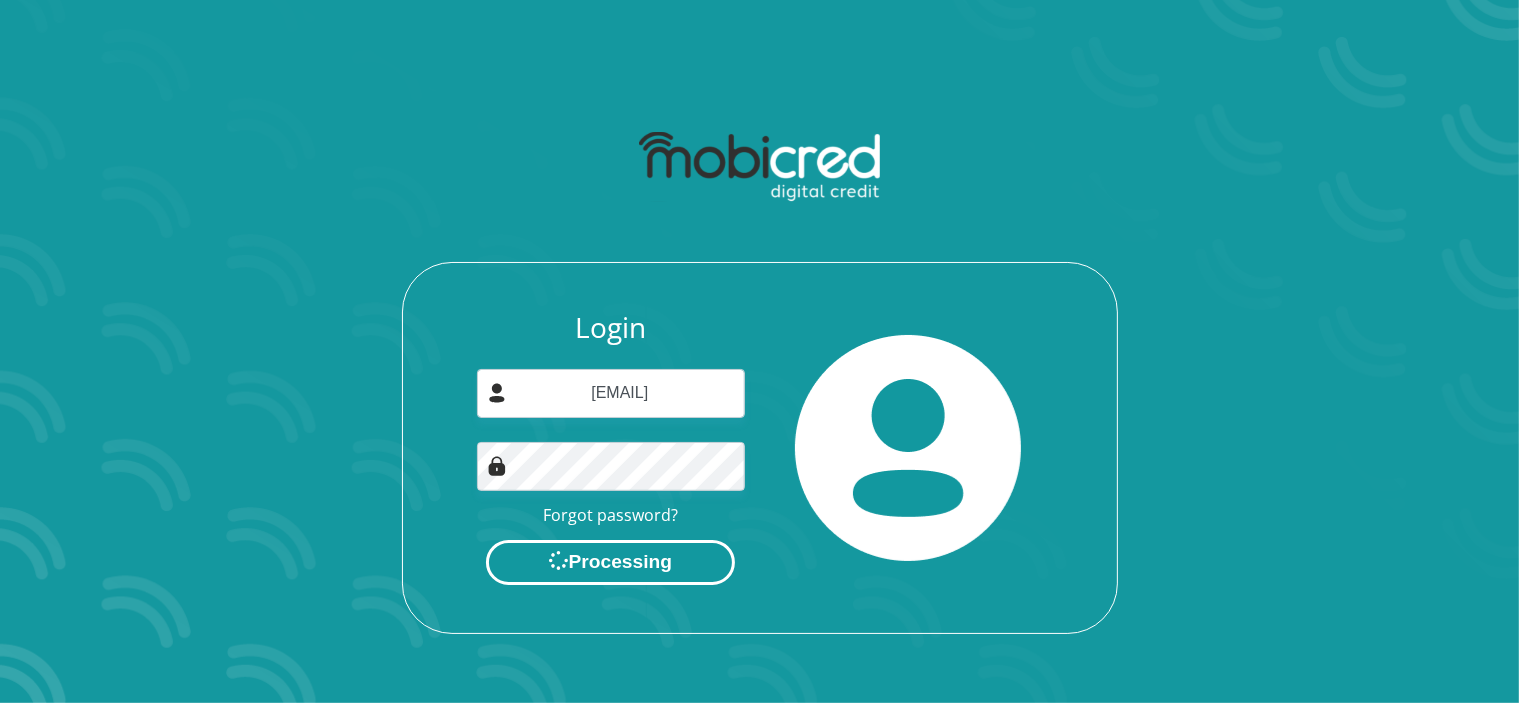 scroll, scrollTop: 0, scrollLeft: 0, axis: both 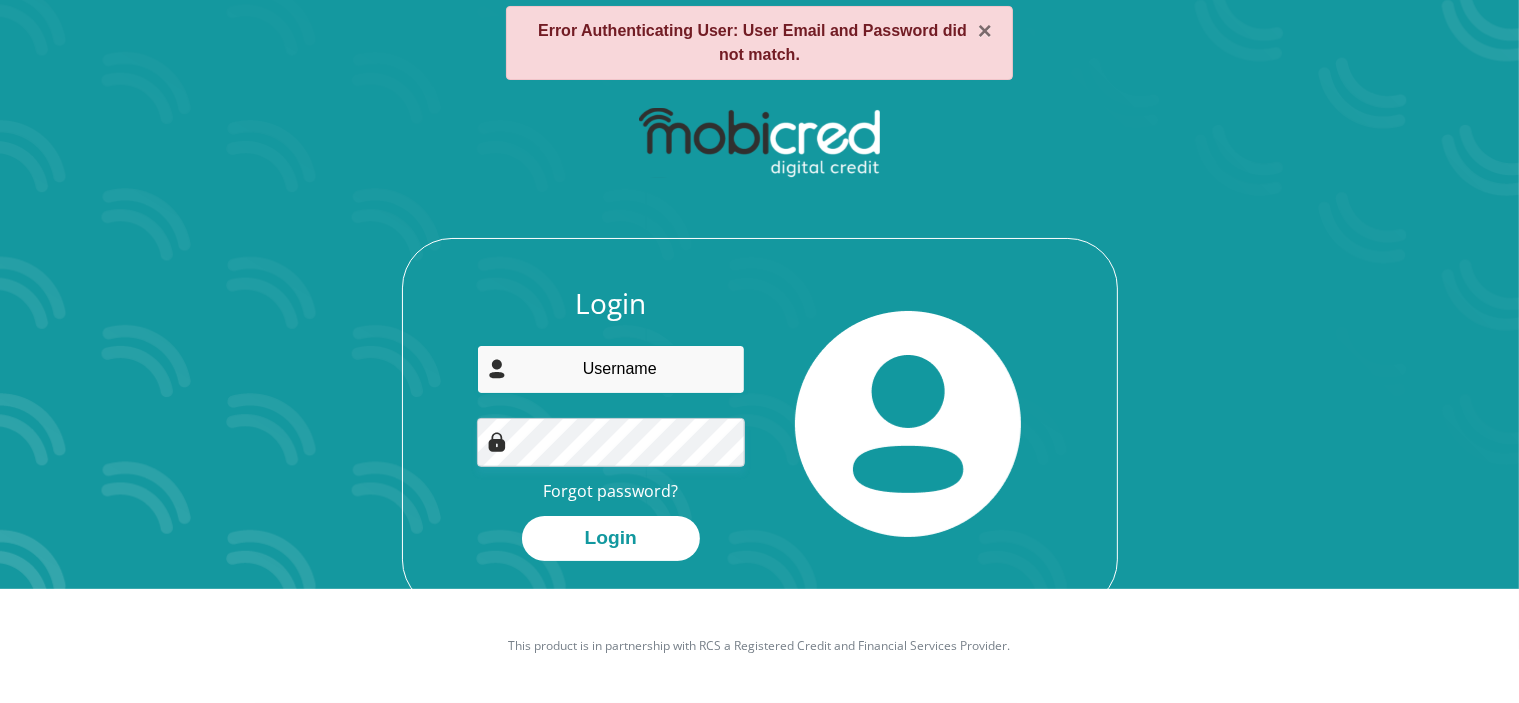 click at bounding box center (611, 369) 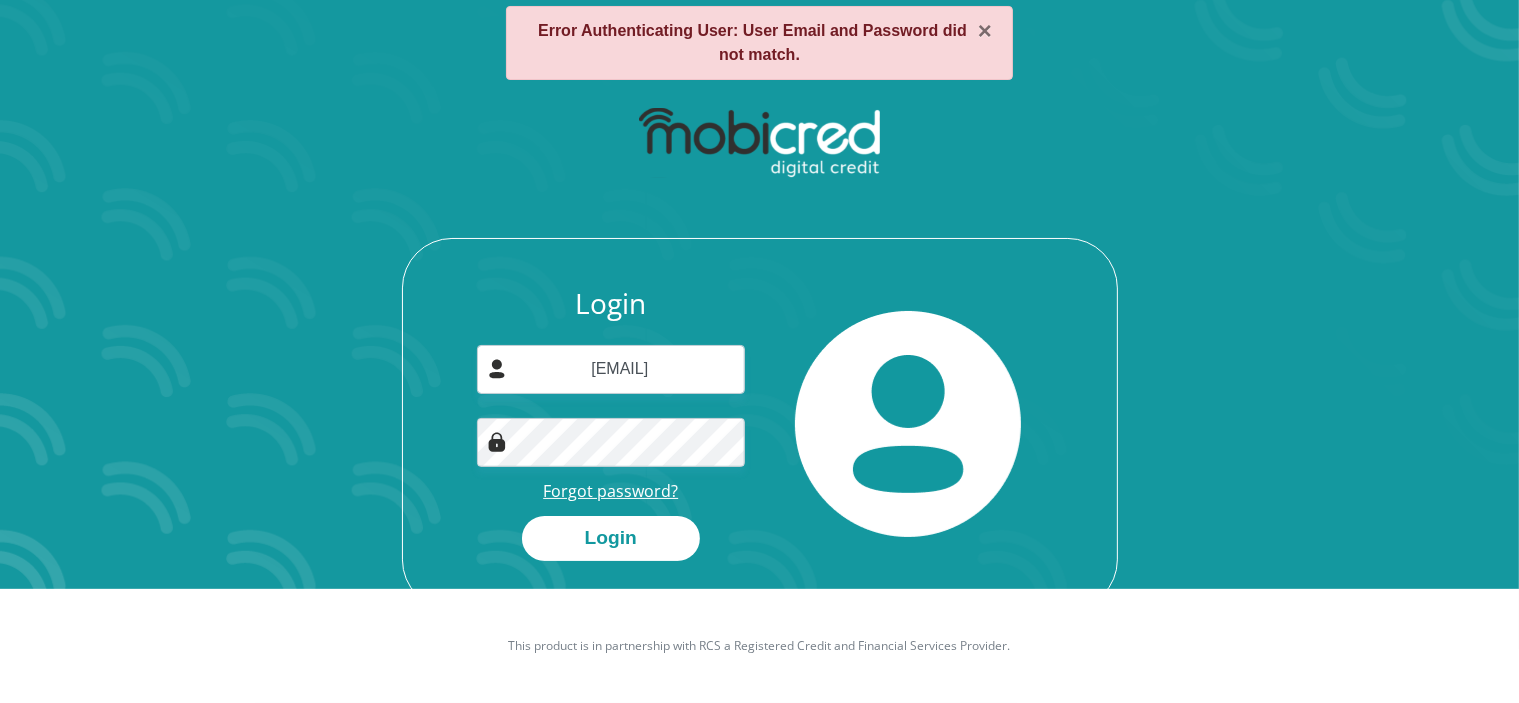 click on "Forgot password?" at bounding box center [610, 491] 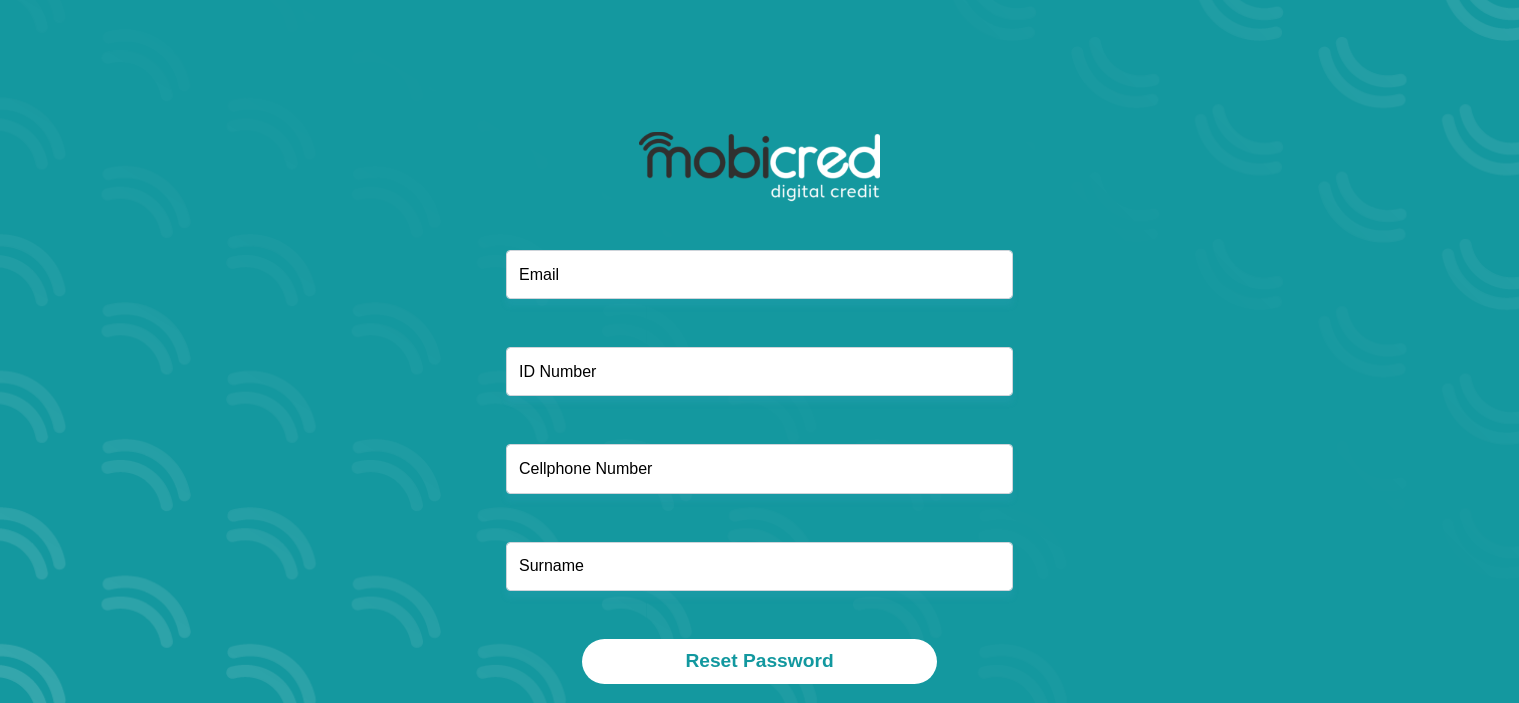 scroll, scrollTop: 0, scrollLeft: 0, axis: both 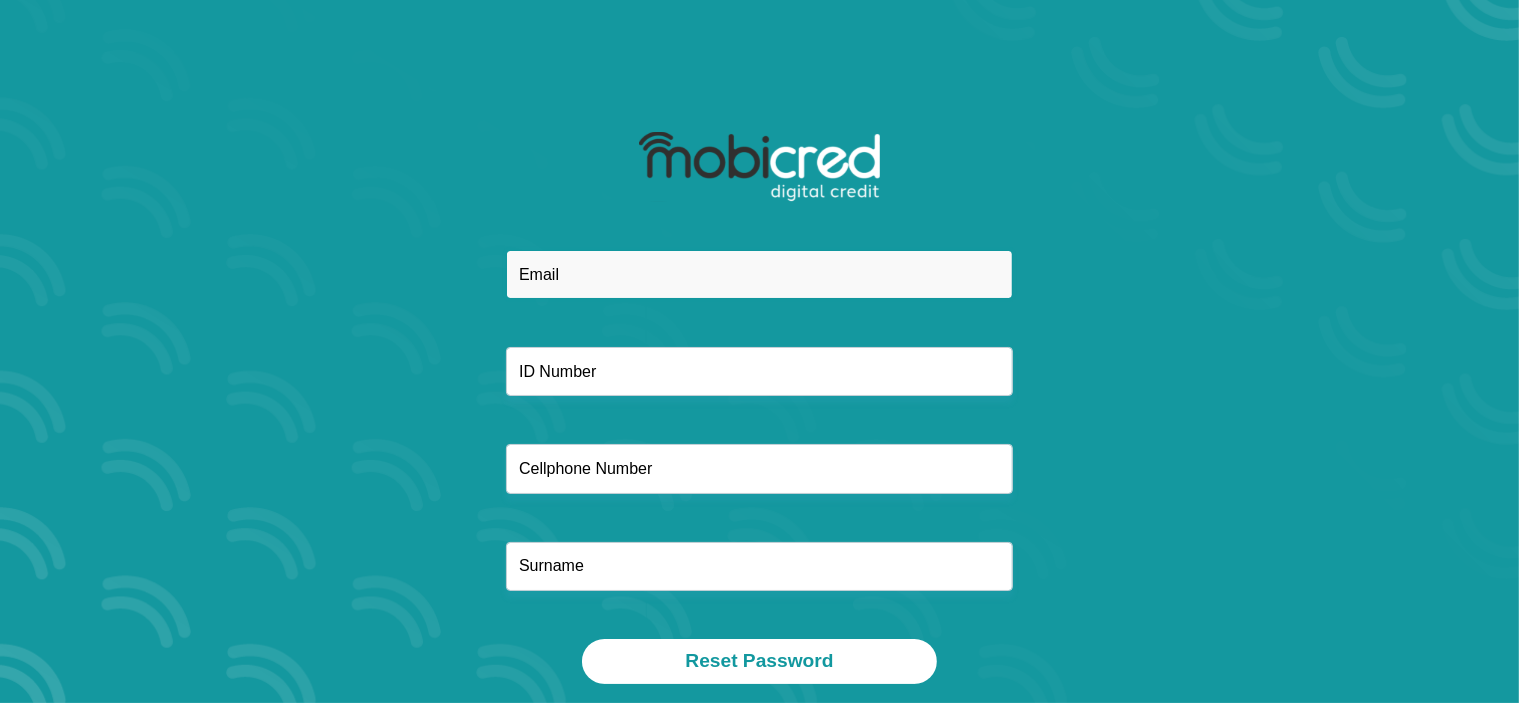 click at bounding box center (759, 274) 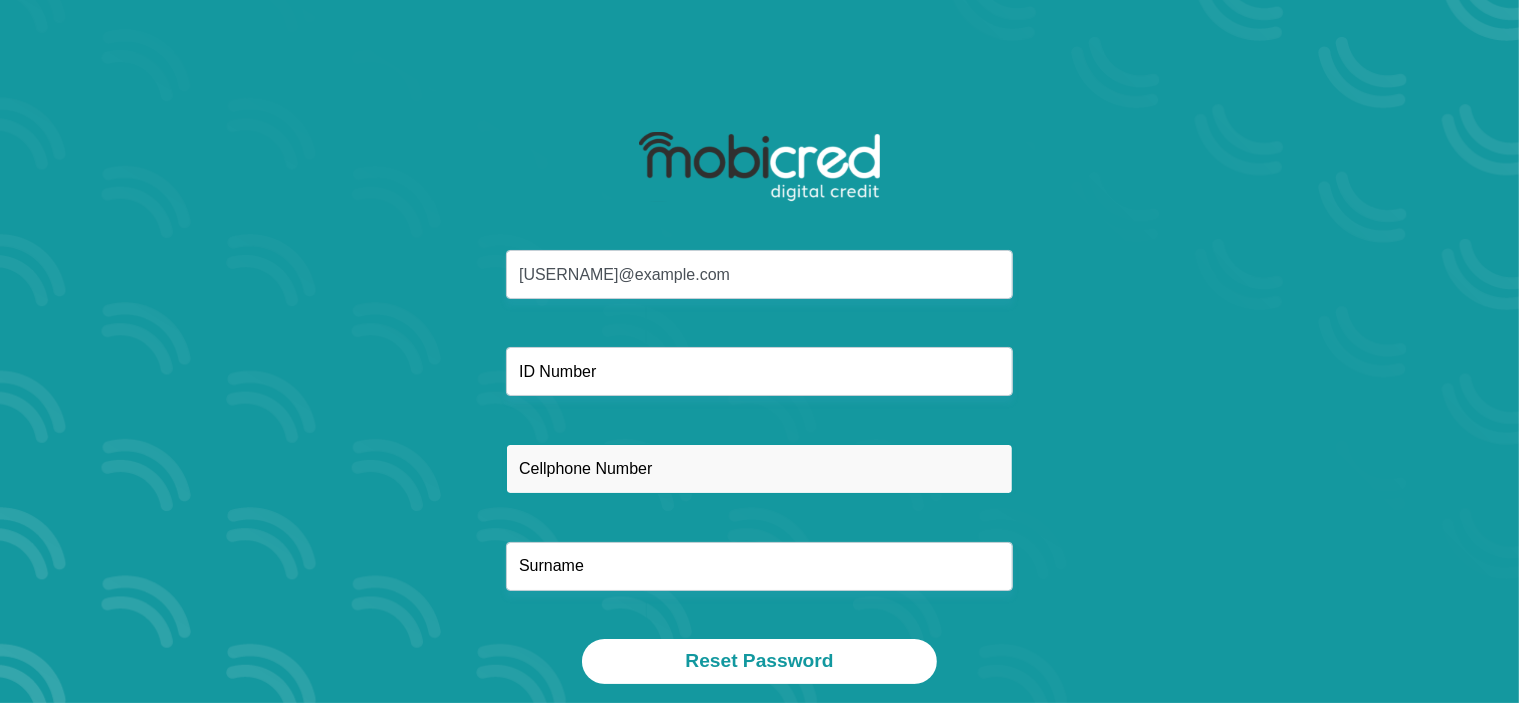 type on "[PHONE]" 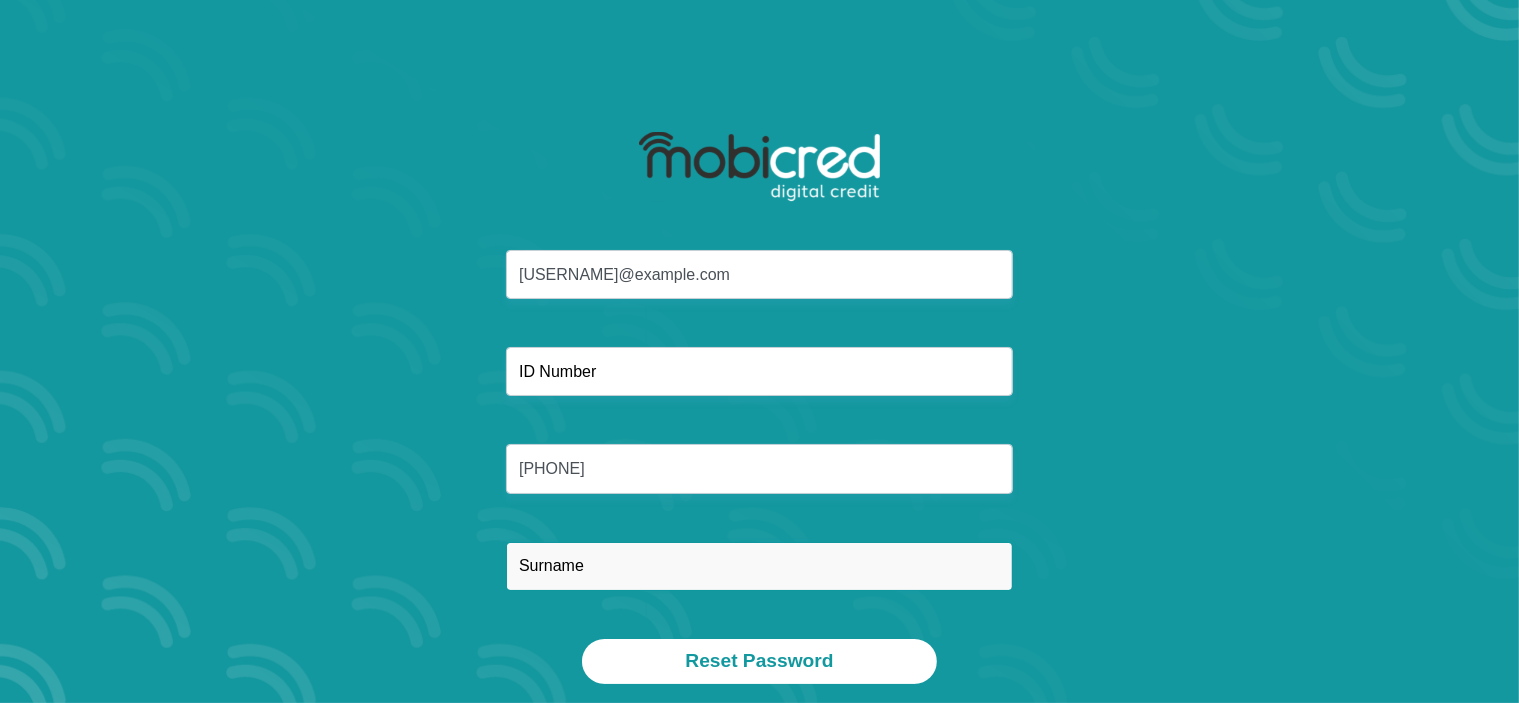type on "[LAST]" 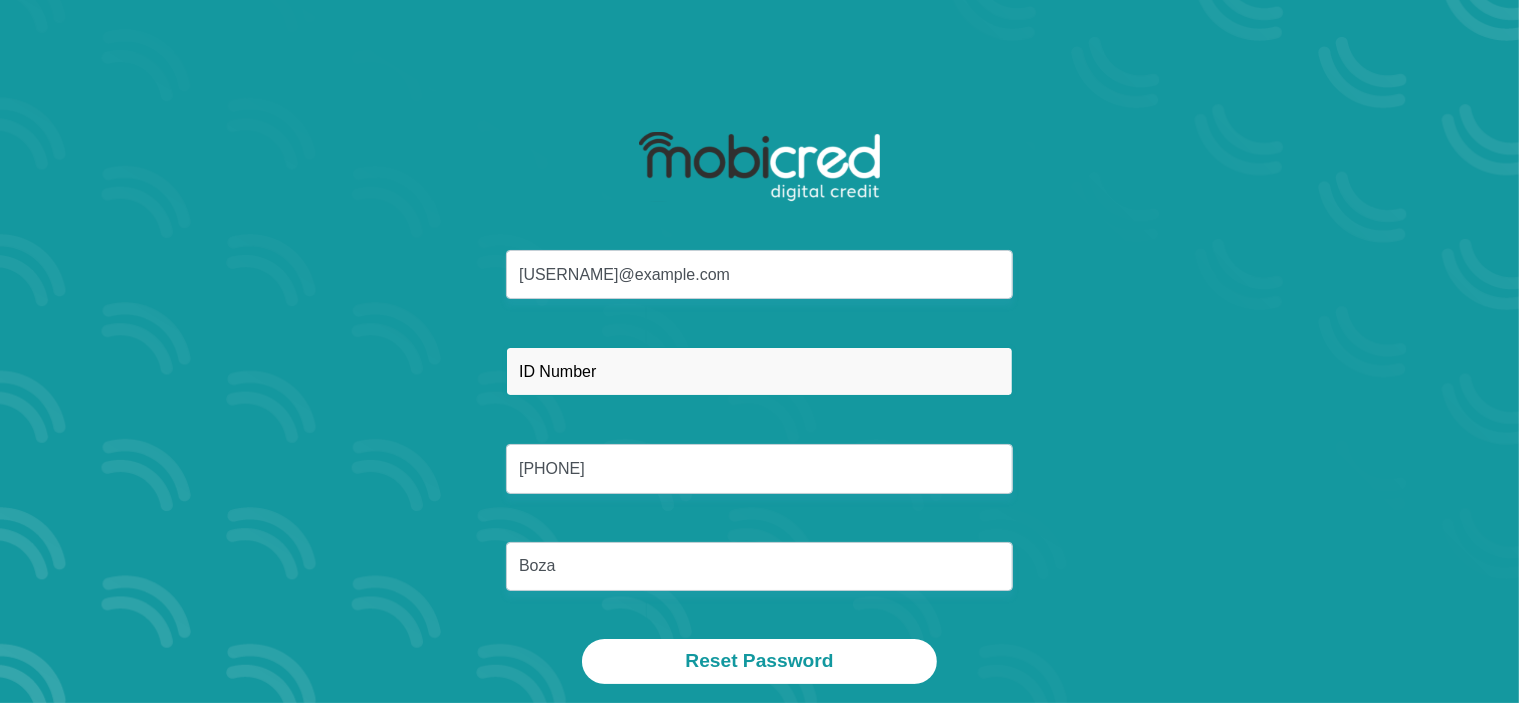 click at bounding box center (759, 371) 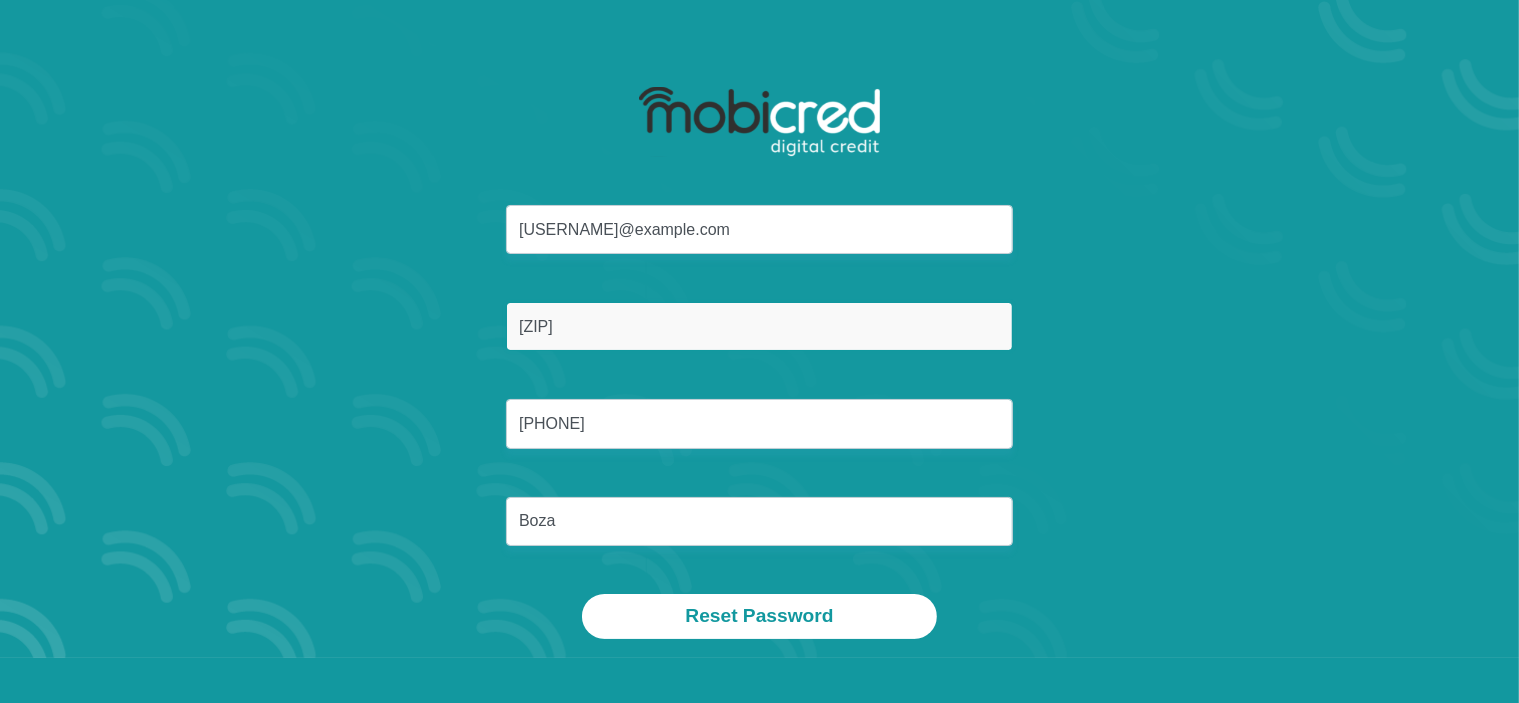 scroll, scrollTop: 114, scrollLeft: 0, axis: vertical 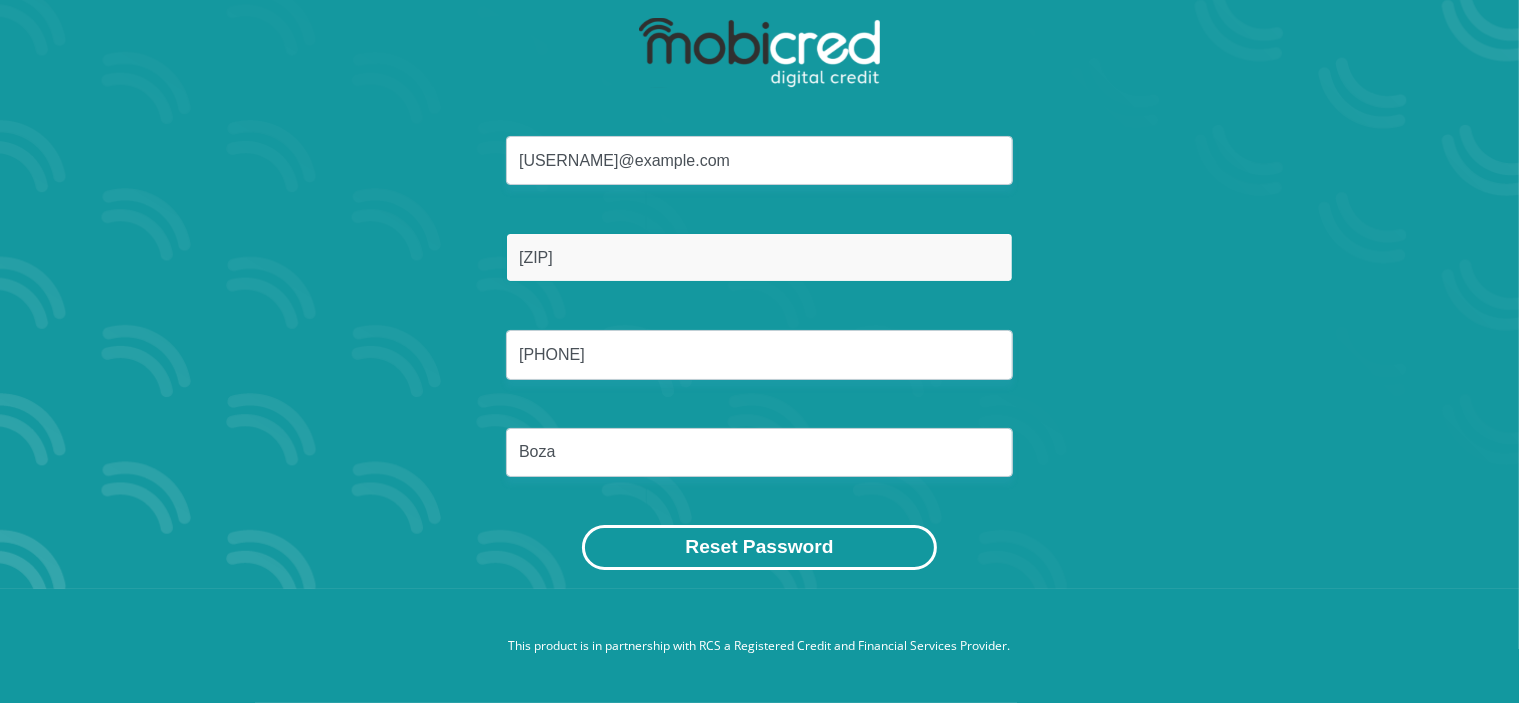 type on "[ID NUMBER]" 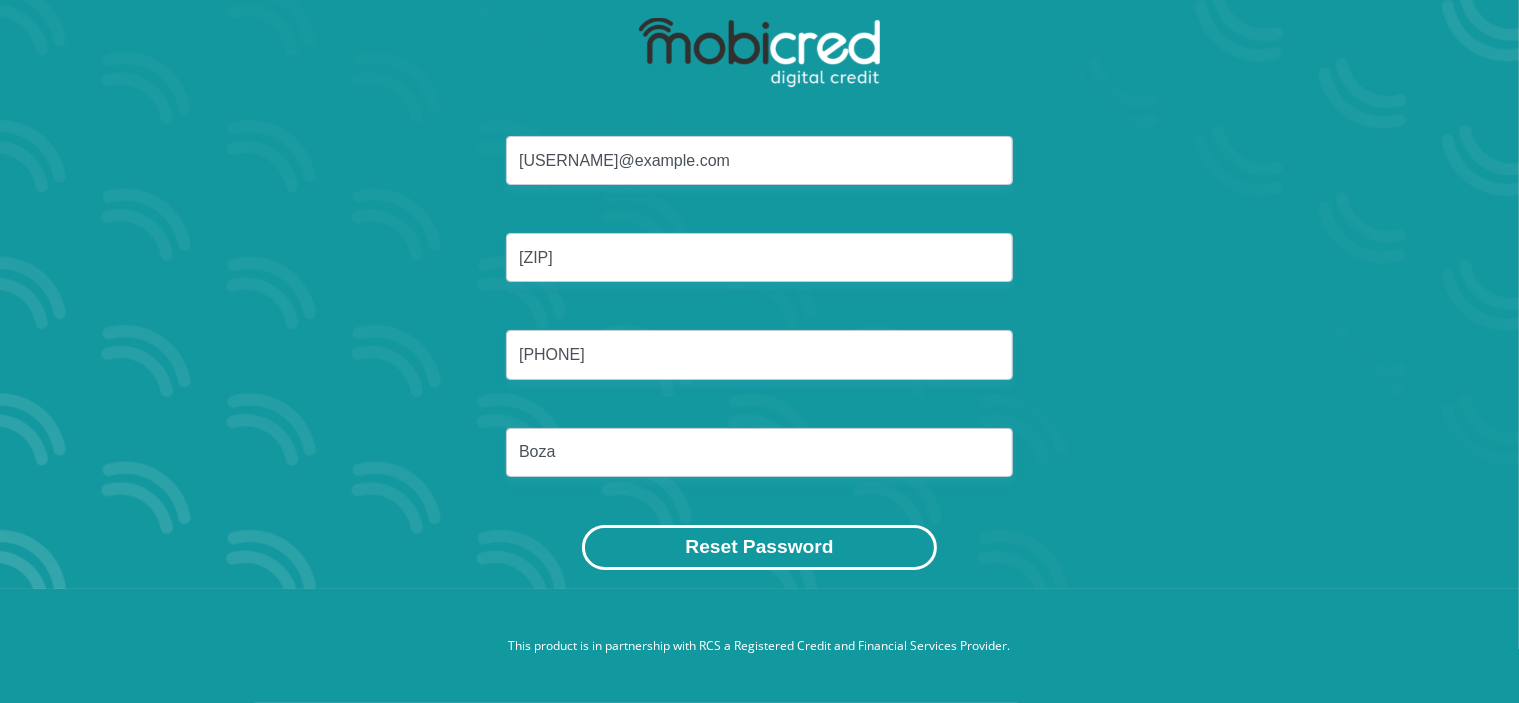 click on "Reset Password" at bounding box center (759, 547) 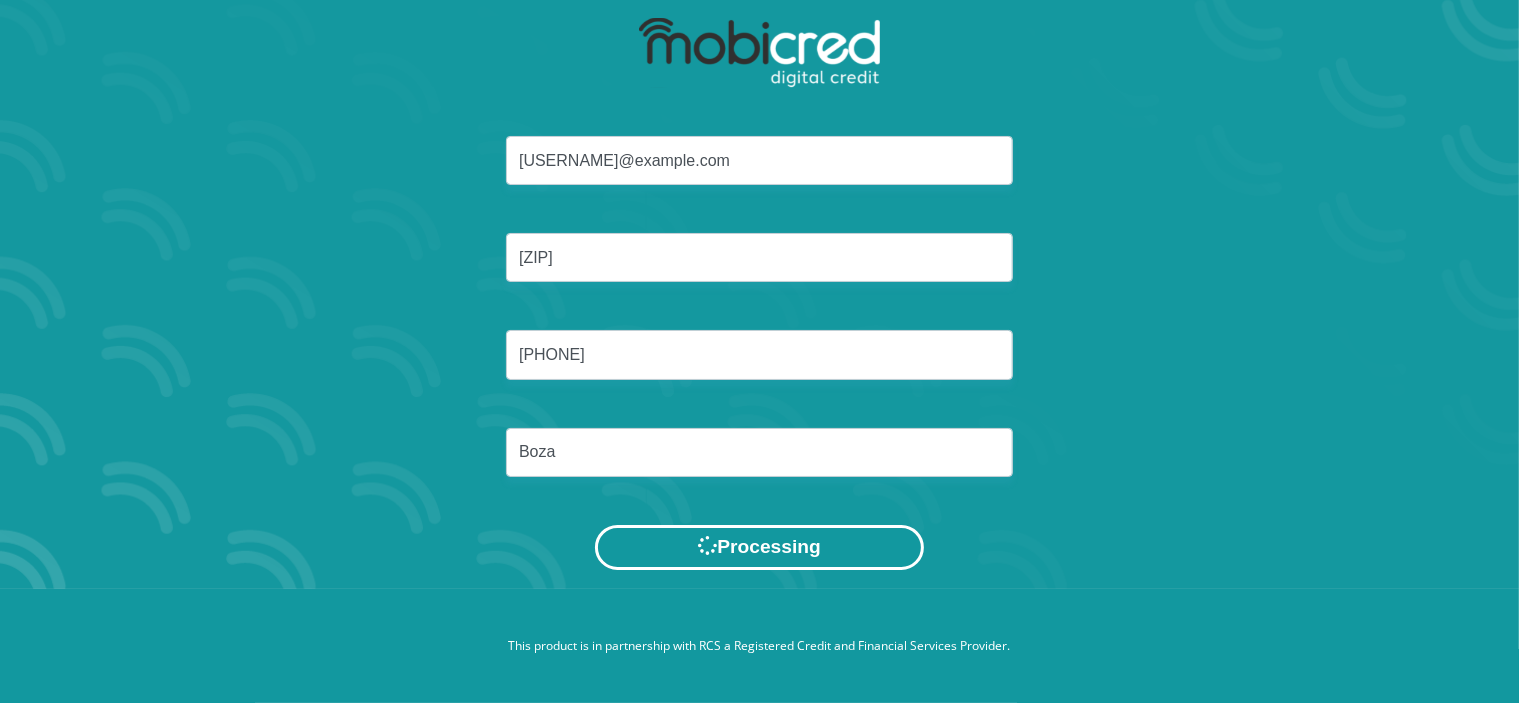 scroll, scrollTop: 0, scrollLeft: 0, axis: both 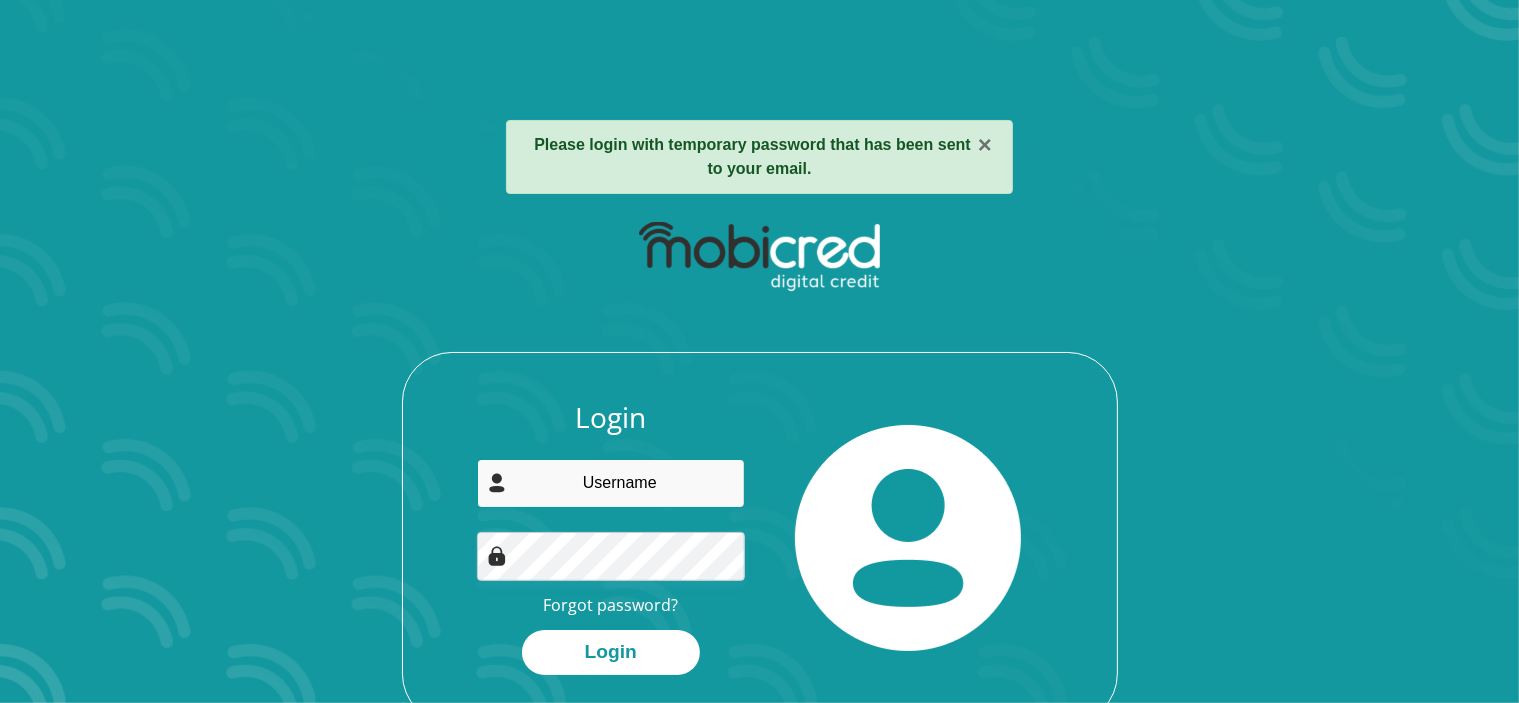 click at bounding box center [611, 483] 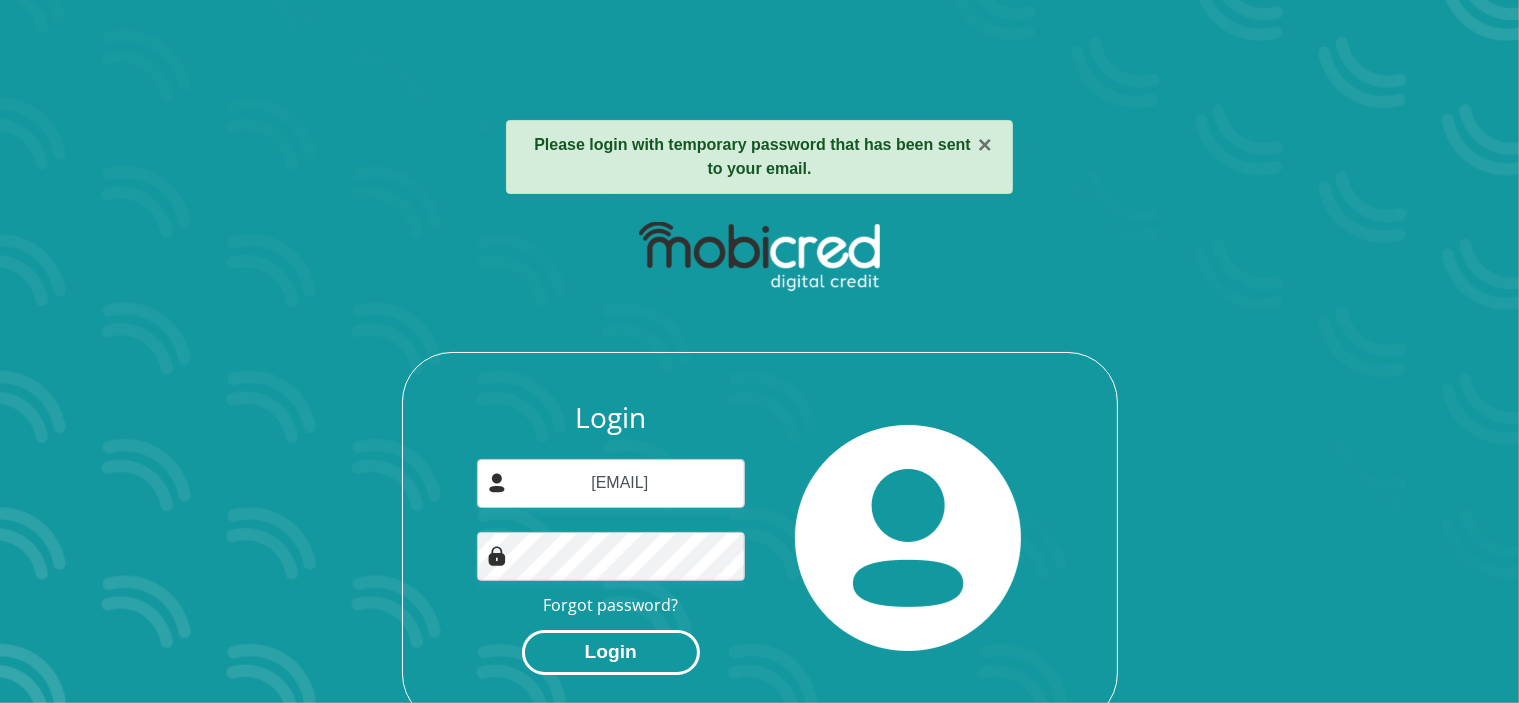 click on "Login" at bounding box center (611, 652) 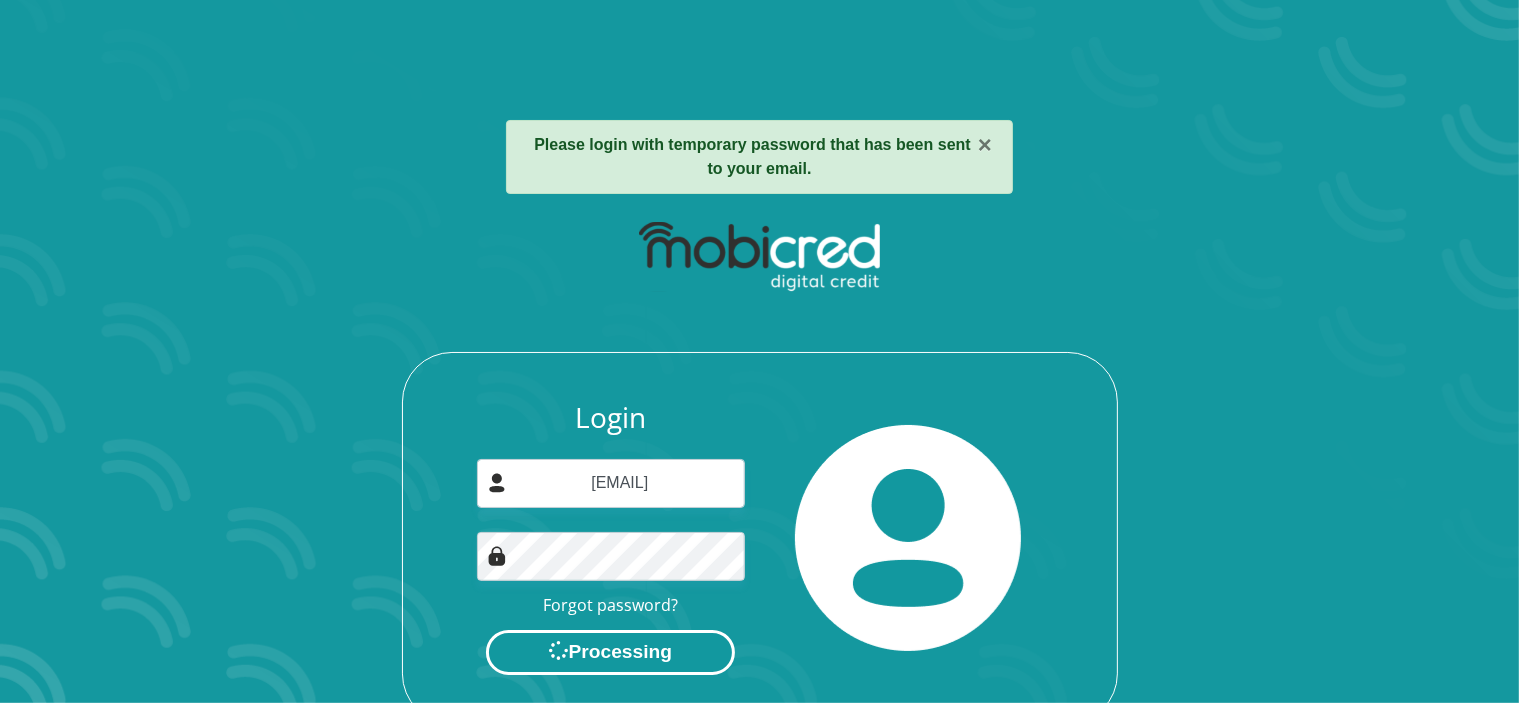 scroll, scrollTop: 0, scrollLeft: 0, axis: both 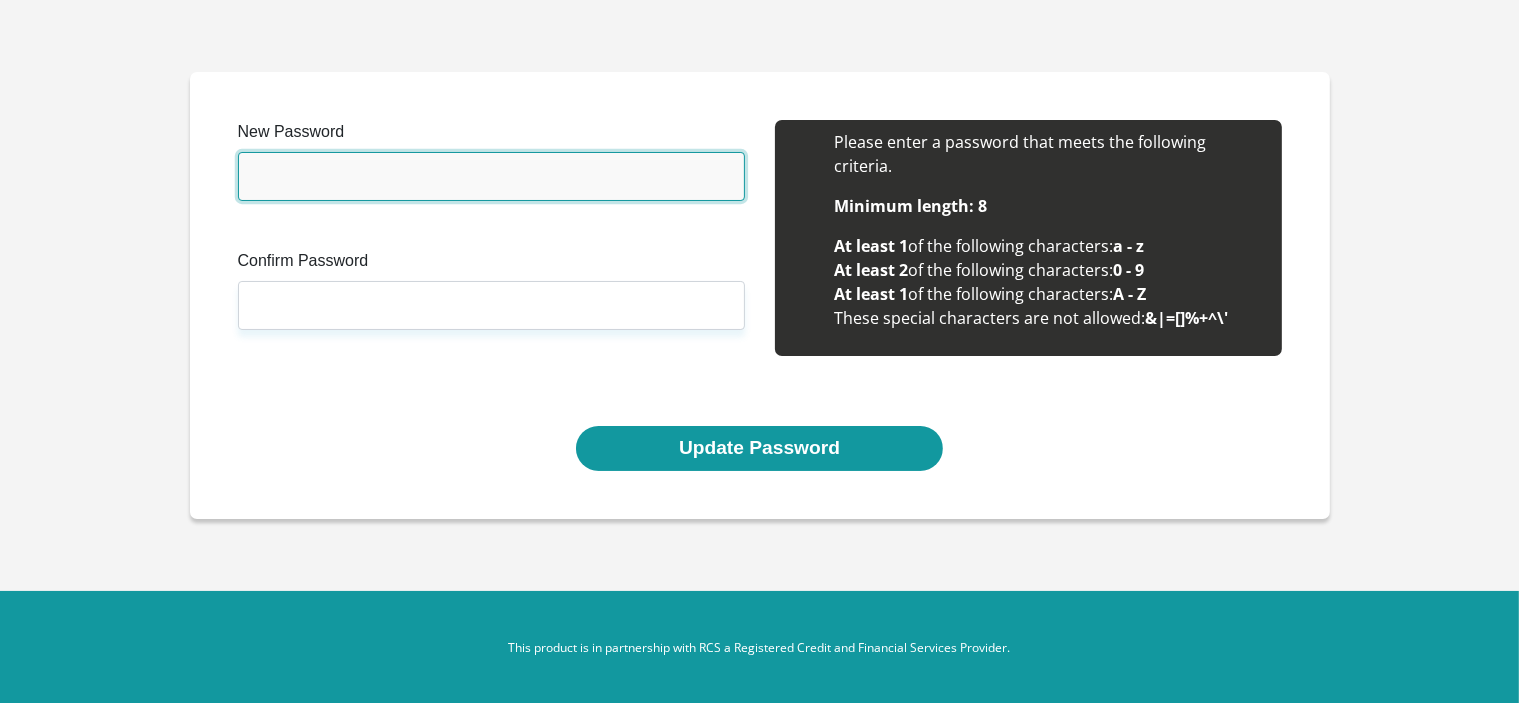 click on "New Password" at bounding box center (491, 176) 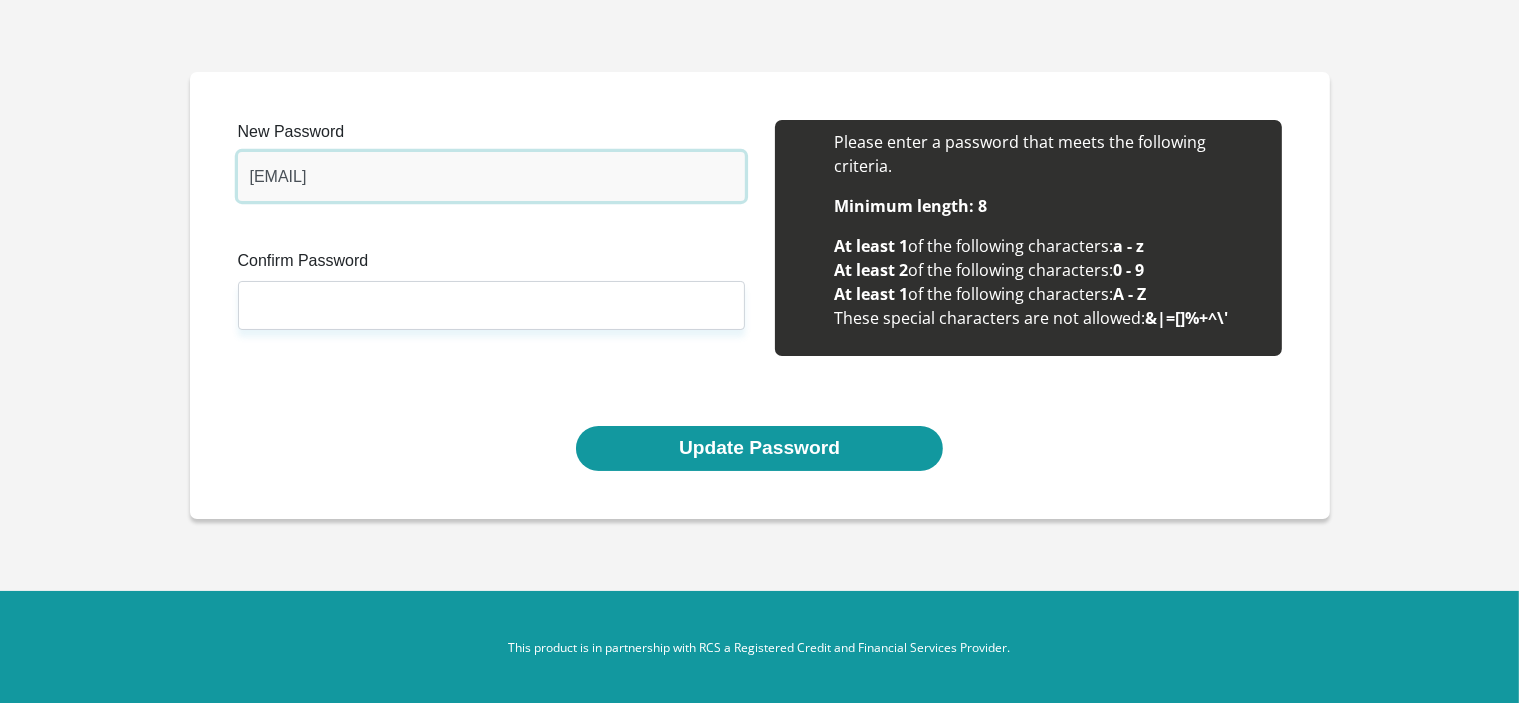 type on "Ni9hola4@" 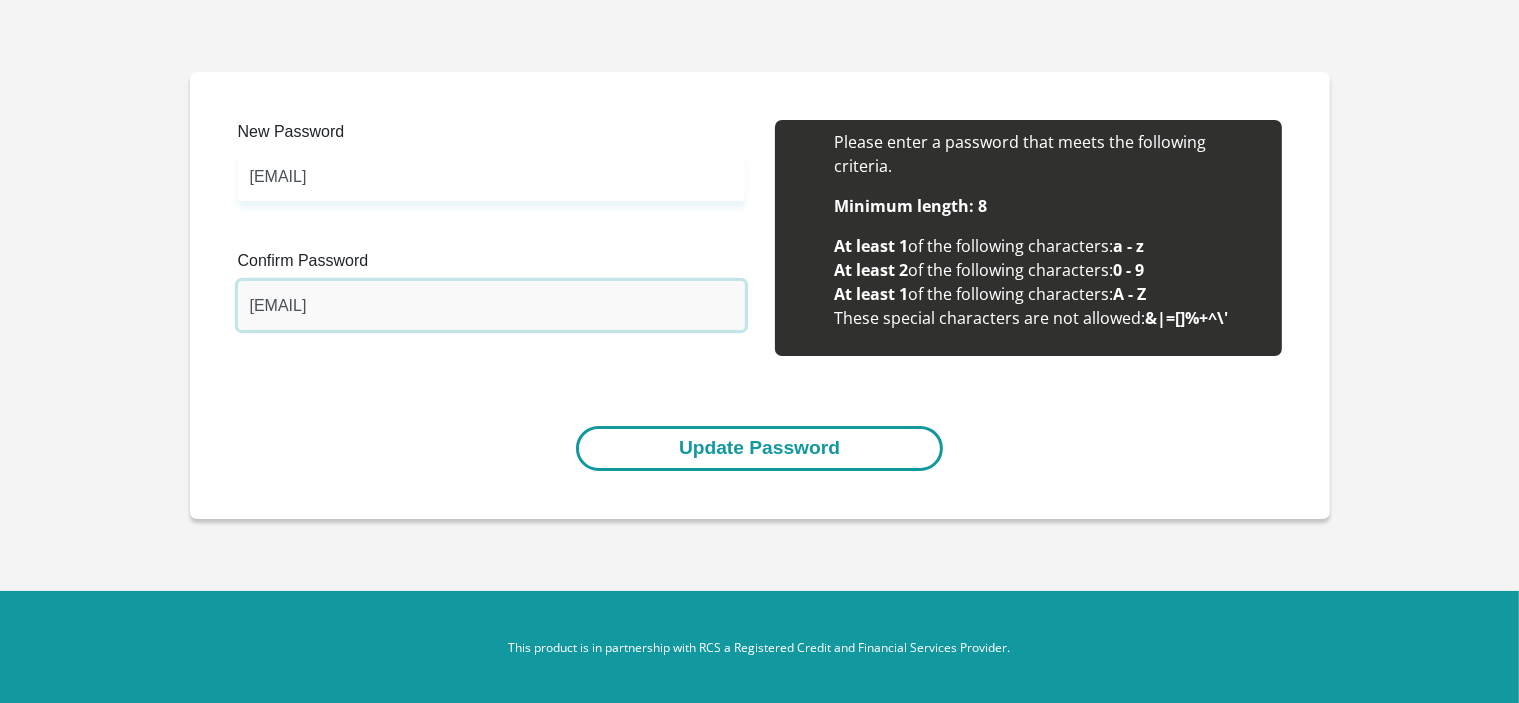type on "Ni9hola4@" 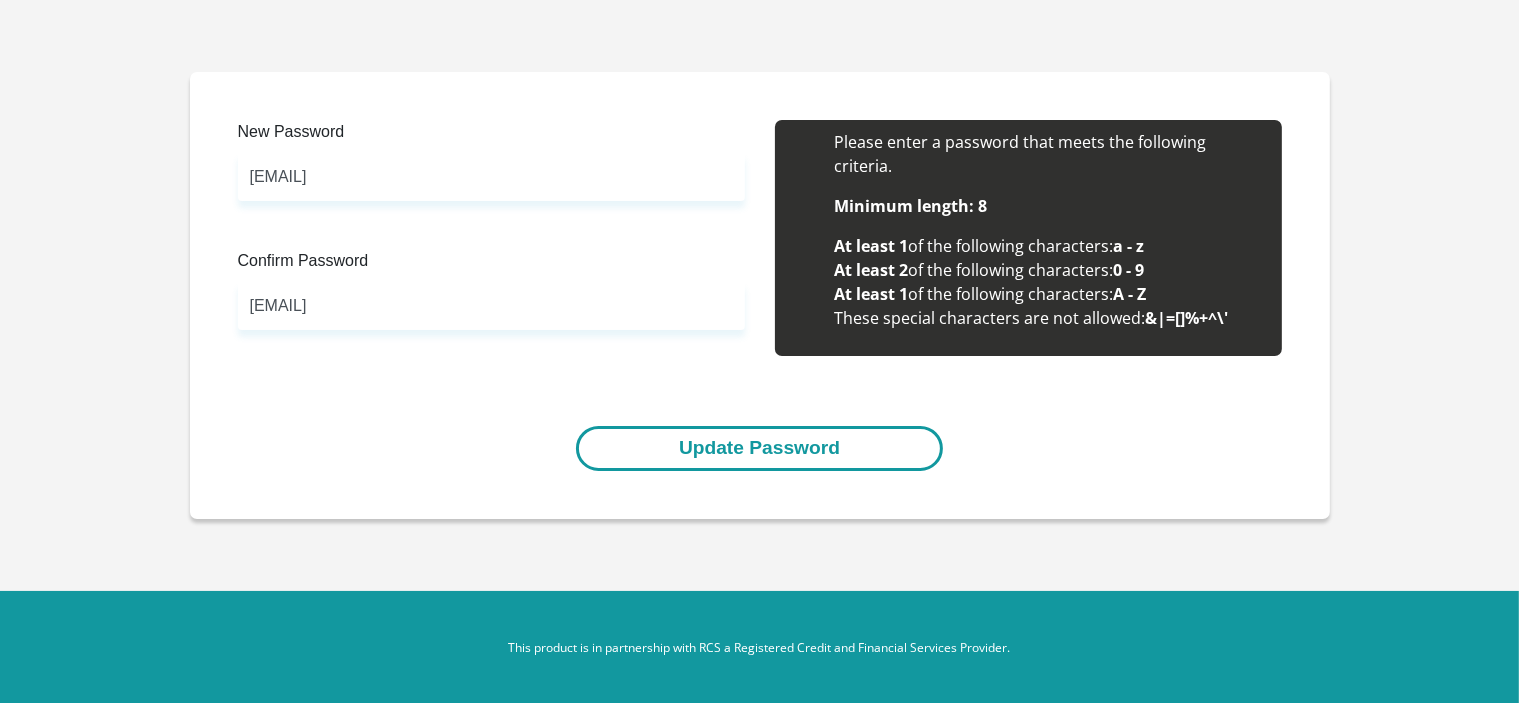 click on "Update Password" at bounding box center [759, 448] 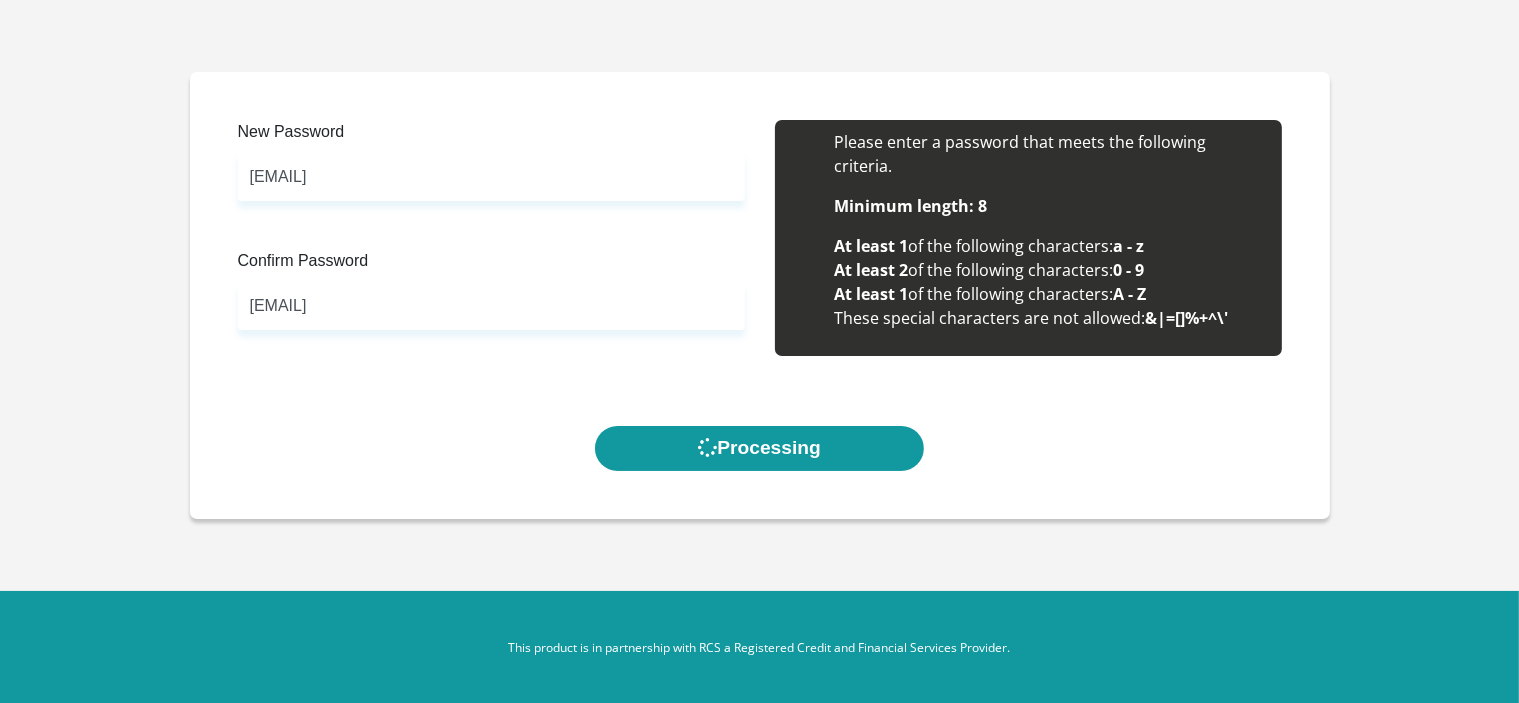 scroll, scrollTop: 0, scrollLeft: 0, axis: both 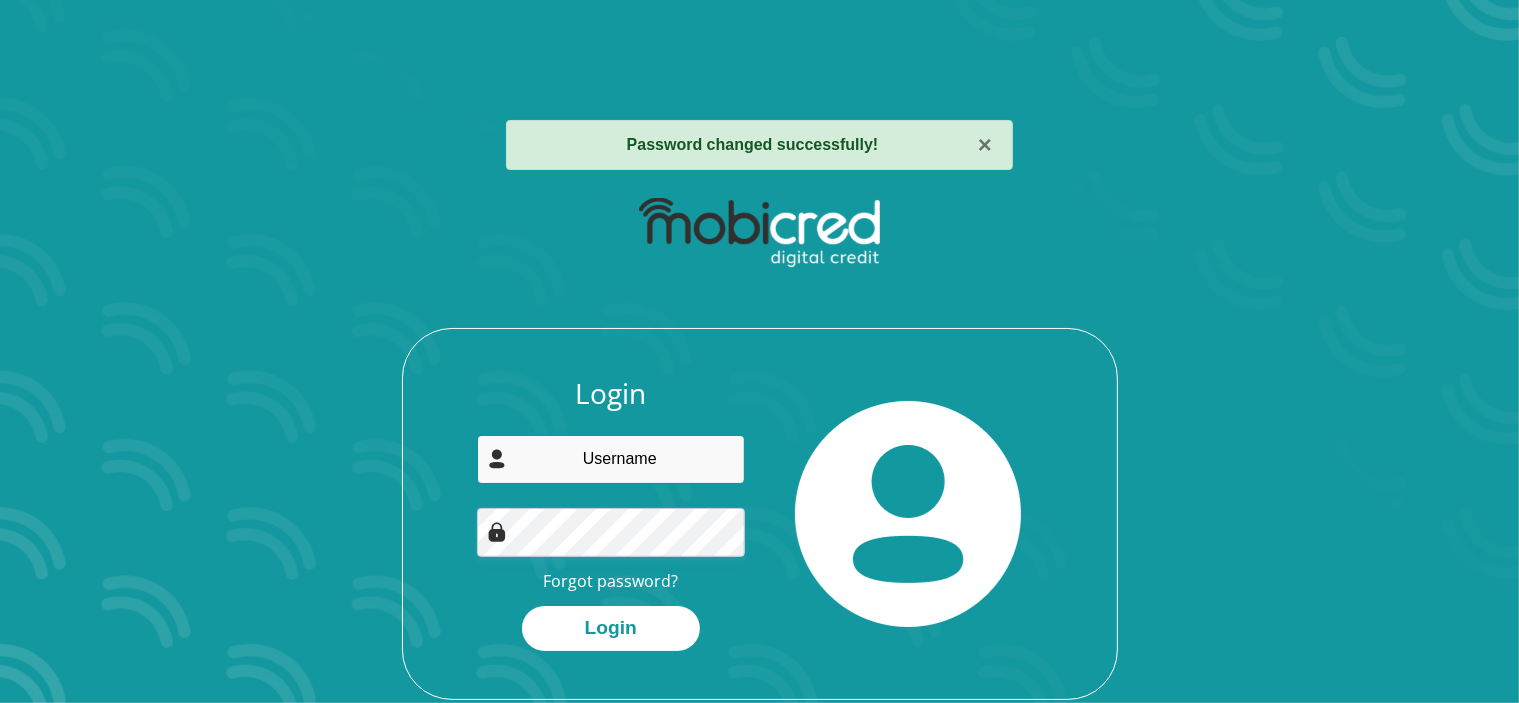 click at bounding box center (611, 459) 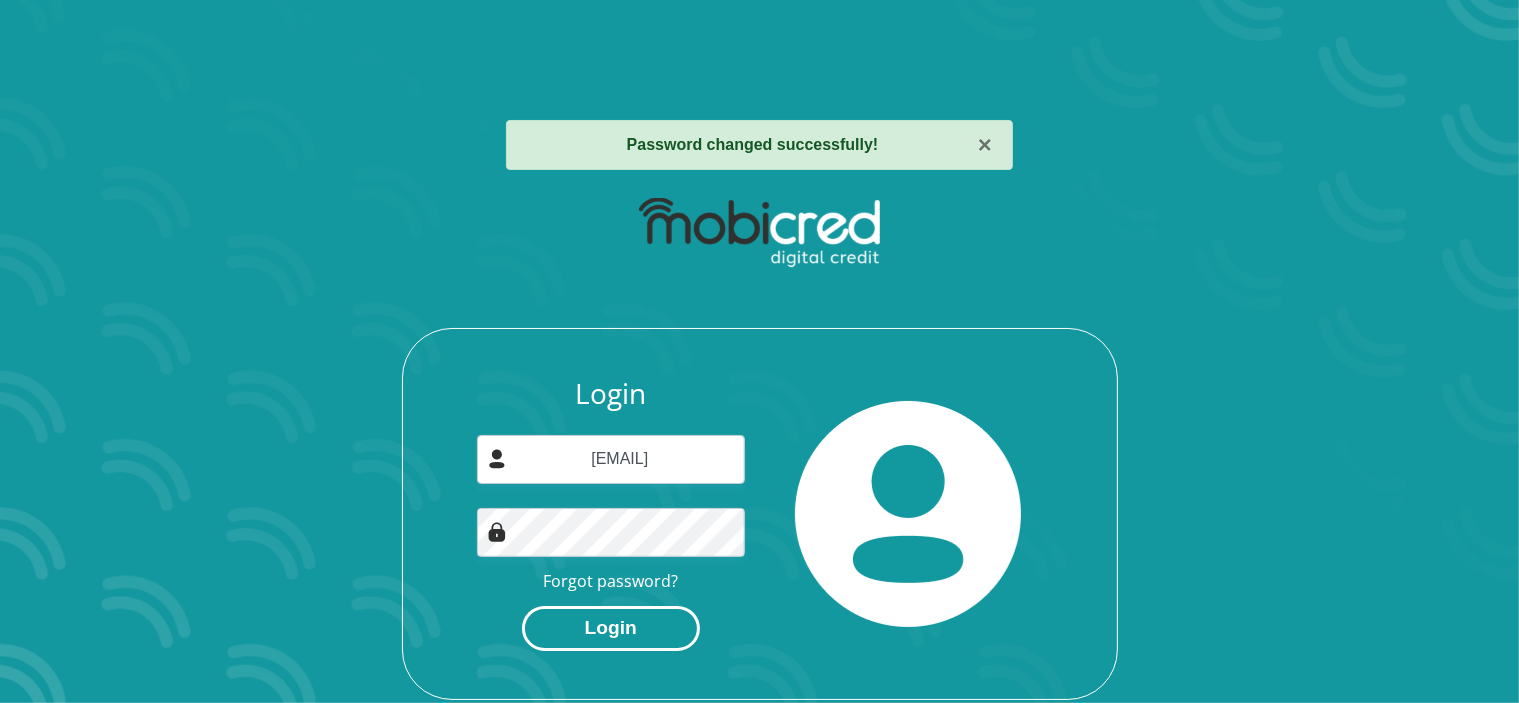 click on "Login" at bounding box center [611, 628] 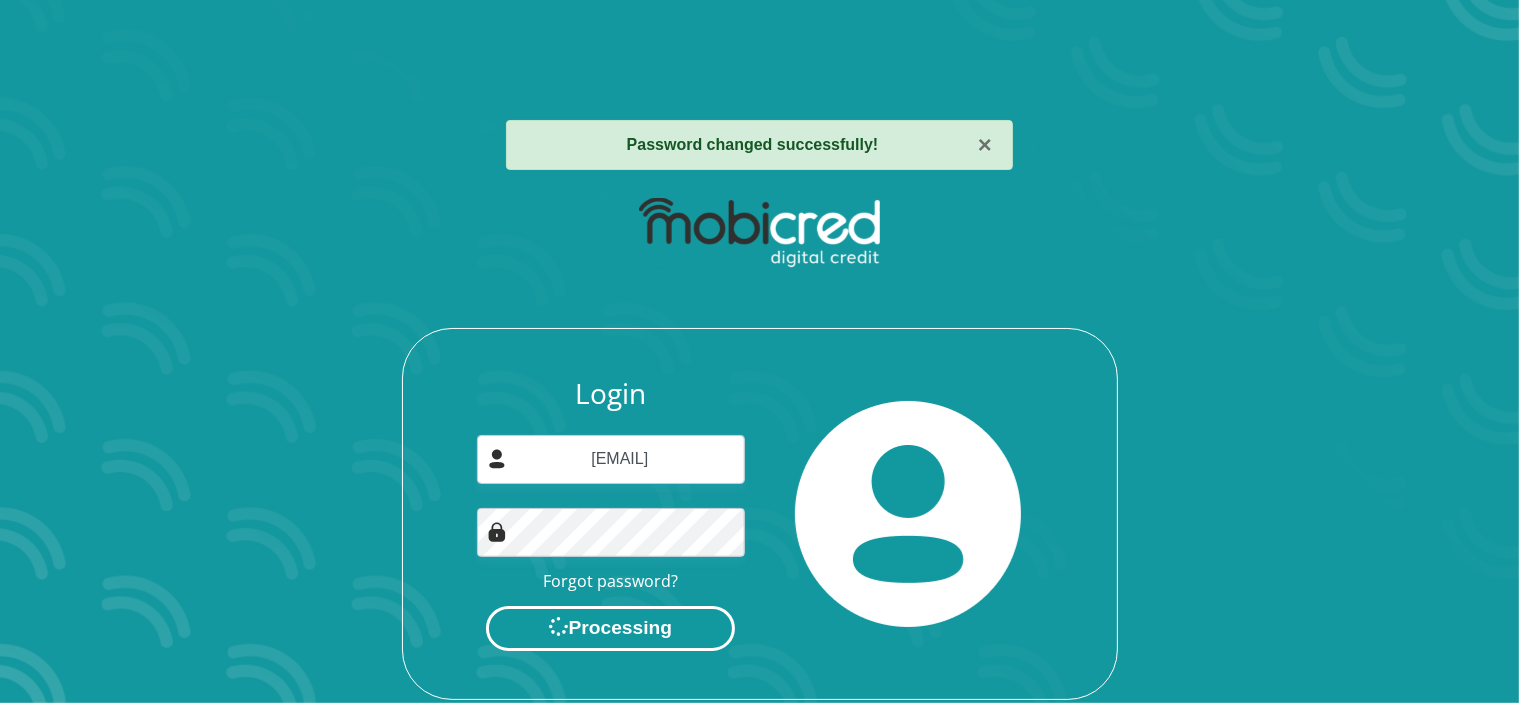 scroll, scrollTop: 0, scrollLeft: 0, axis: both 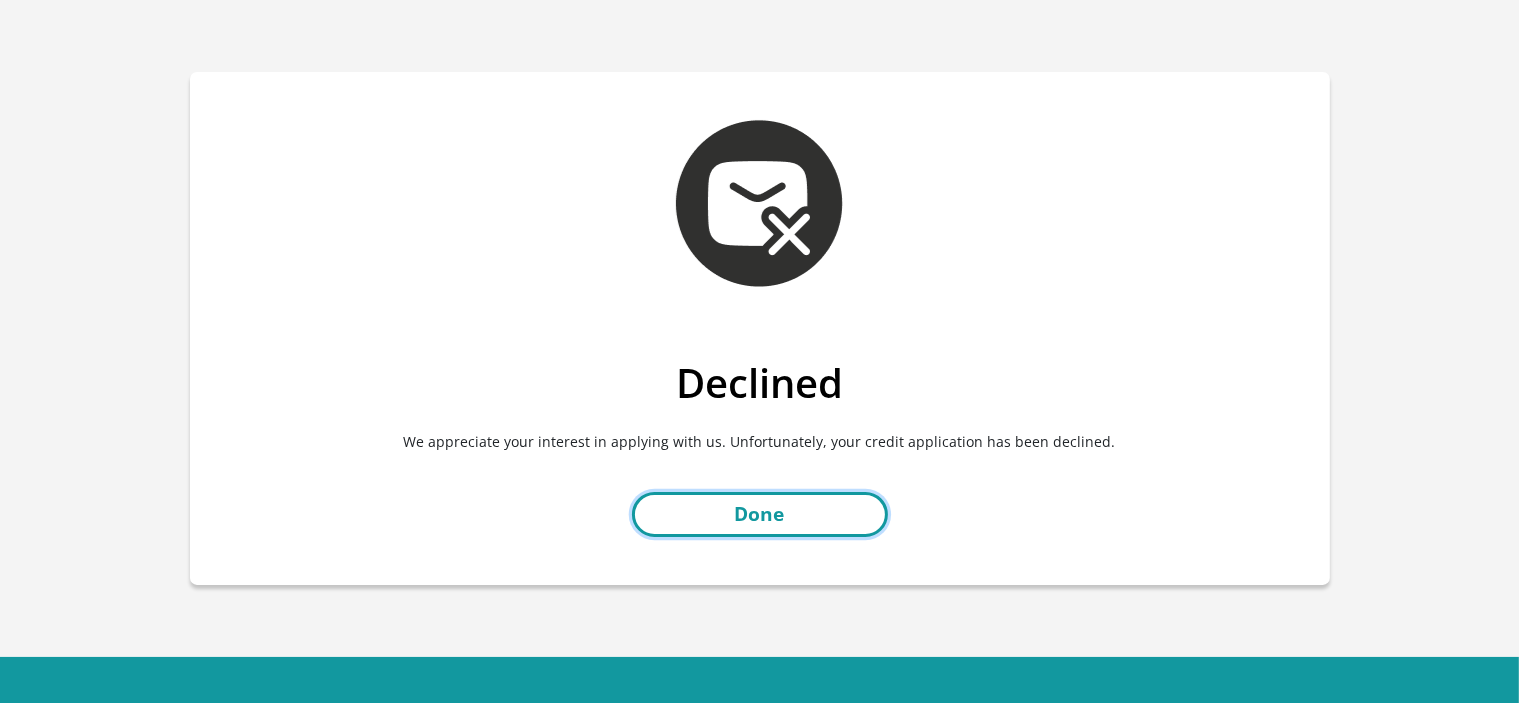 click on "Done" at bounding box center (760, 514) 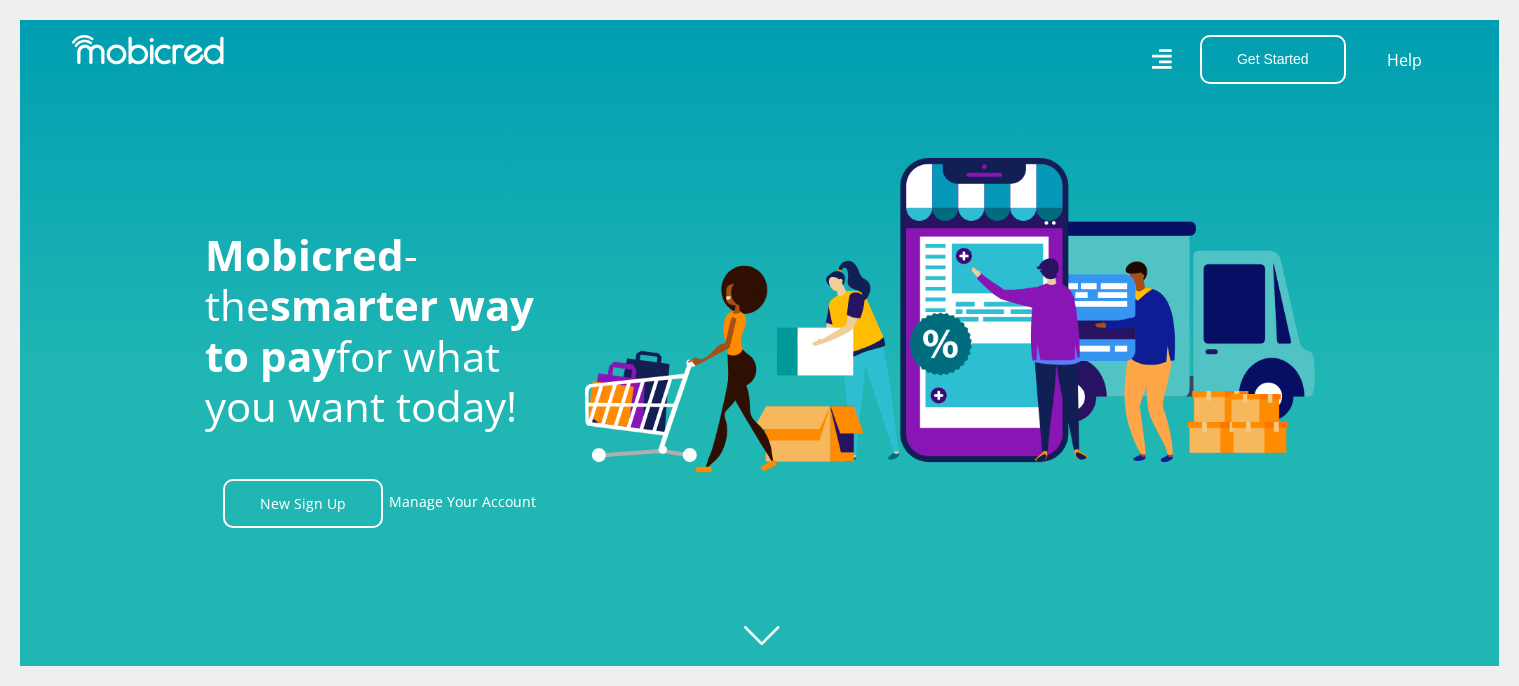 scroll, scrollTop: 0, scrollLeft: 0, axis: both 